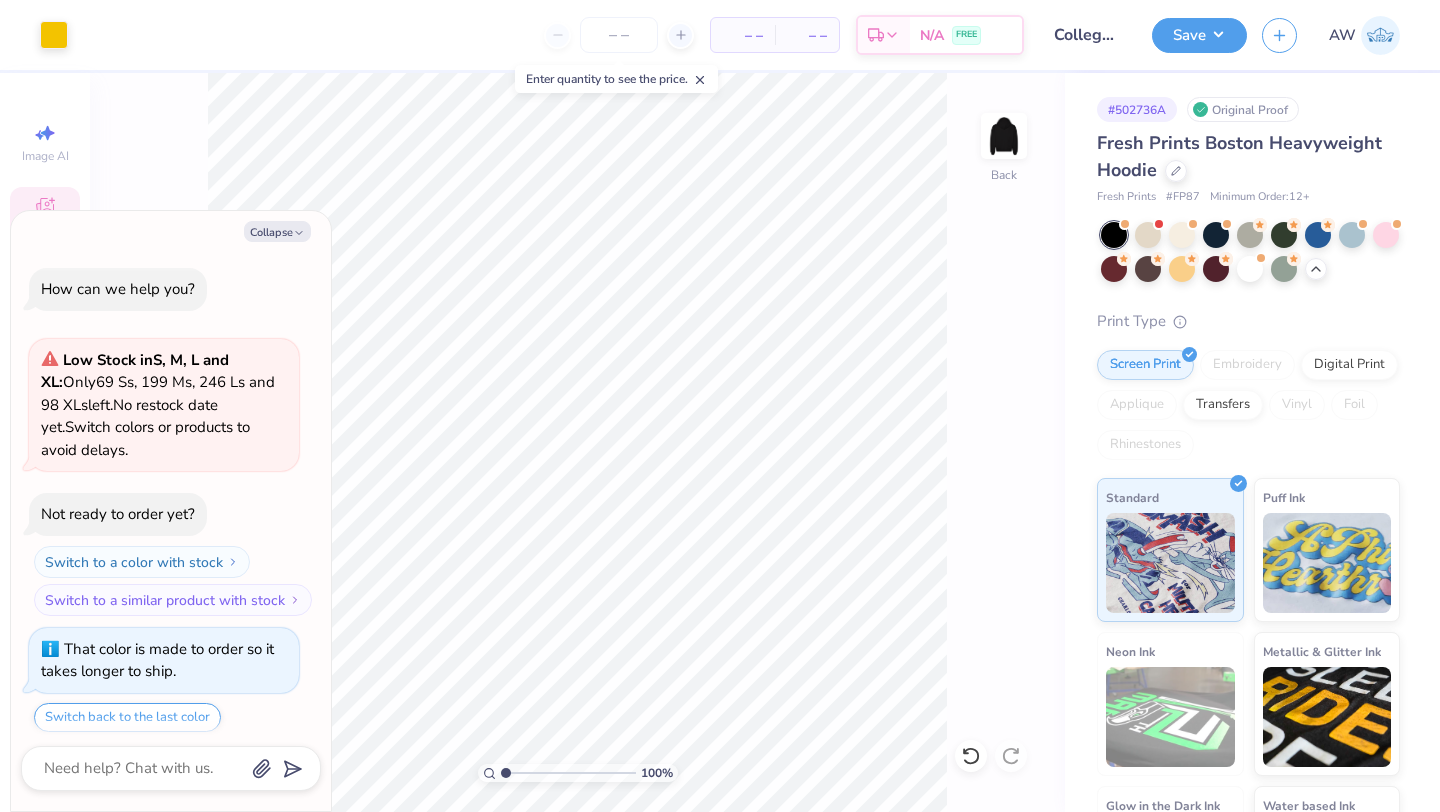 scroll, scrollTop: 0, scrollLeft: 0, axis: both 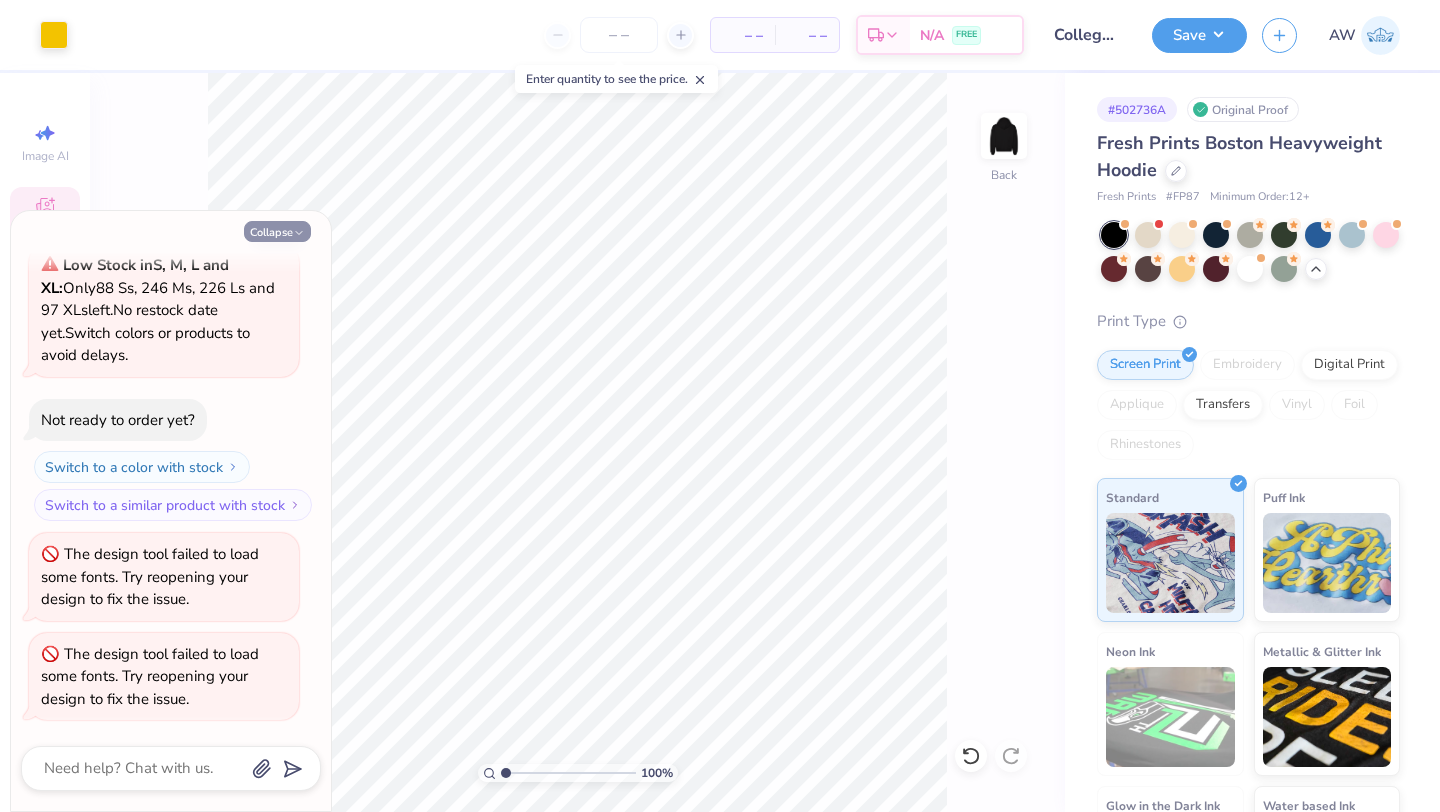click 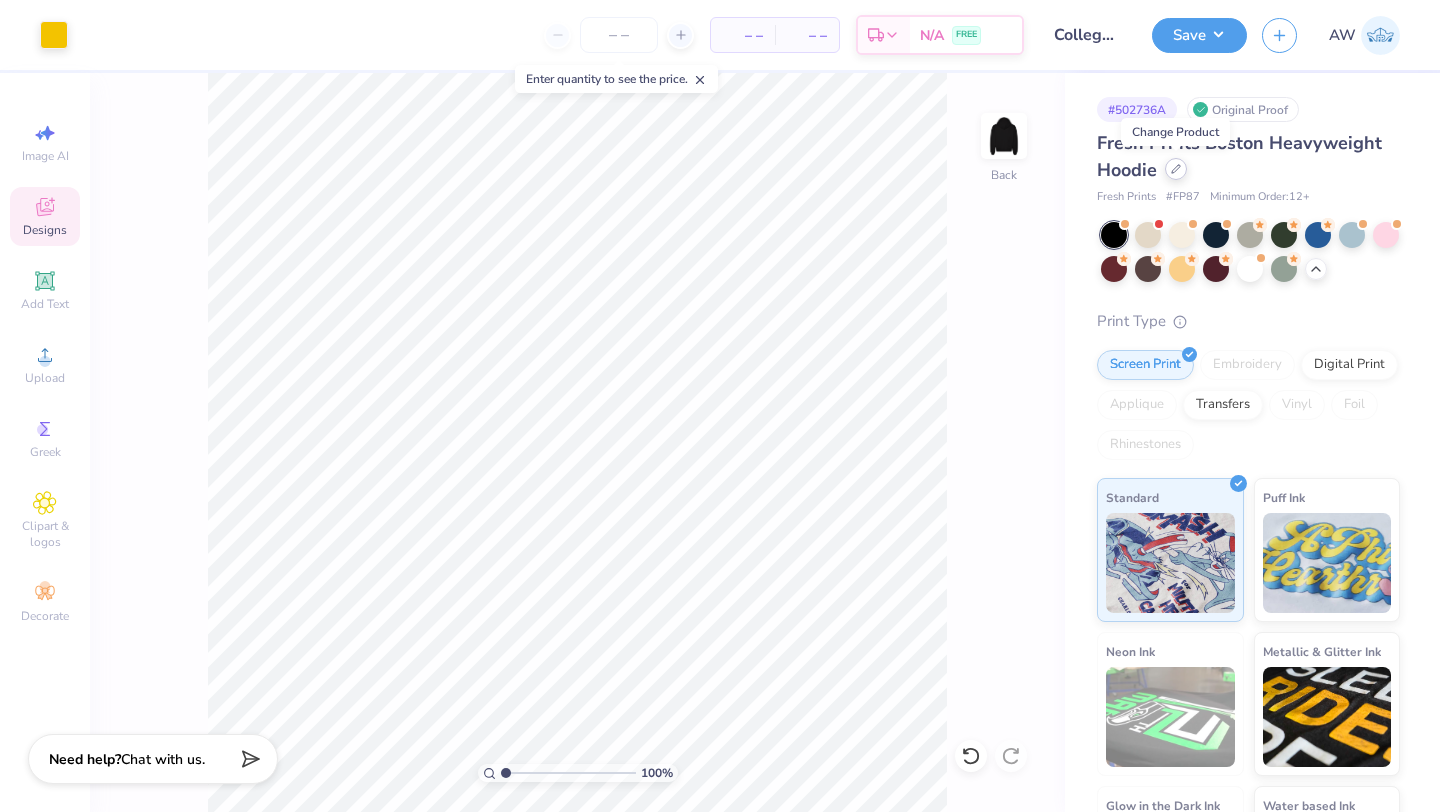 click 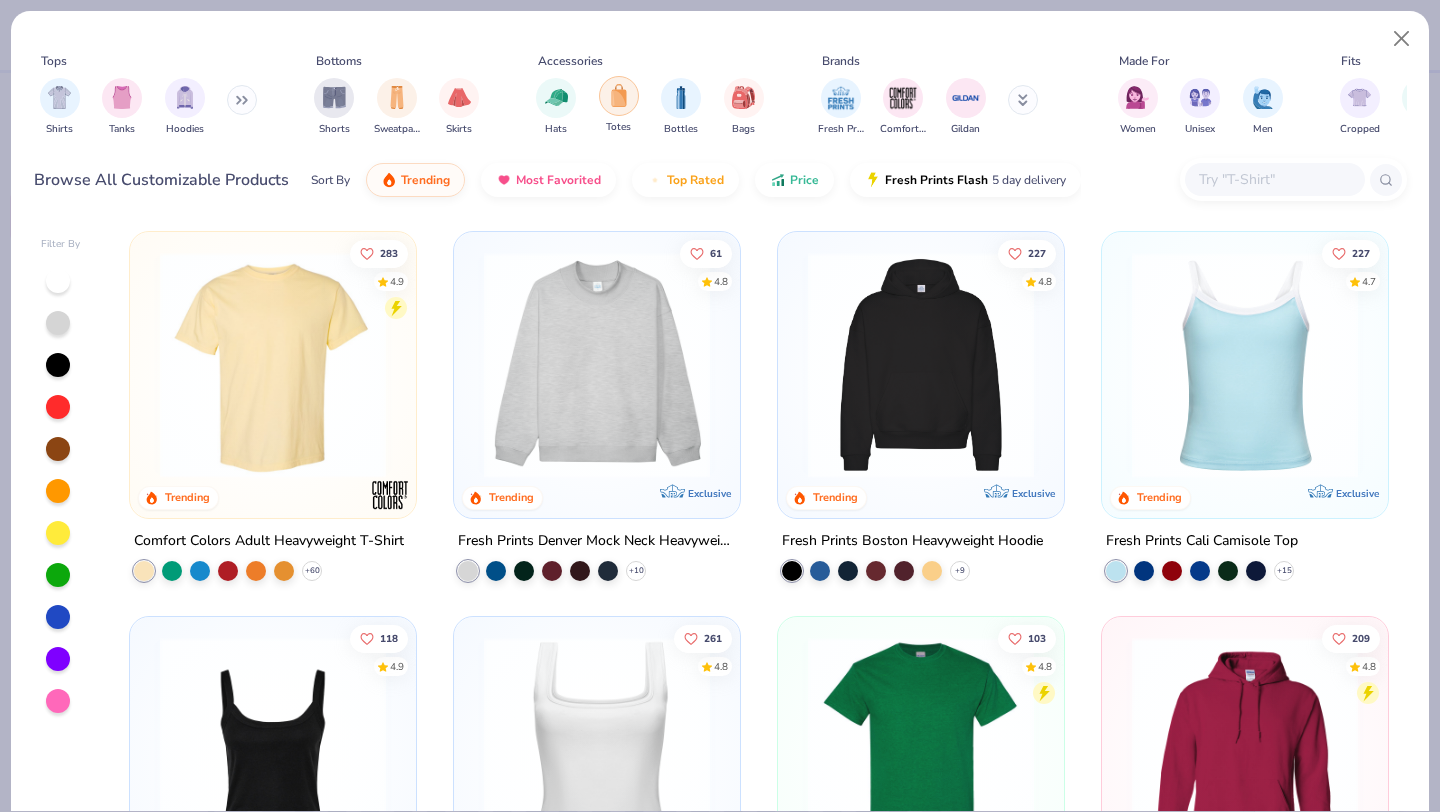 click at bounding box center (619, 96) 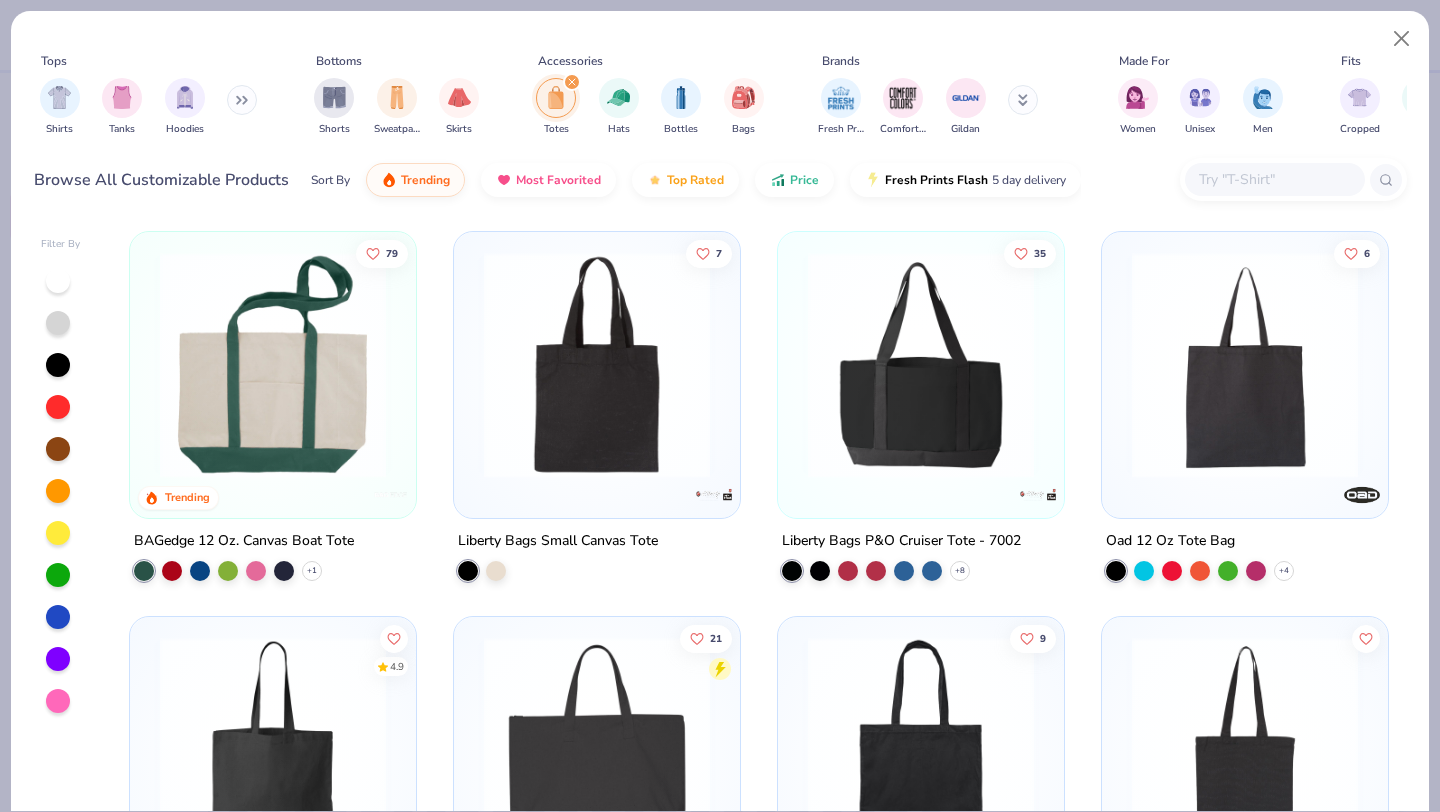 click at bounding box center (597, 365) 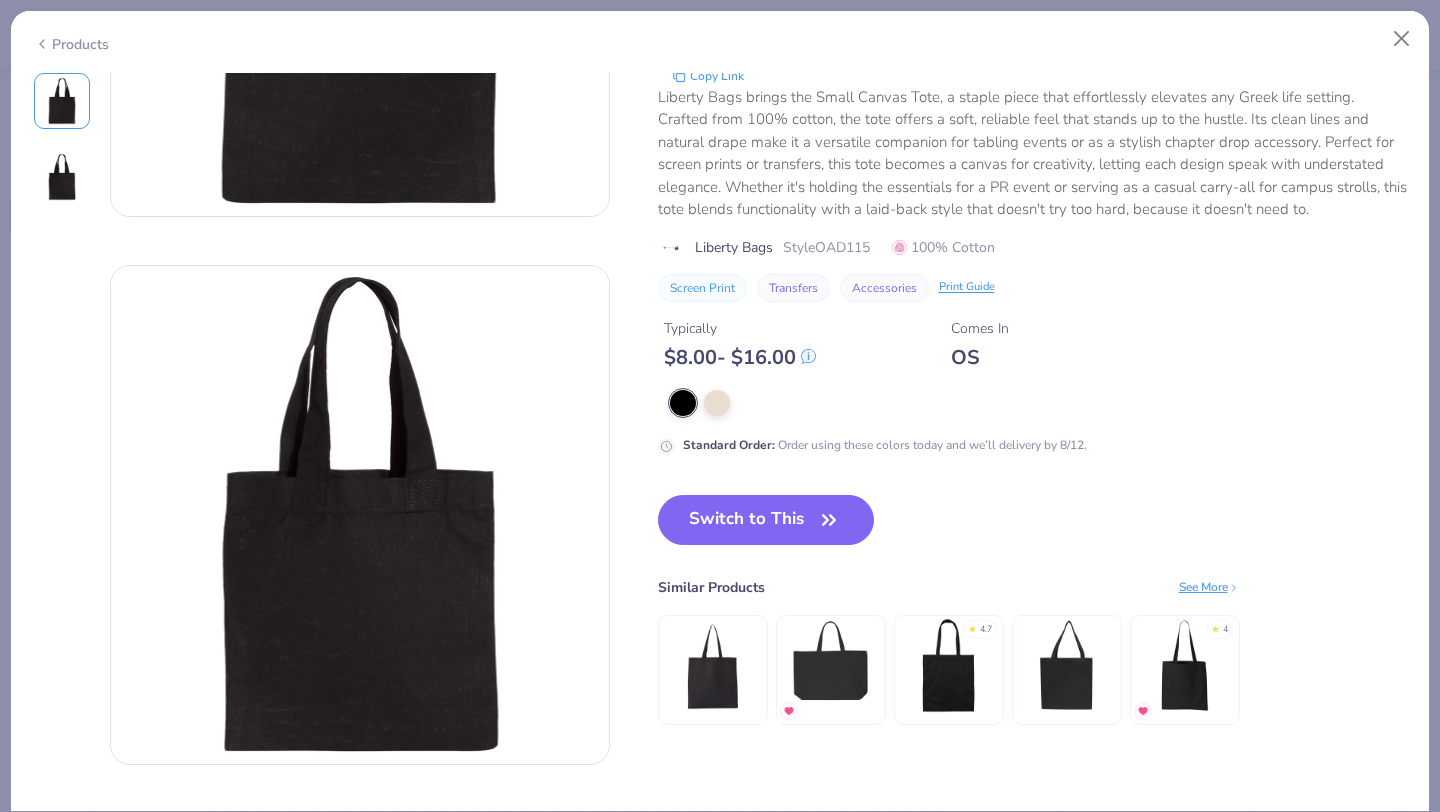 scroll, scrollTop: 0, scrollLeft: 0, axis: both 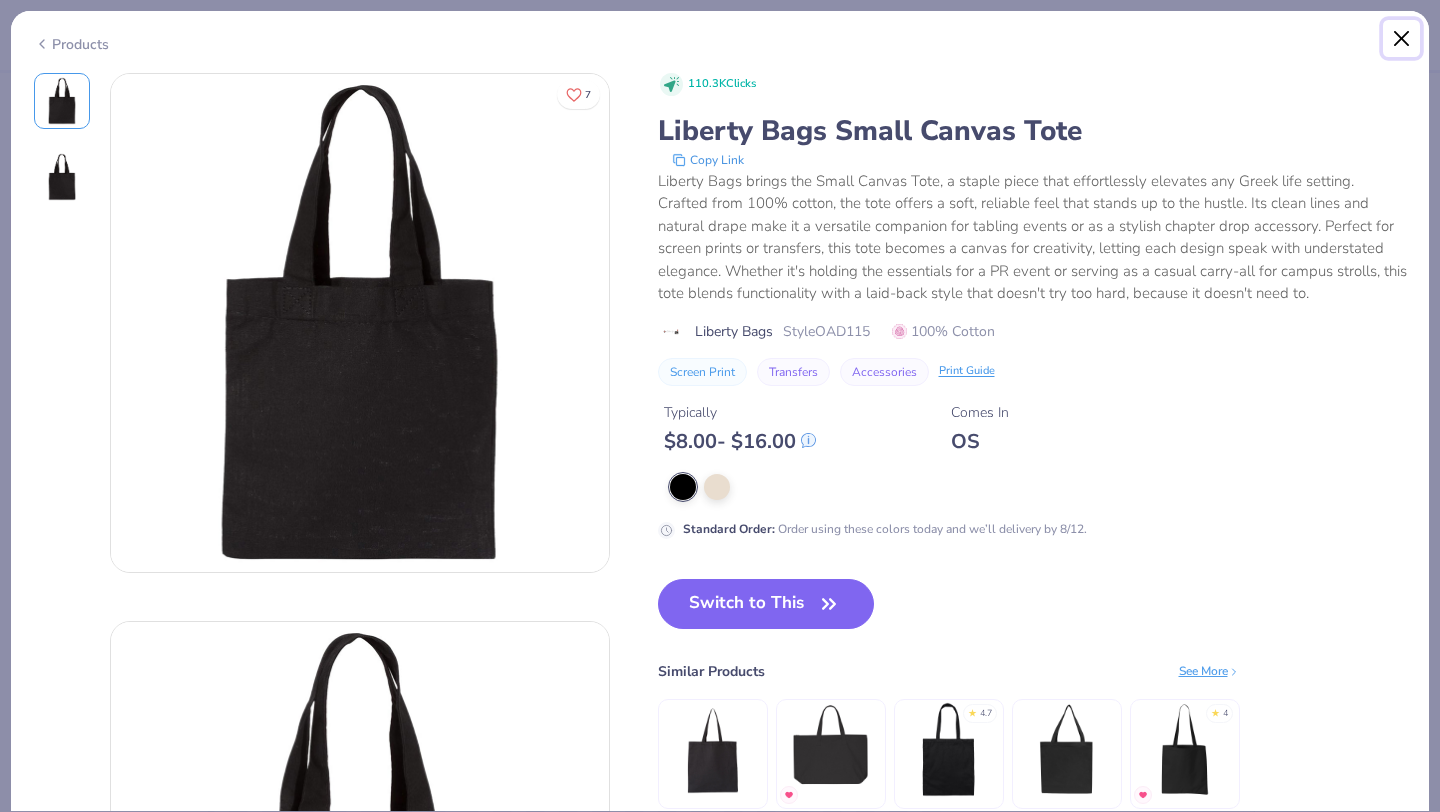 click at bounding box center [1402, 39] 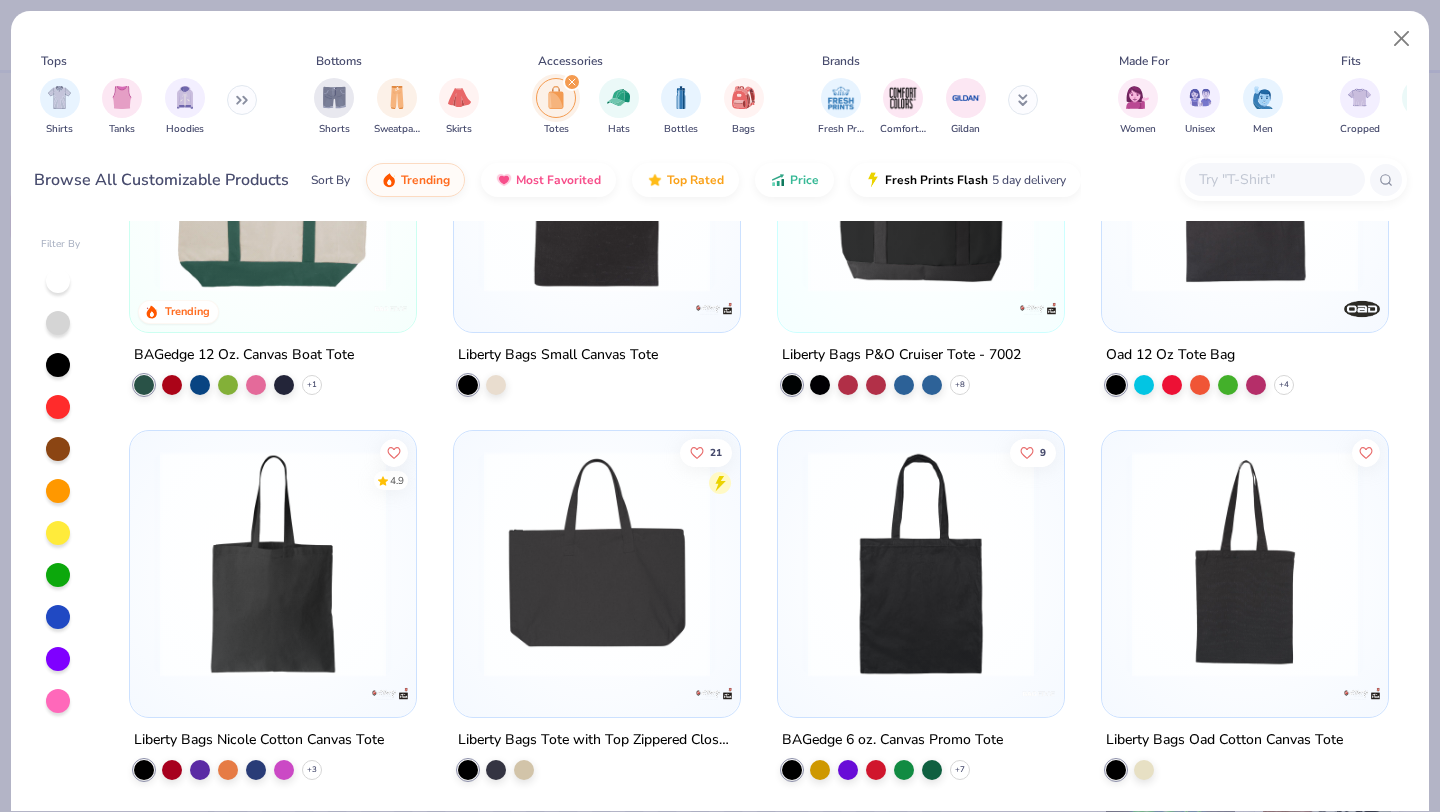 scroll, scrollTop: 191, scrollLeft: 0, axis: vertical 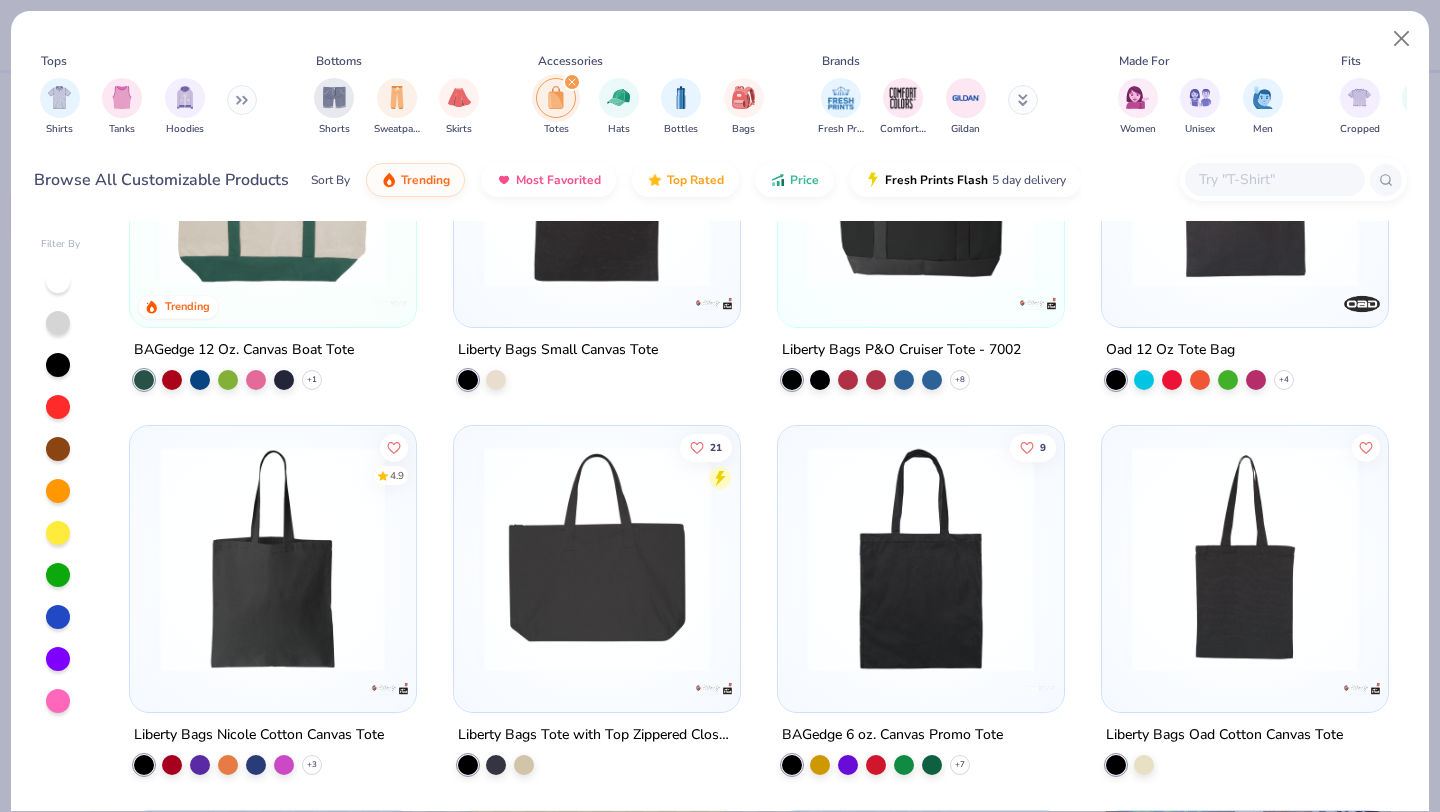 click at bounding box center [273, 559] 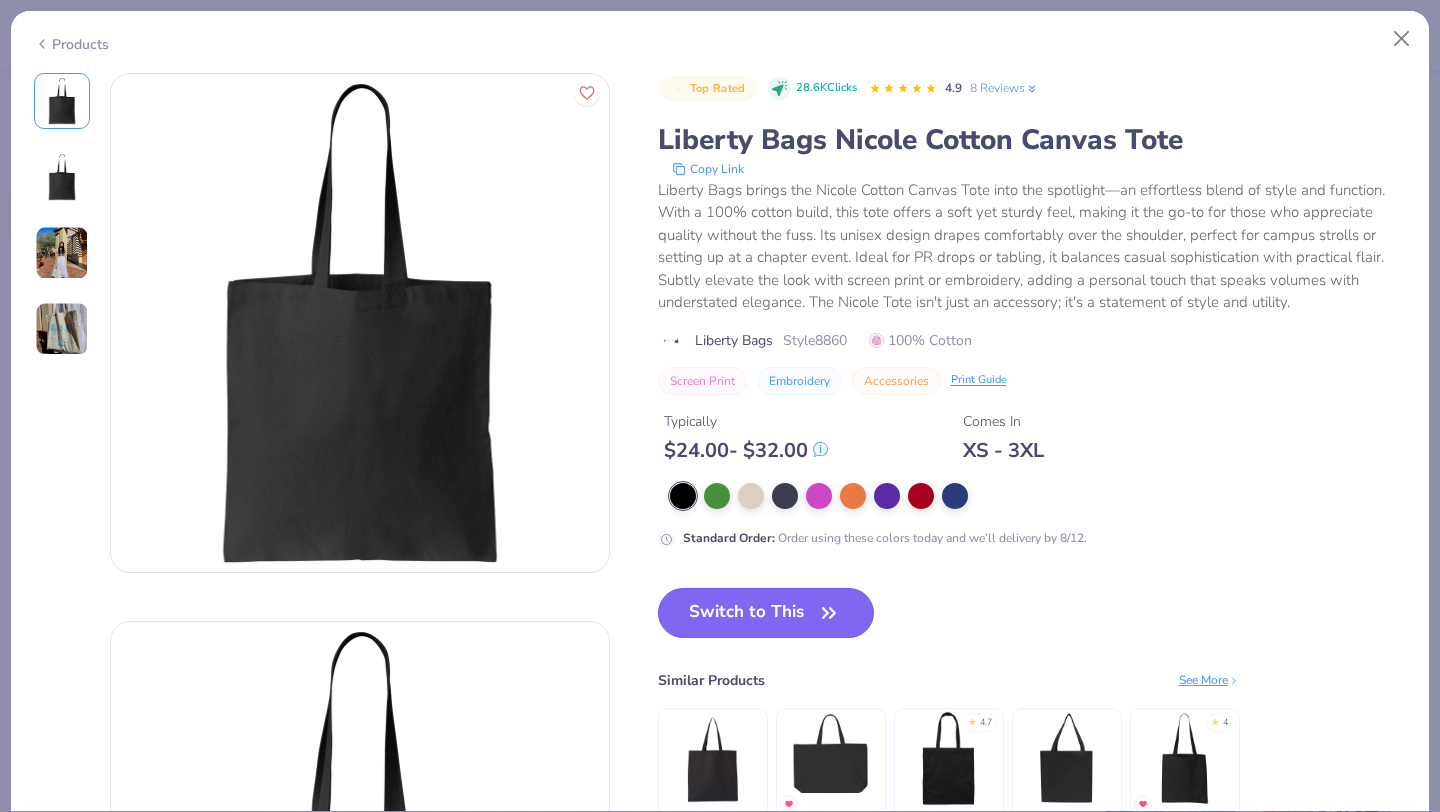 click on "Switch to This" at bounding box center [766, 613] 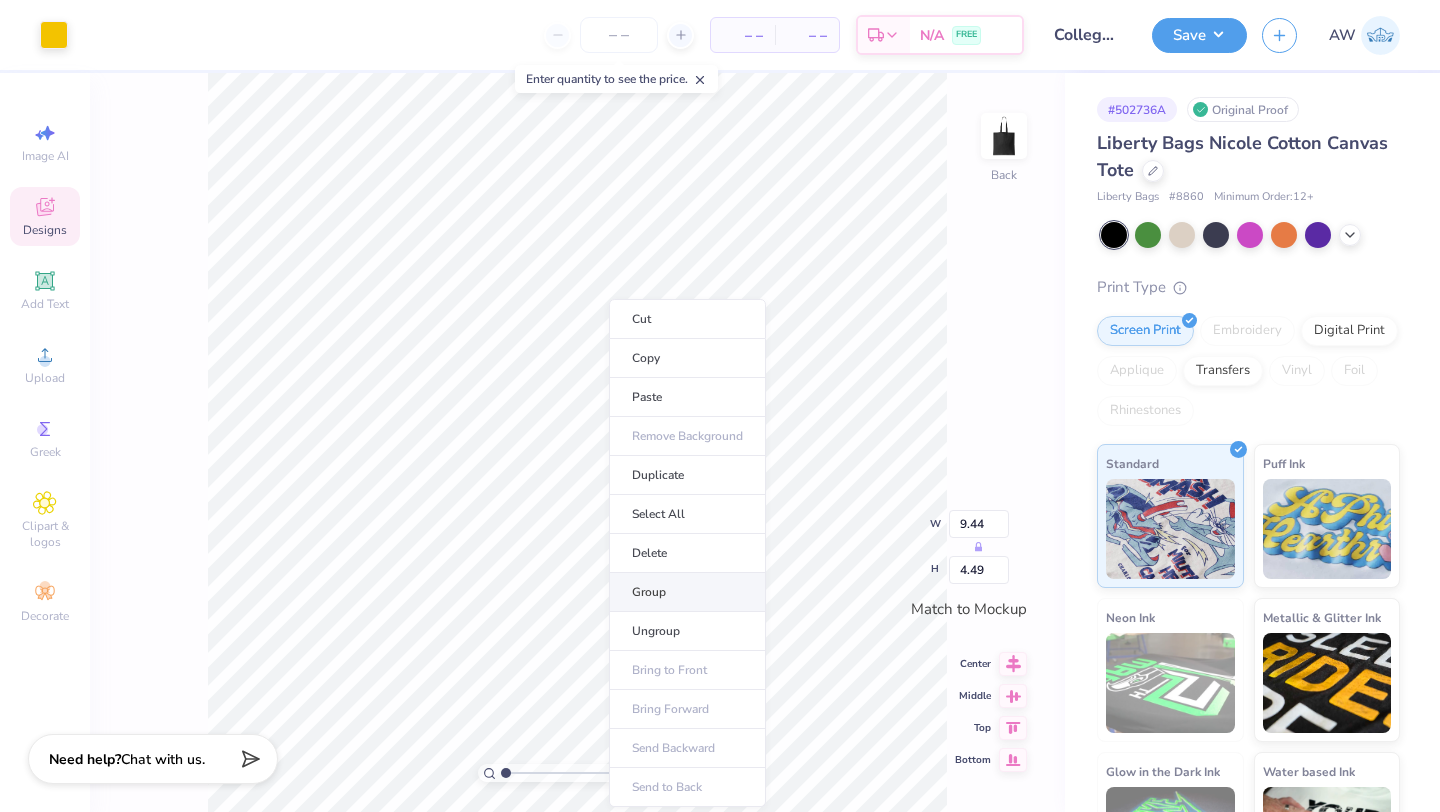 click on "Group" at bounding box center [687, 592] 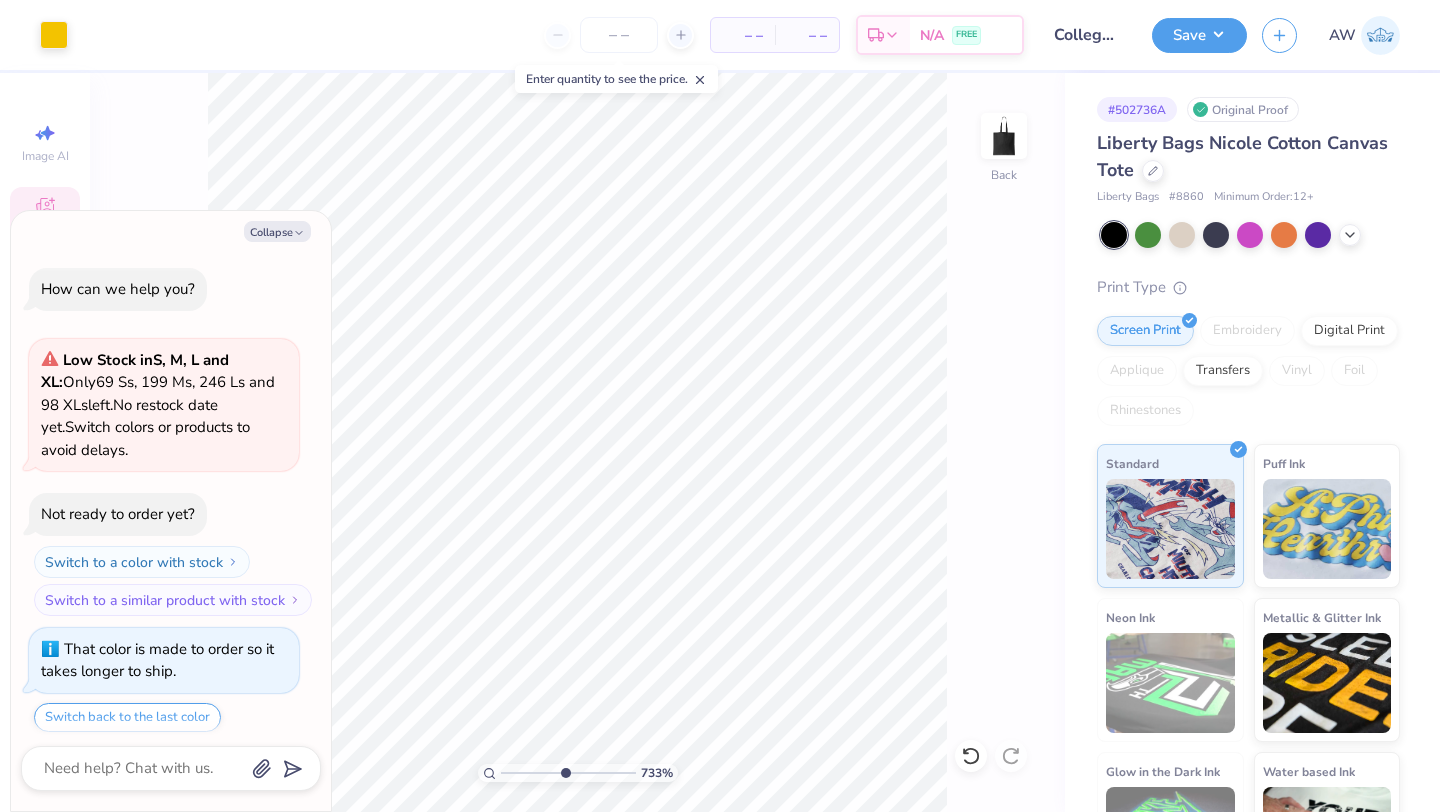 type on "7.33" 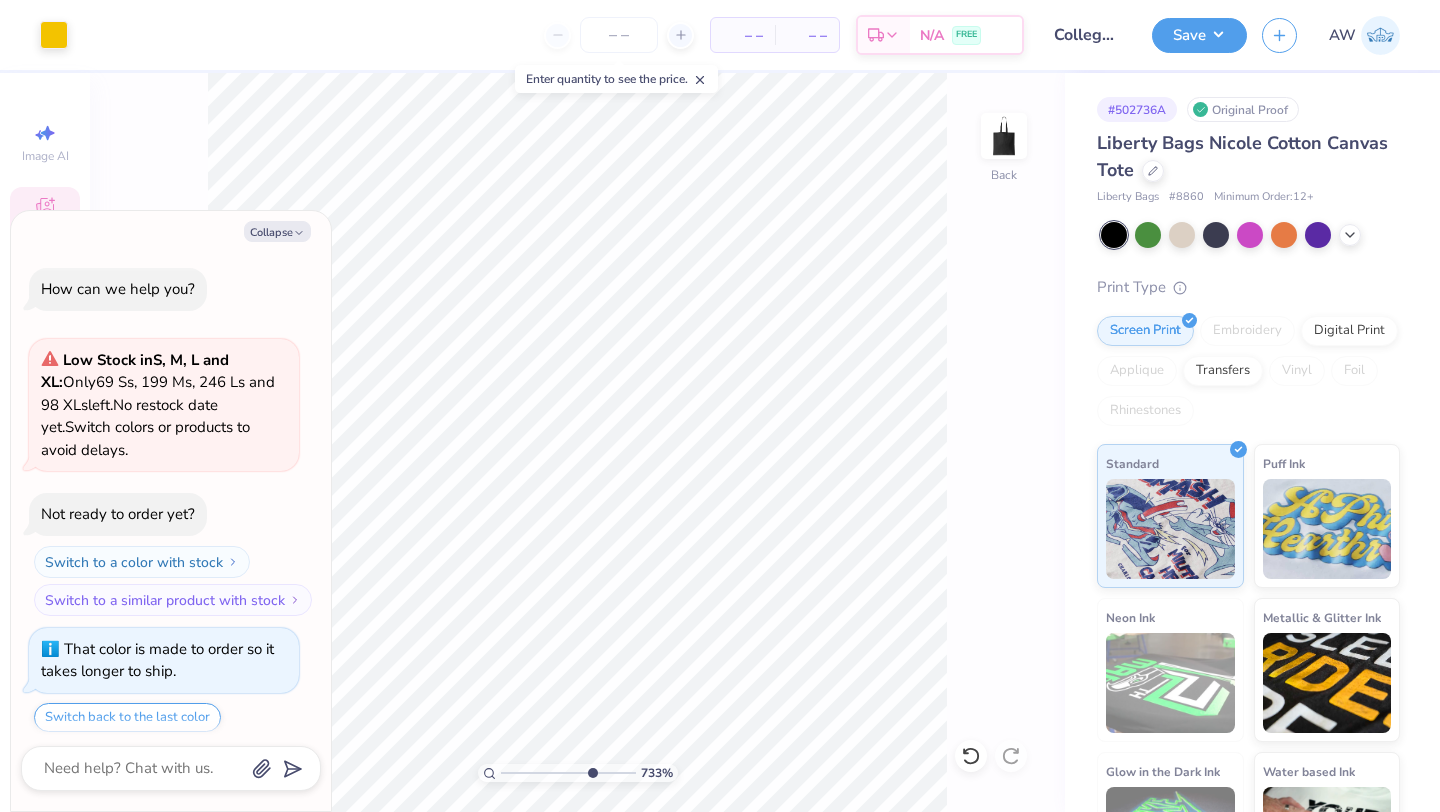 type on "x" 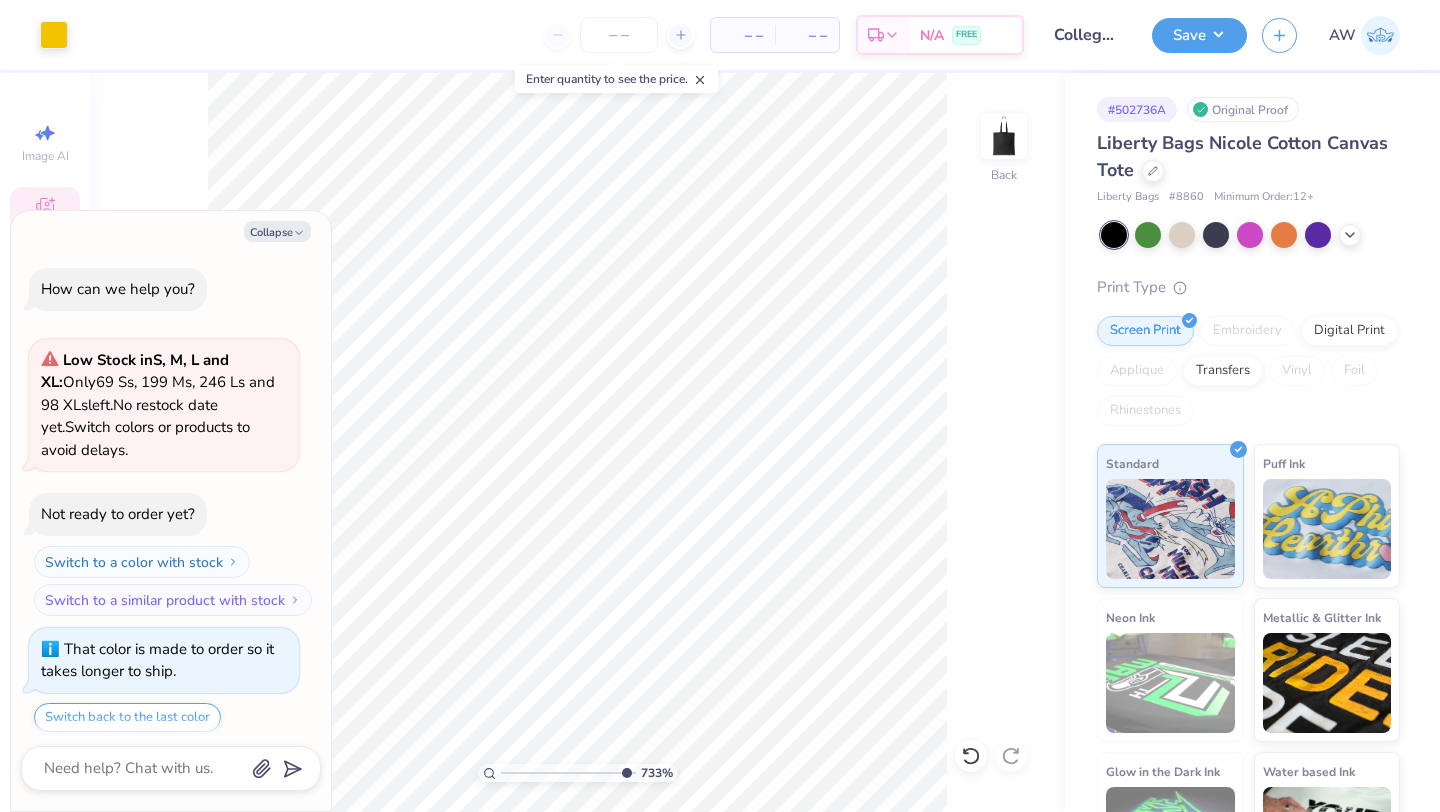 scroll, scrollTop: 1397, scrollLeft: 0, axis: vertical 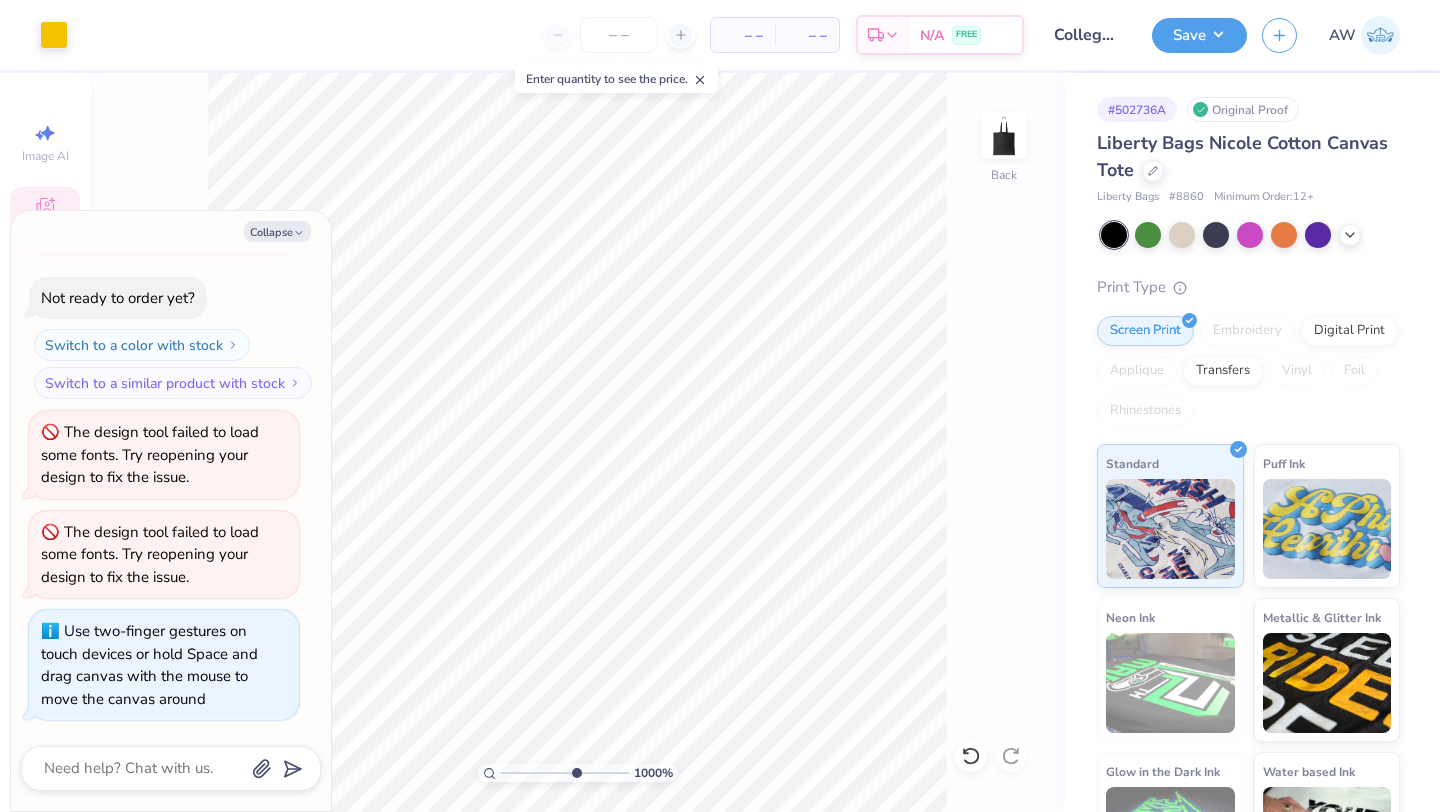 type on "1" 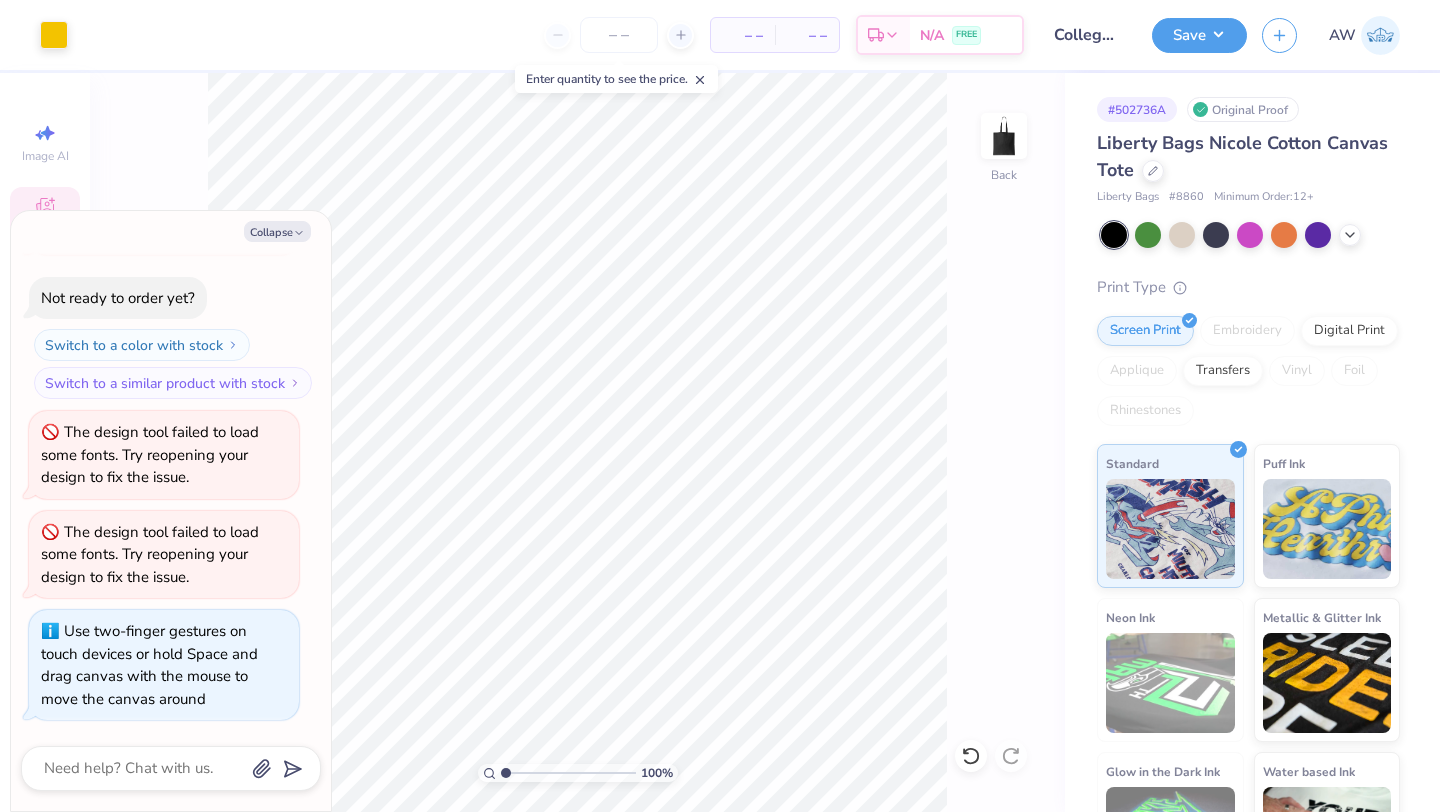 drag, startPoint x: 504, startPoint y: 776, endPoint x: 327, endPoint y: 726, distance: 183.92662 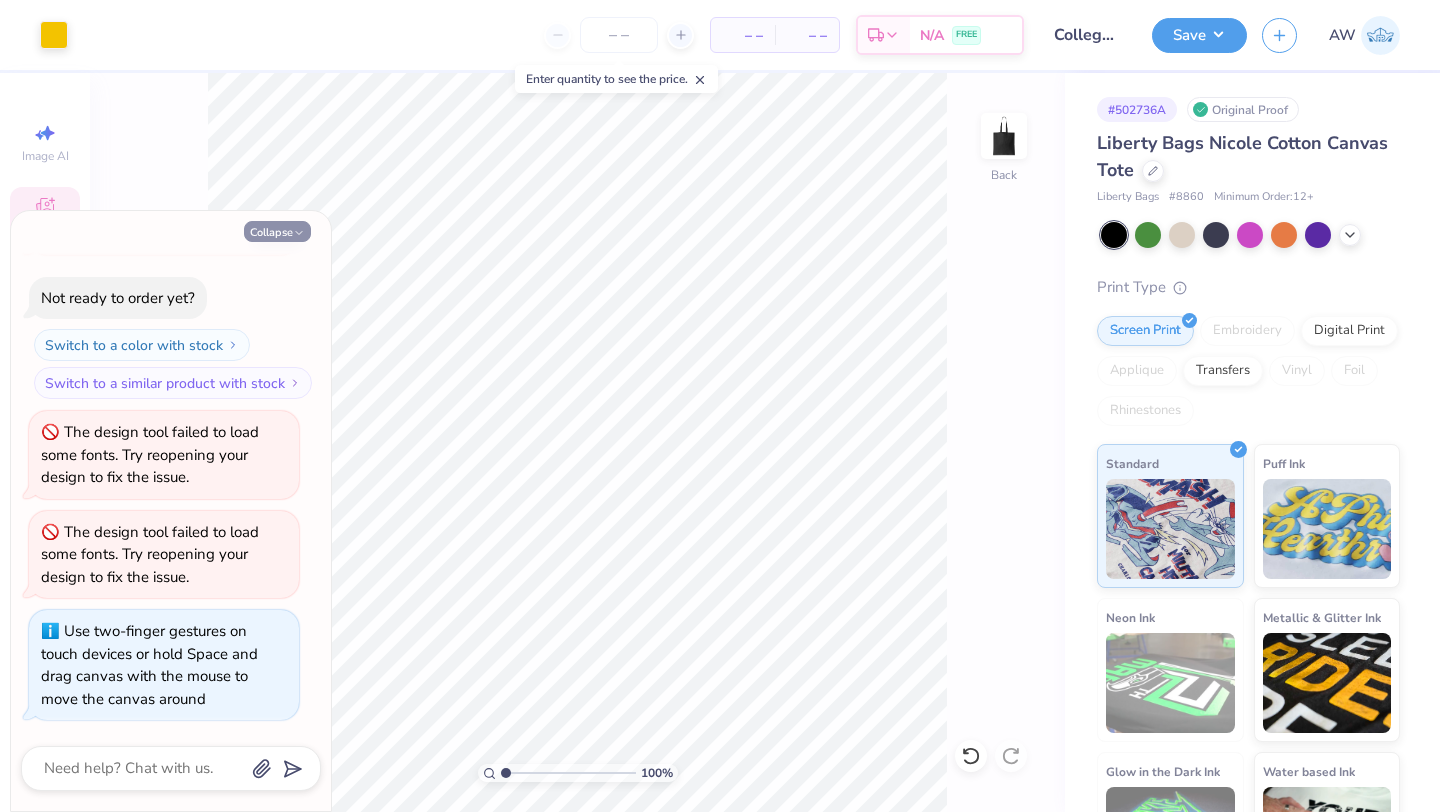 click on "Collapse" at bounding box center [277, 231] 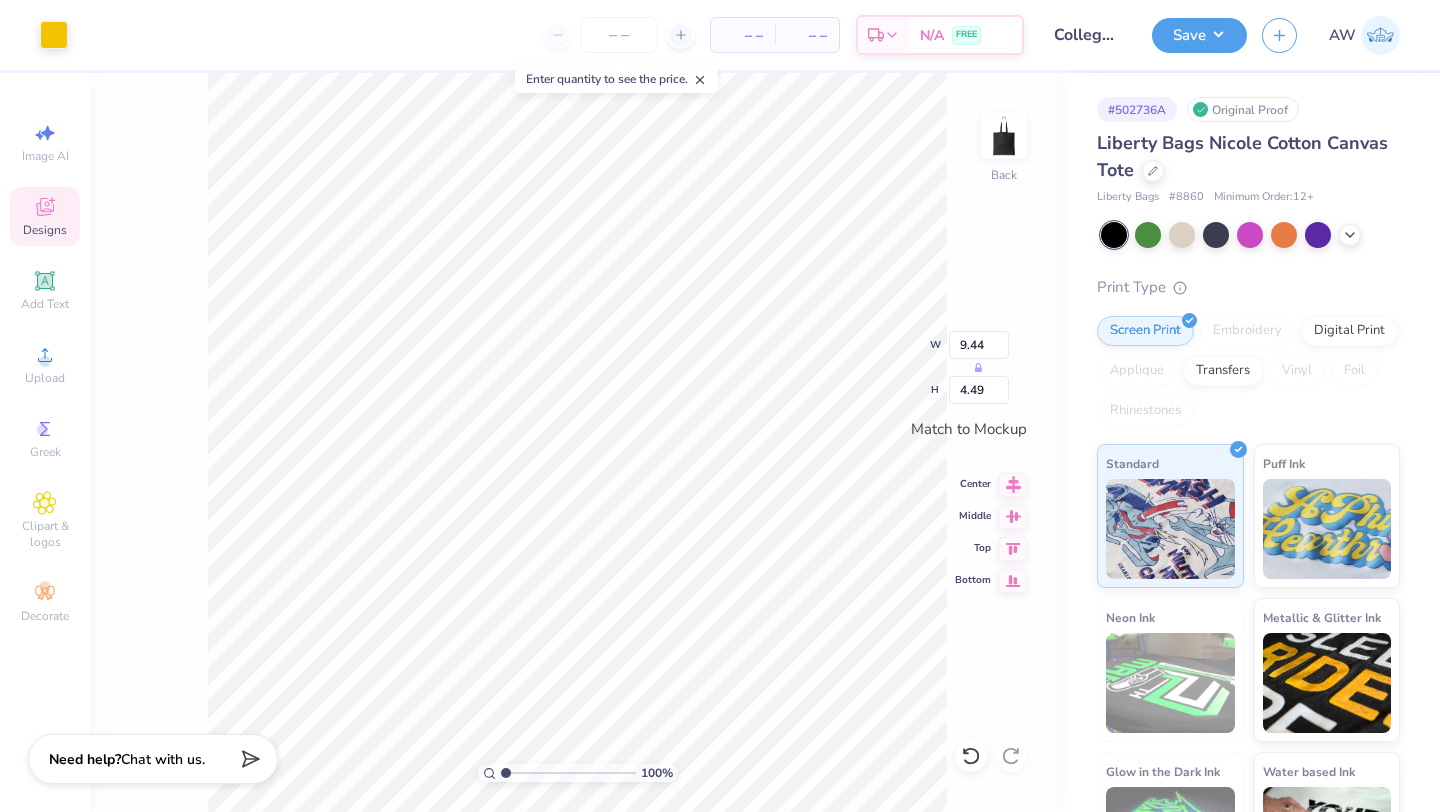 type on "7.80" 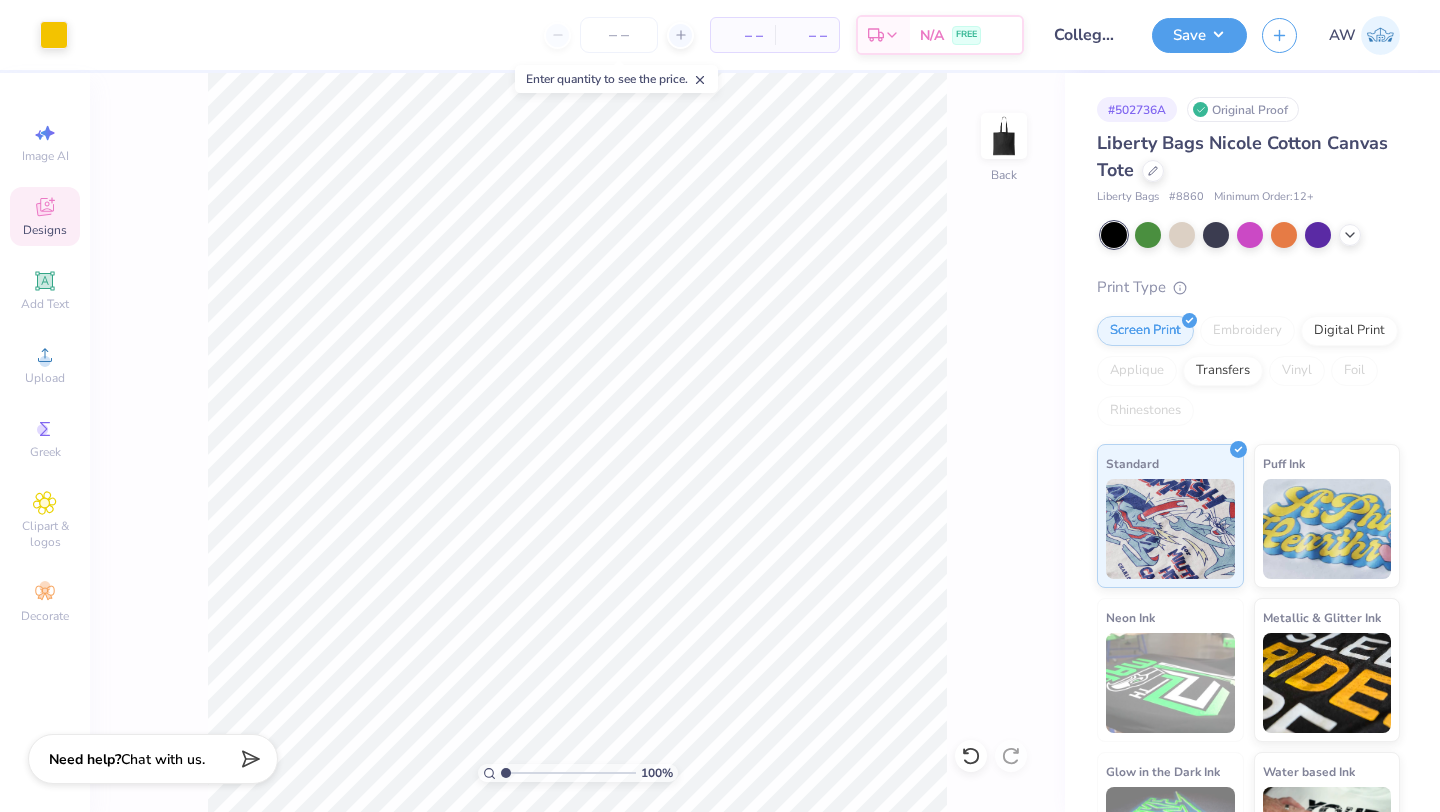 click 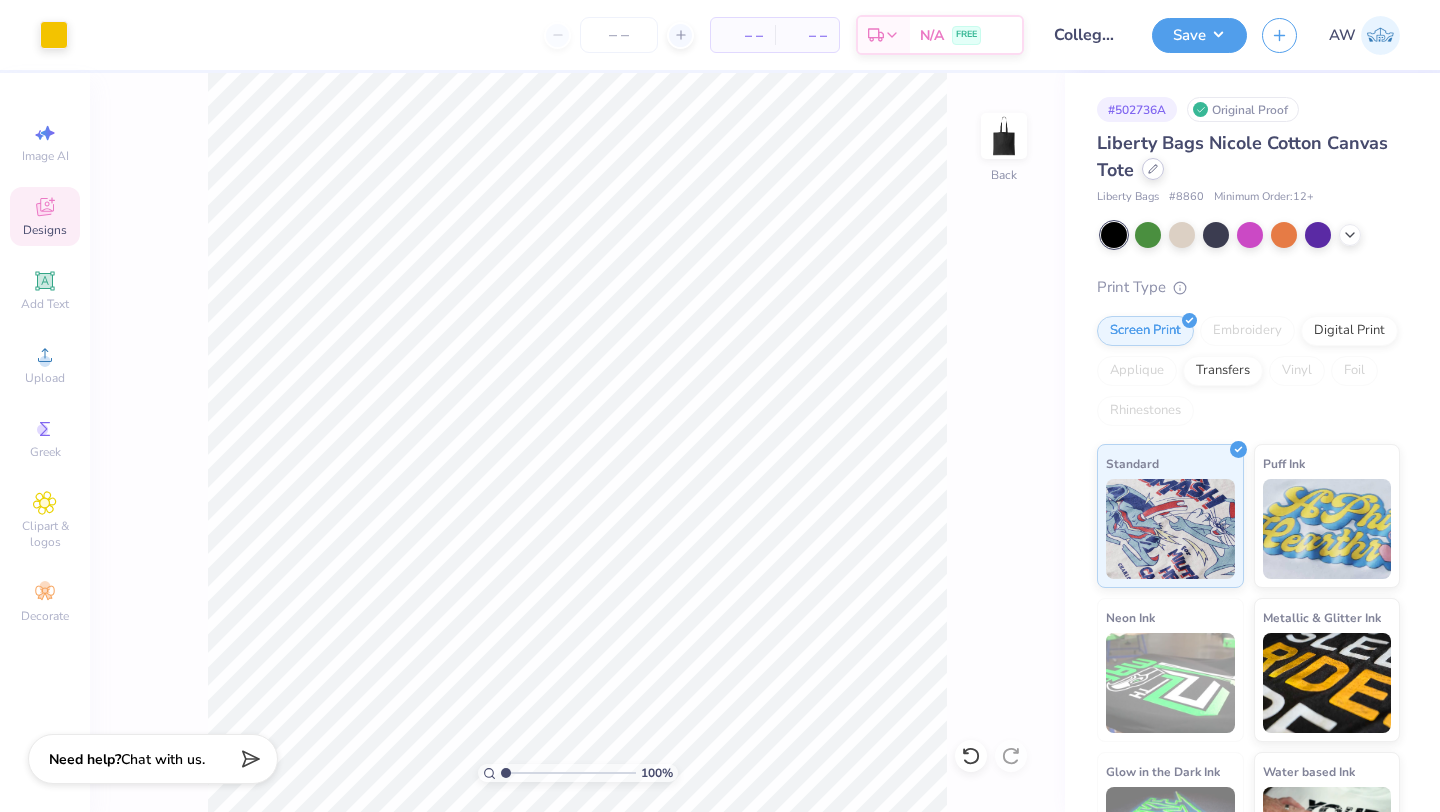 click at bounding box center [1153, 169] 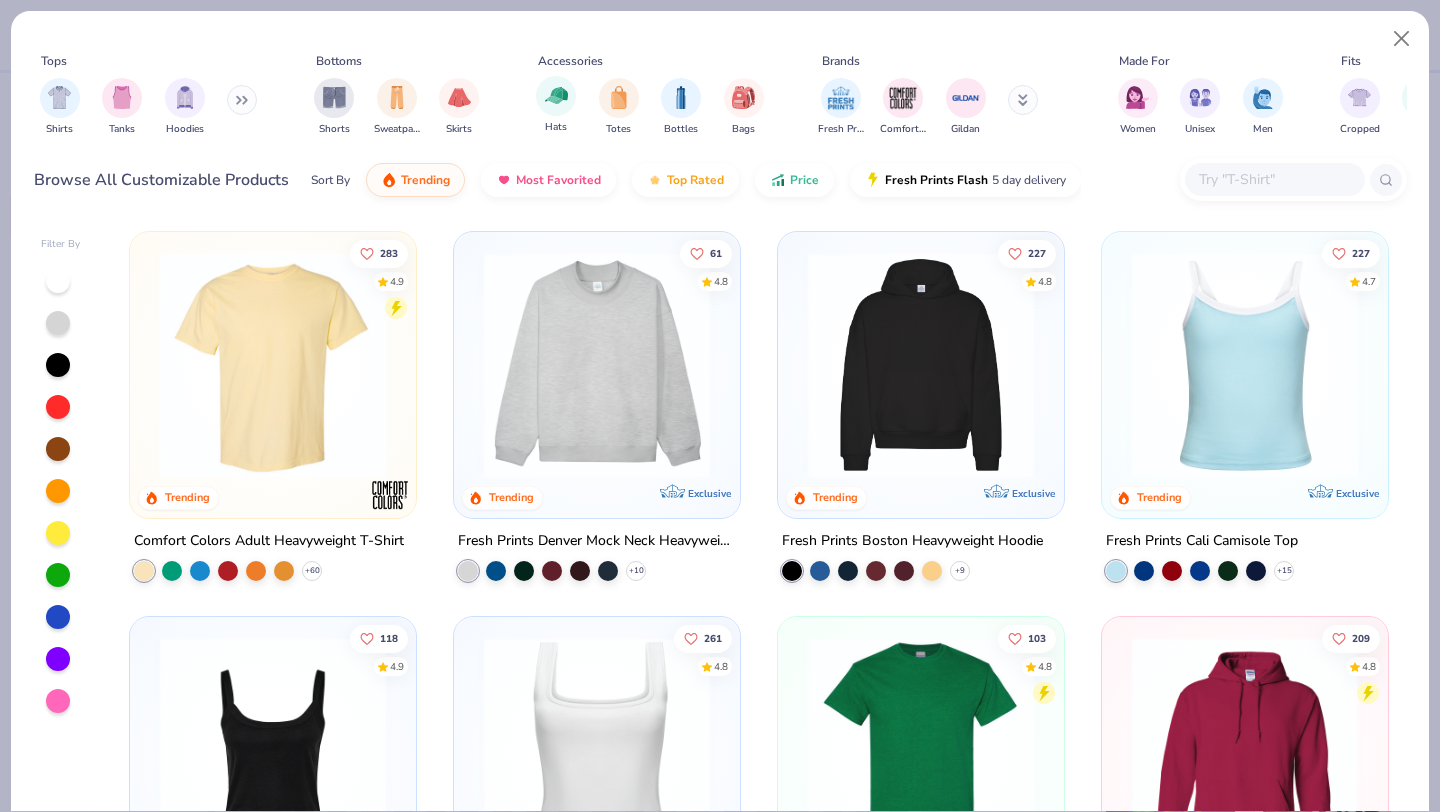 click on "Hats" at bounding box center (556, 105) 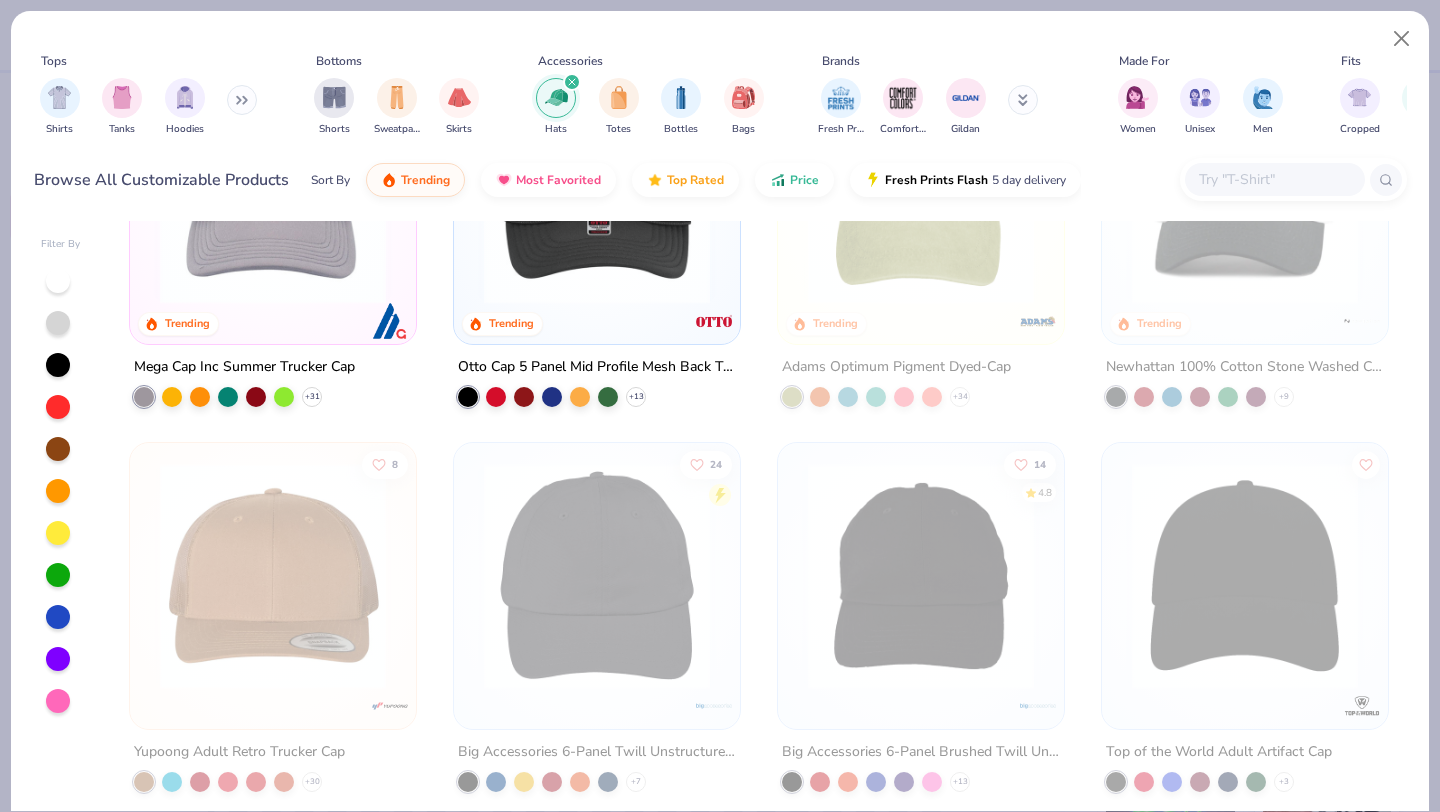 scroll, scrollTop: 0, scrollLeft: 0, axis: both 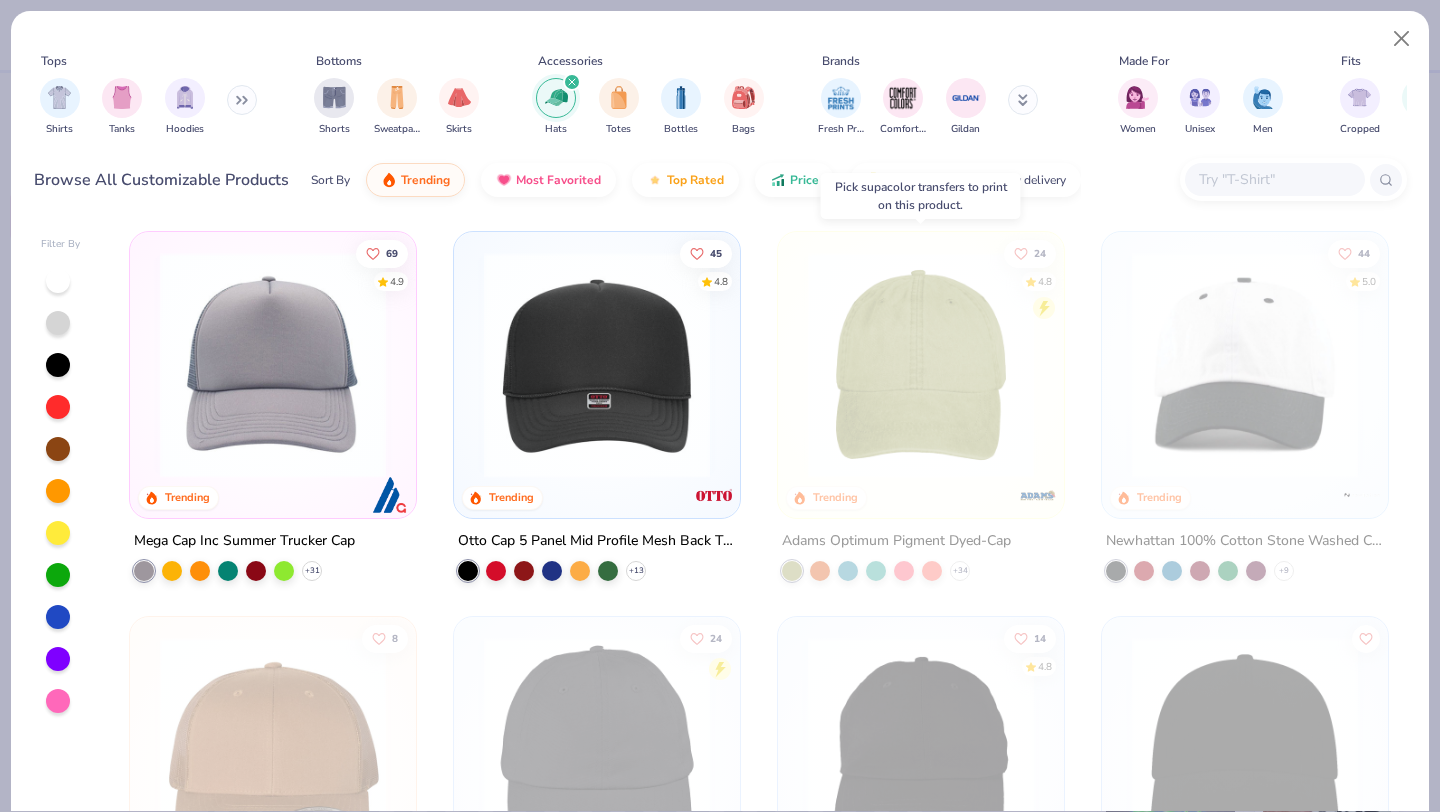 click at bounding box center [921, 365] 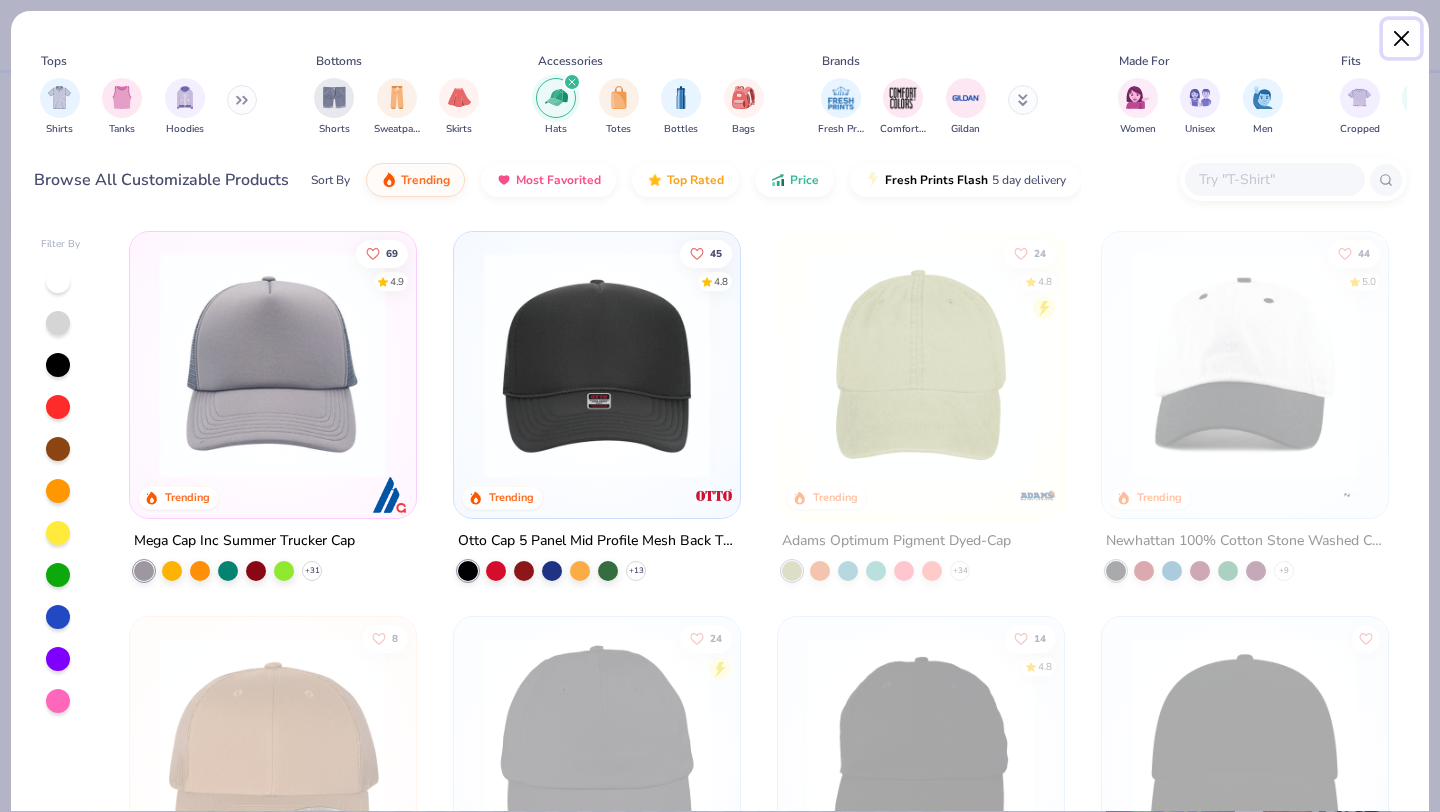 click at bounding box center [1402, 39] 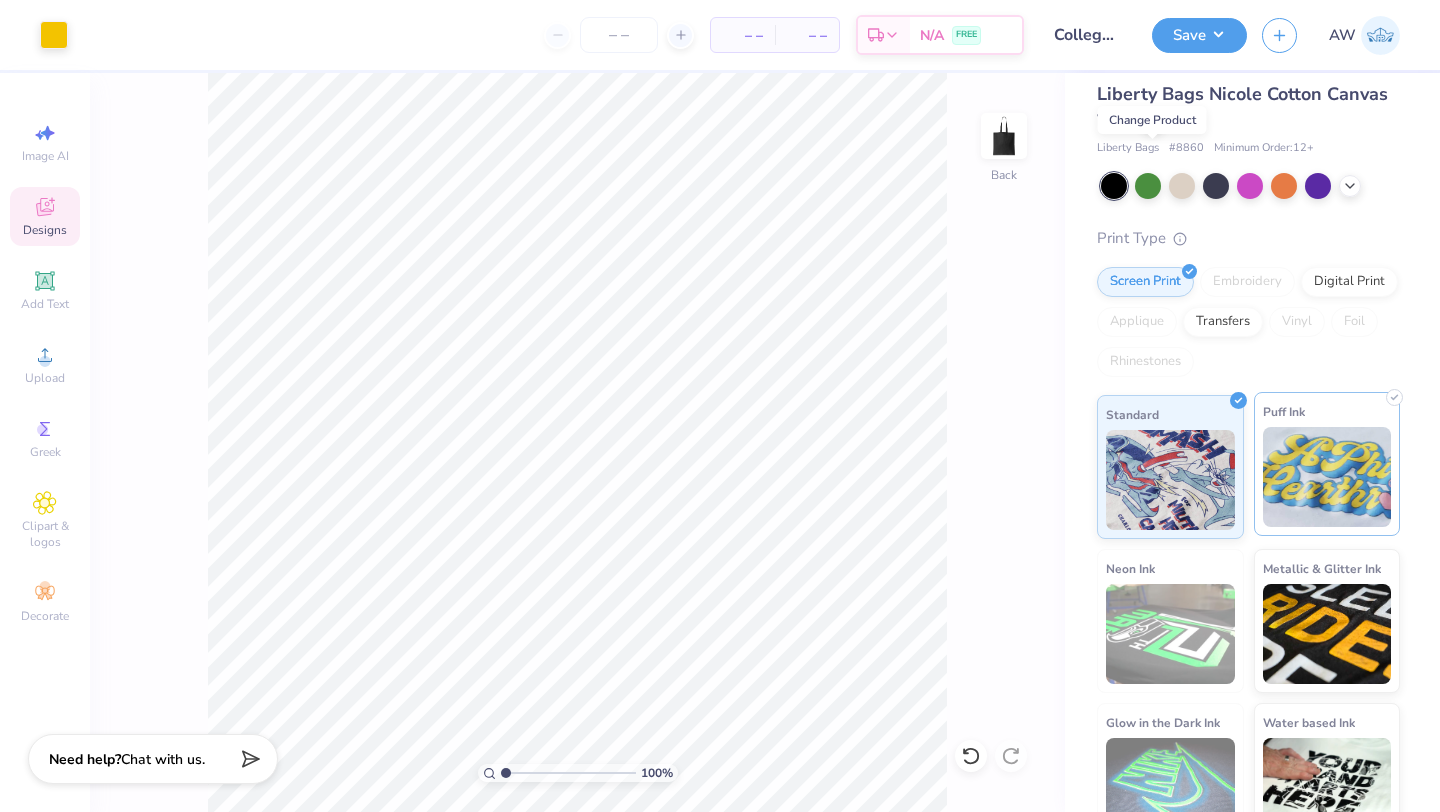 scroll, scrollTop: 0, scrollLeft: 0, axis: both 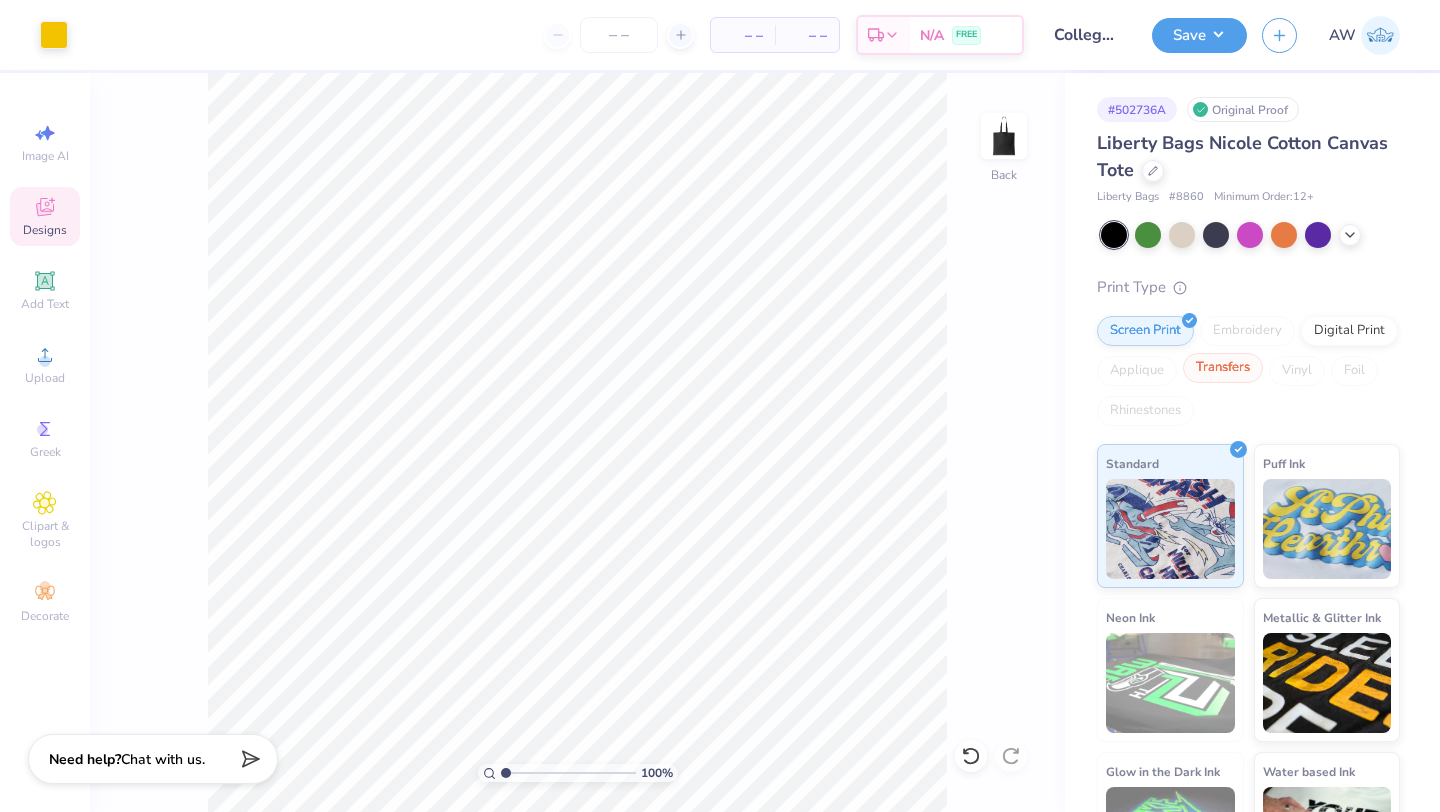 click on "Transfers" at bounding box center (1223, 368) 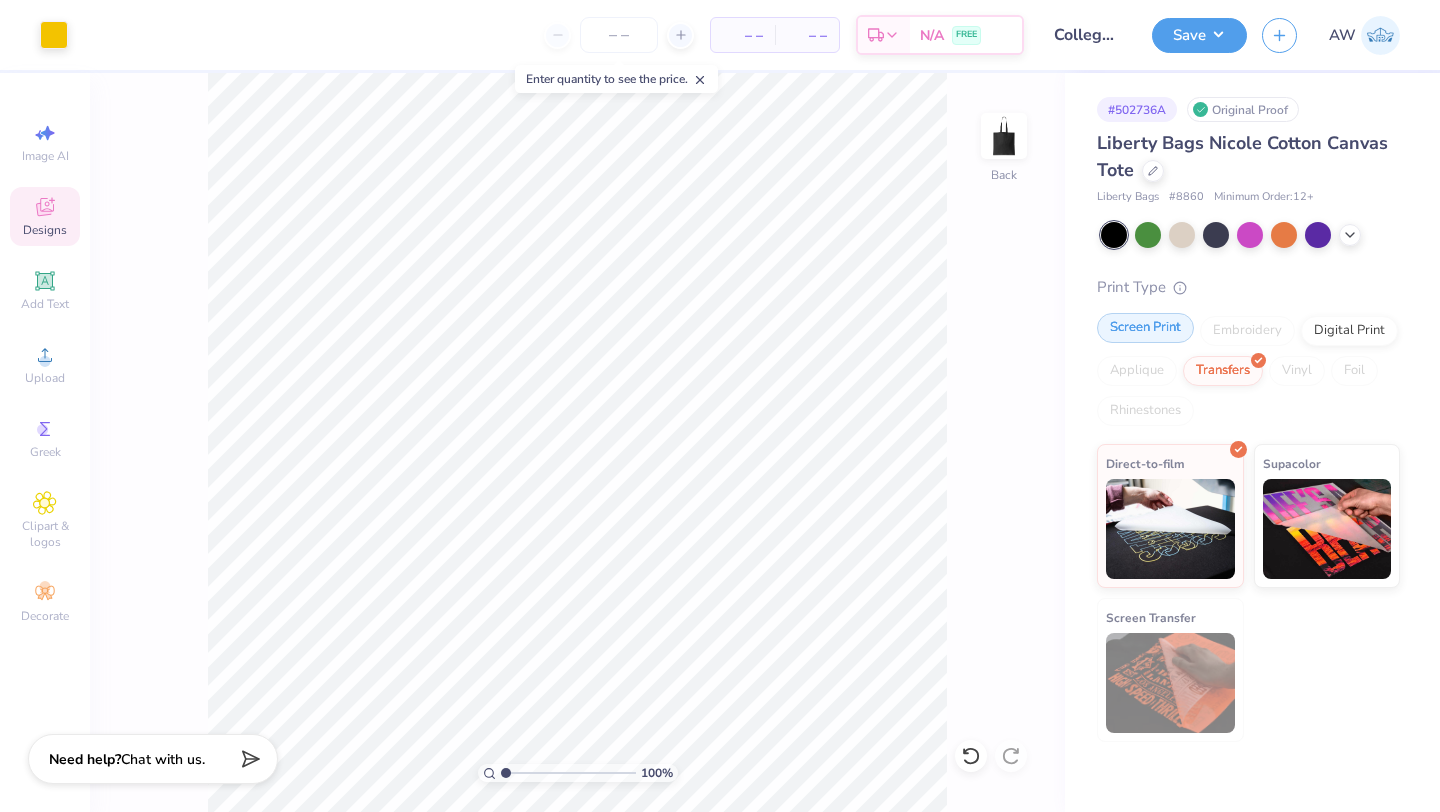 click on "Screen Print" at bounding box center (1145, 328) 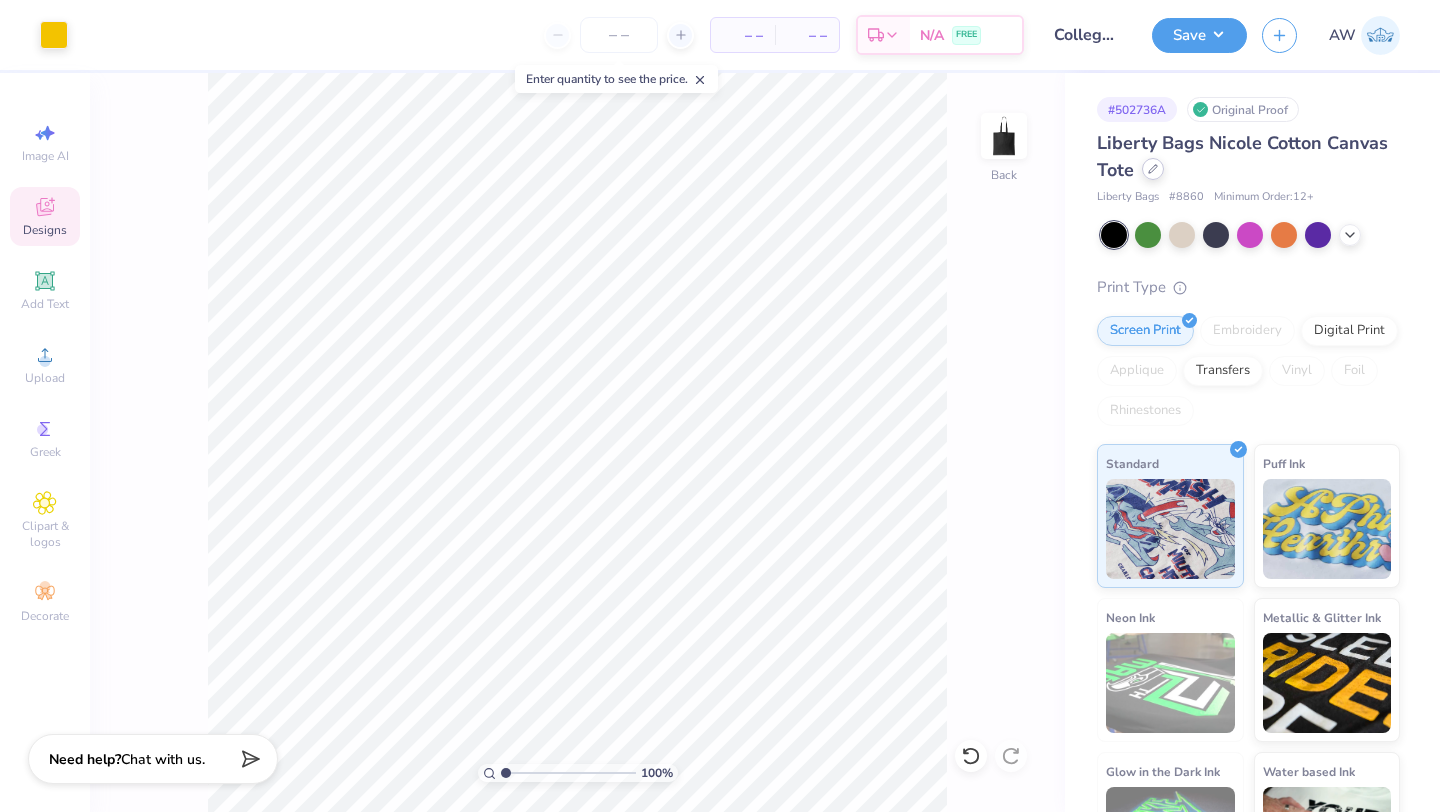 click 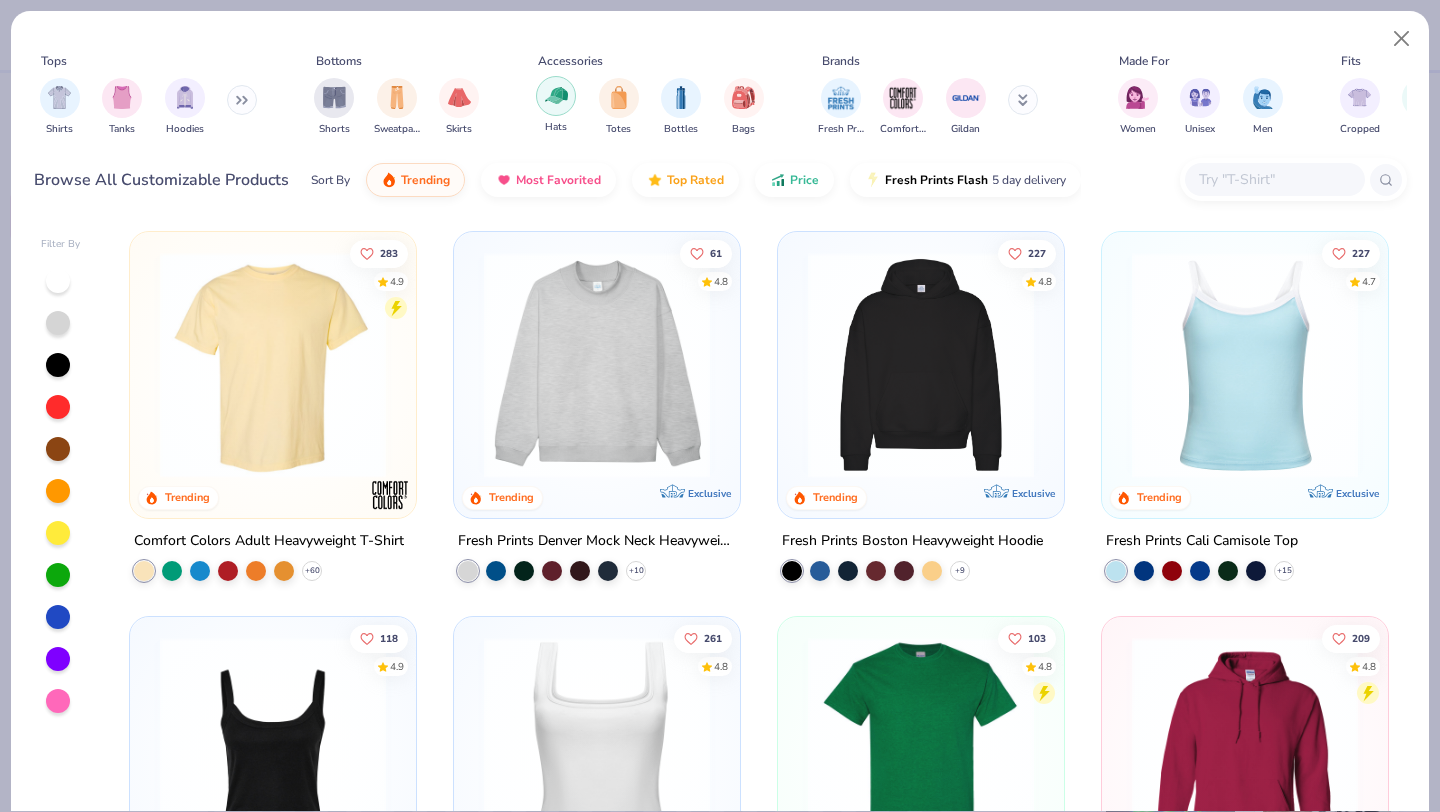 click at bounding box center [556, 95] 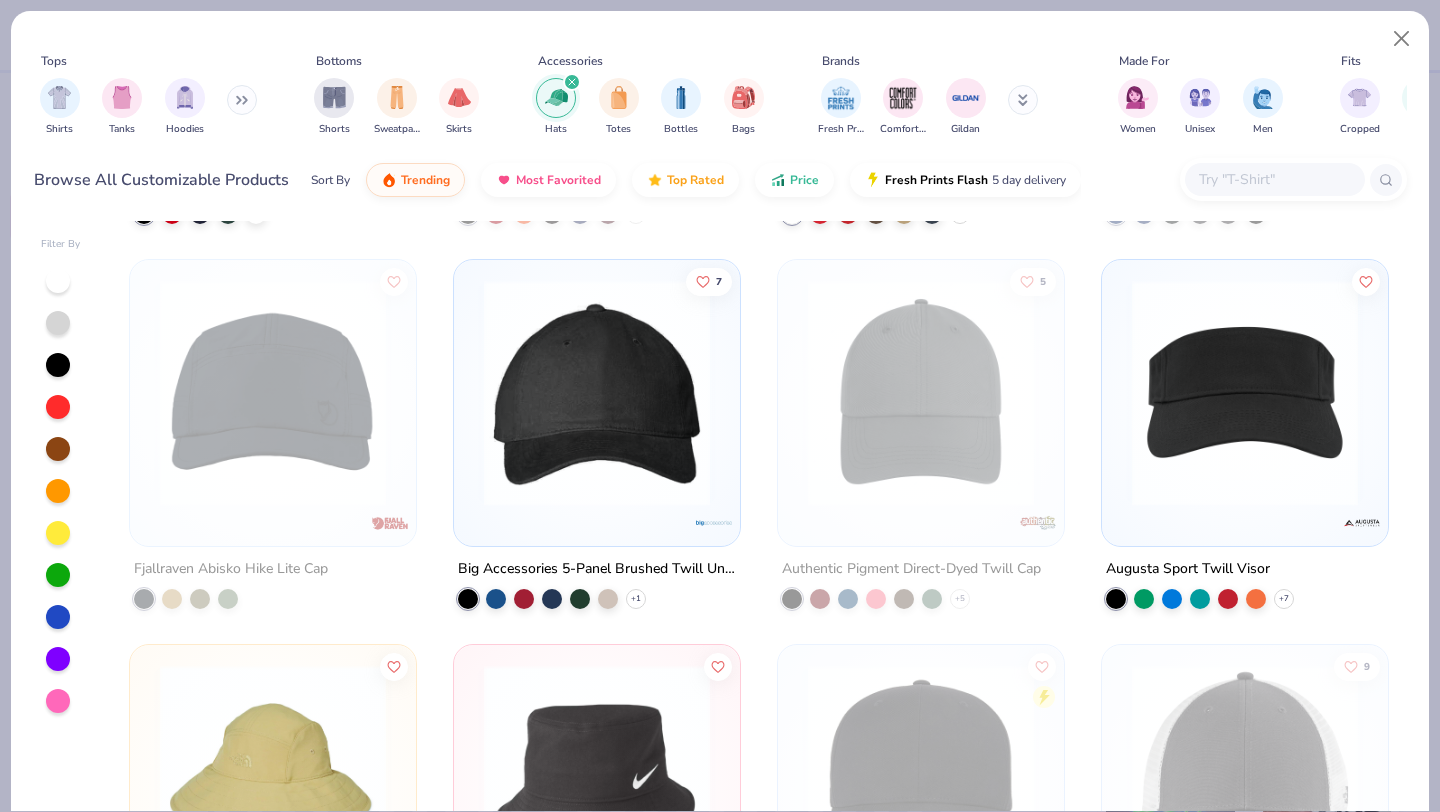 scroll, scrollTop: 1889, scrollLeft: 0, axis: vertical 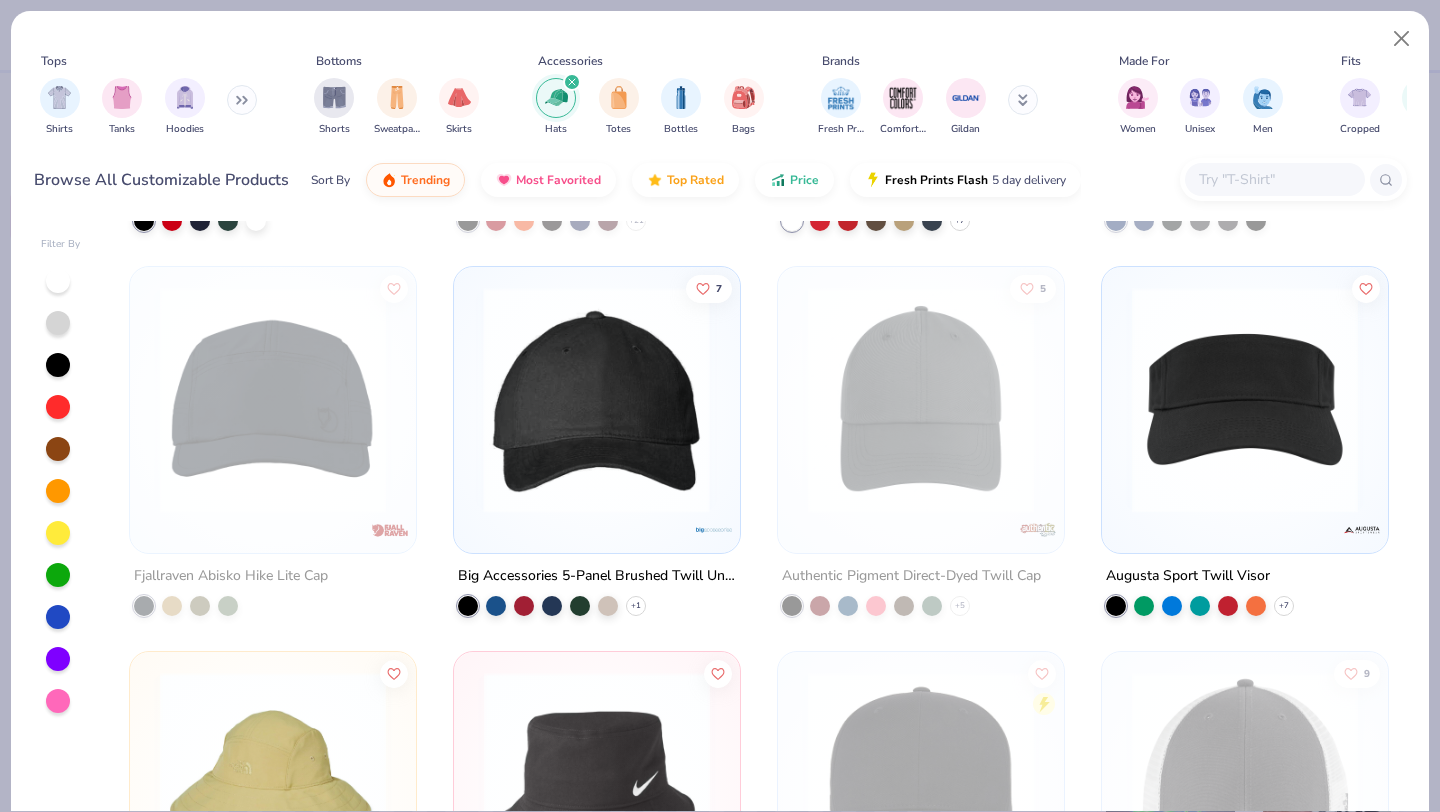 click at bounding box center (597, 400) 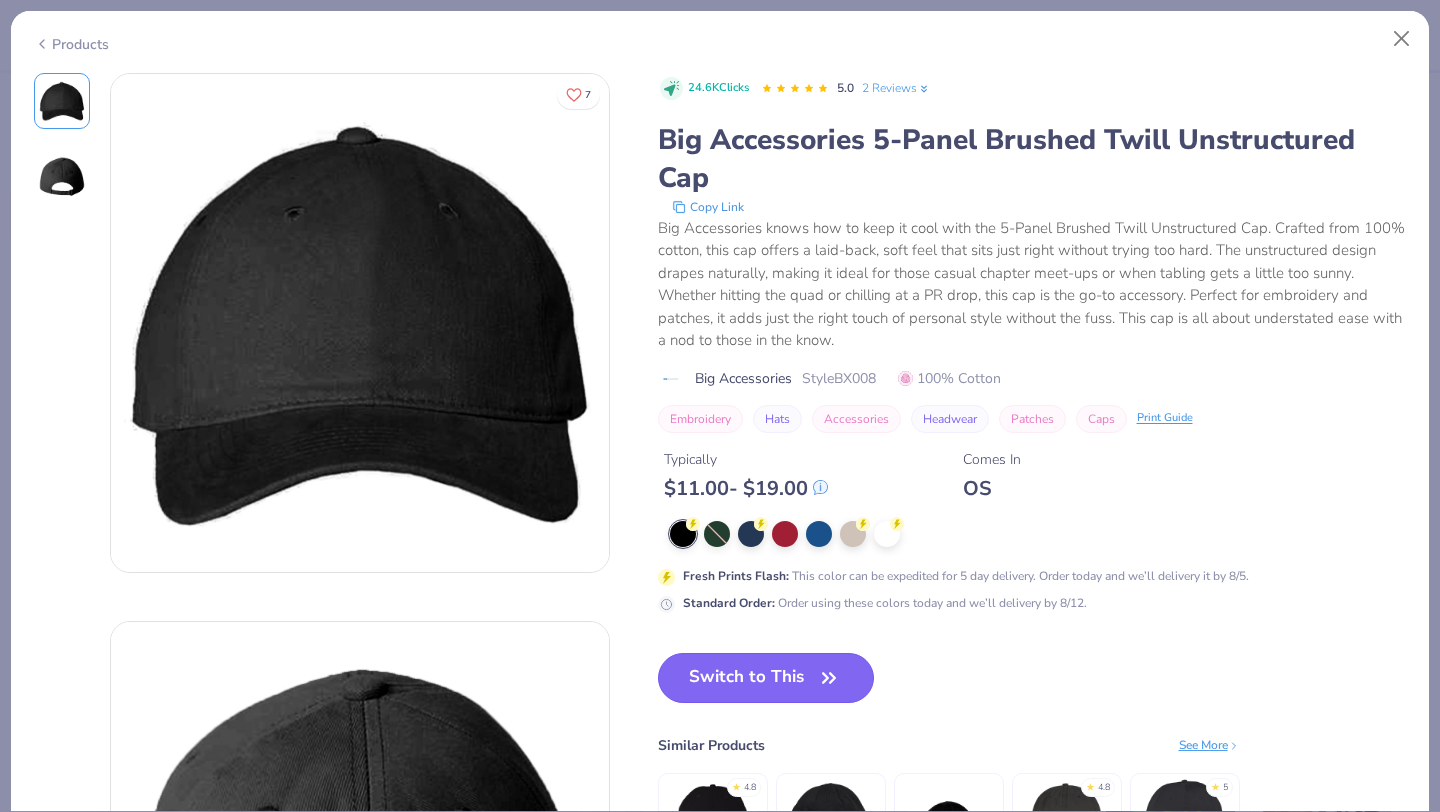 click on "Switch to This" at bounding box center [766, 678] 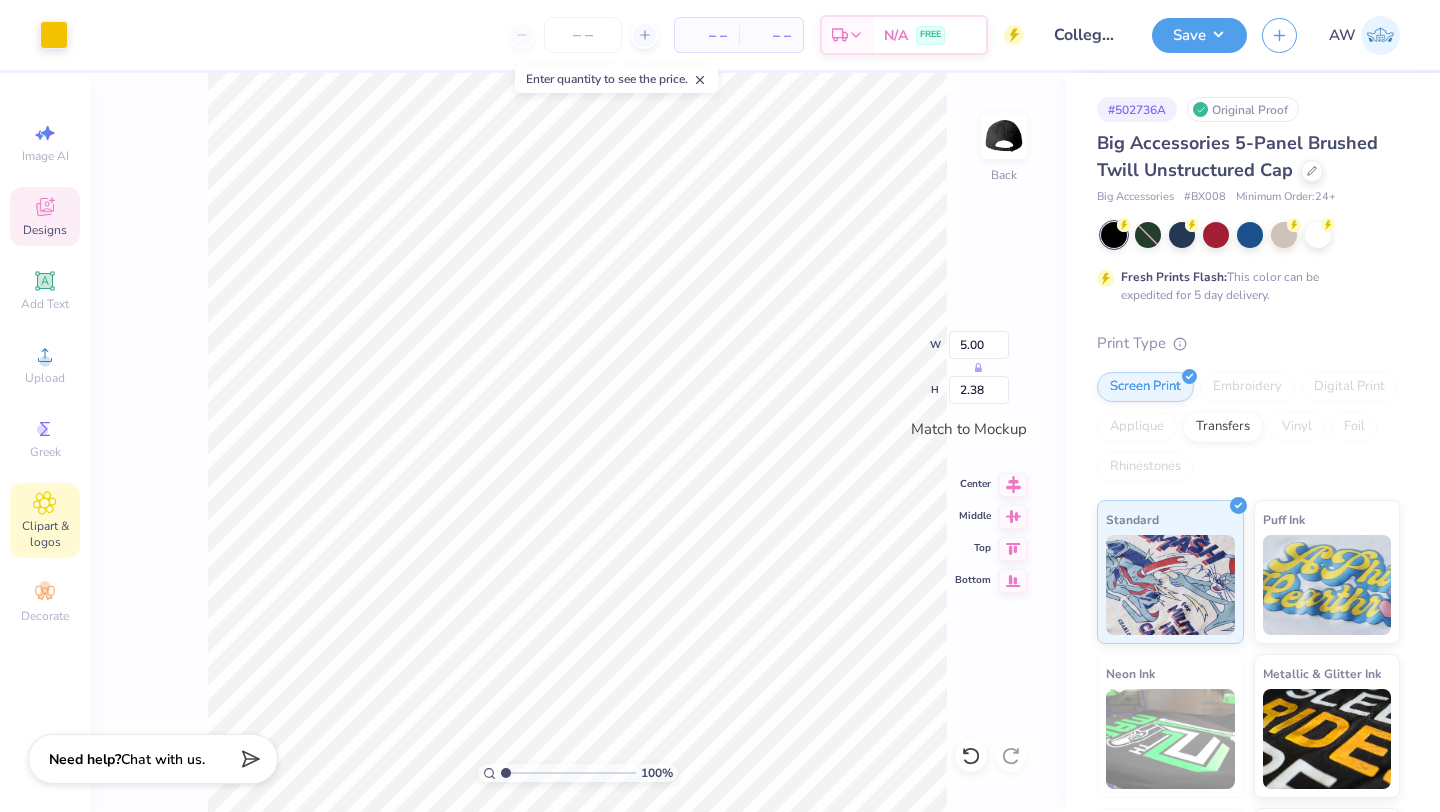 click on "Clipart & logos" at bounding box center (45, 534) 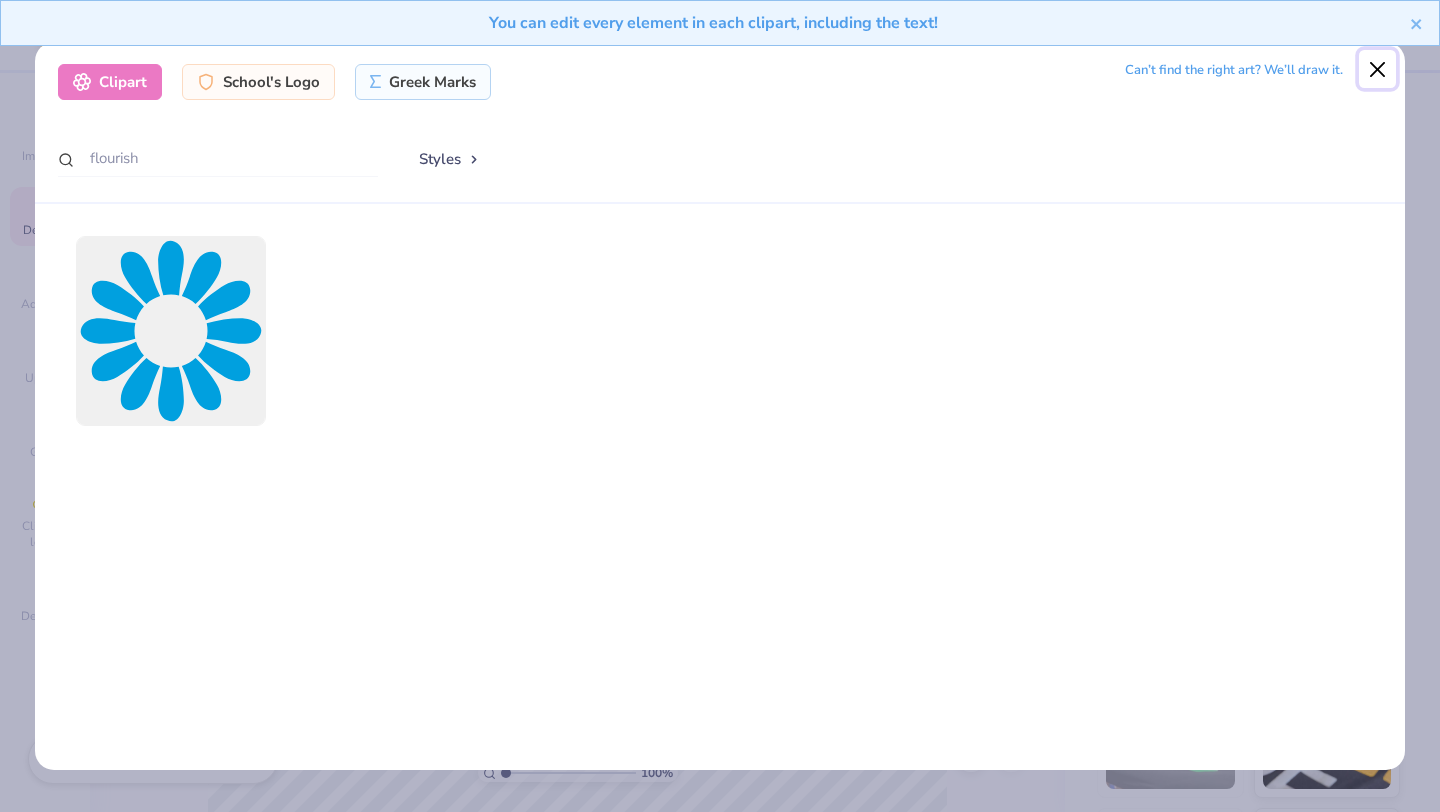 click at bounding box center [1378, 69] 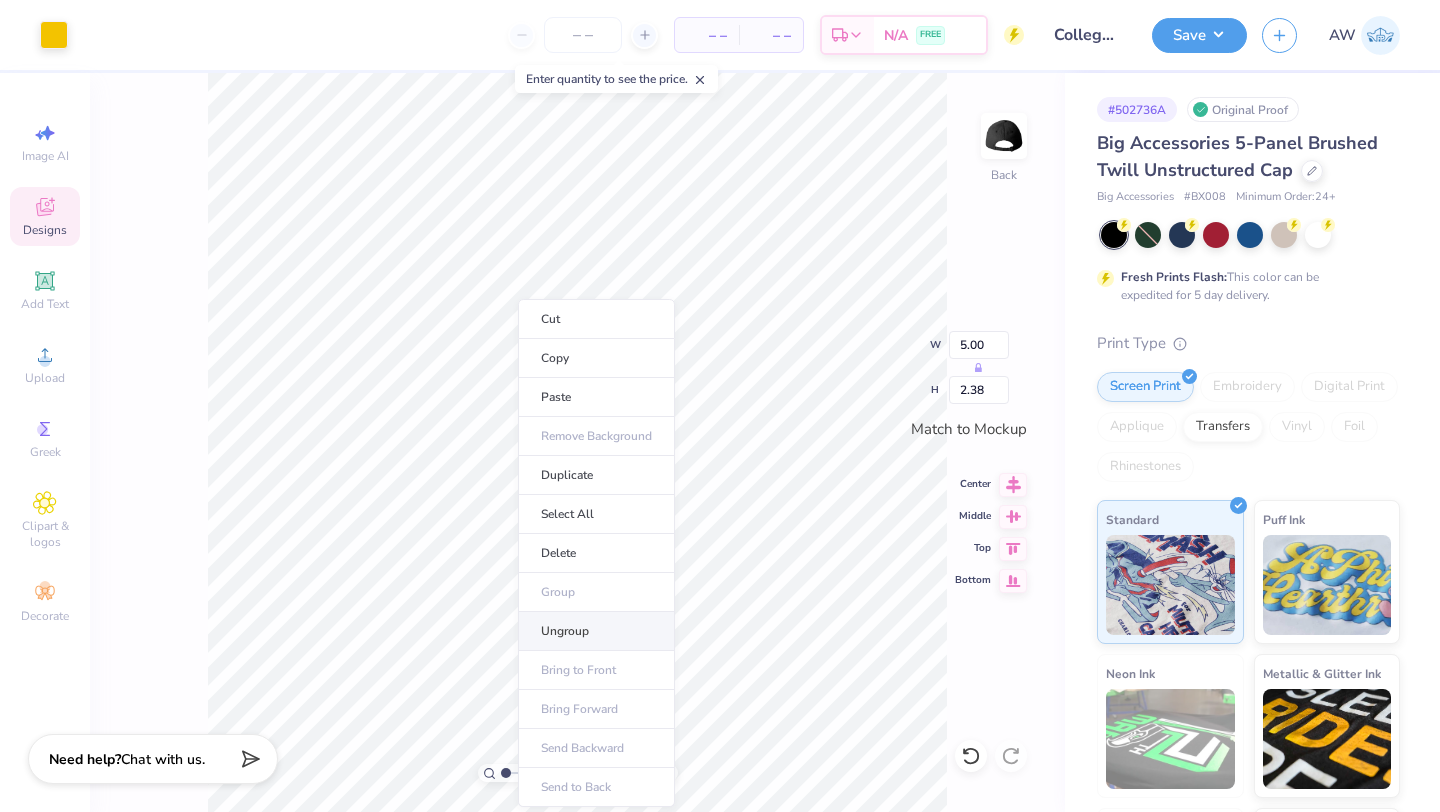 click on "Ungroup" at bounding box center [596, 631] 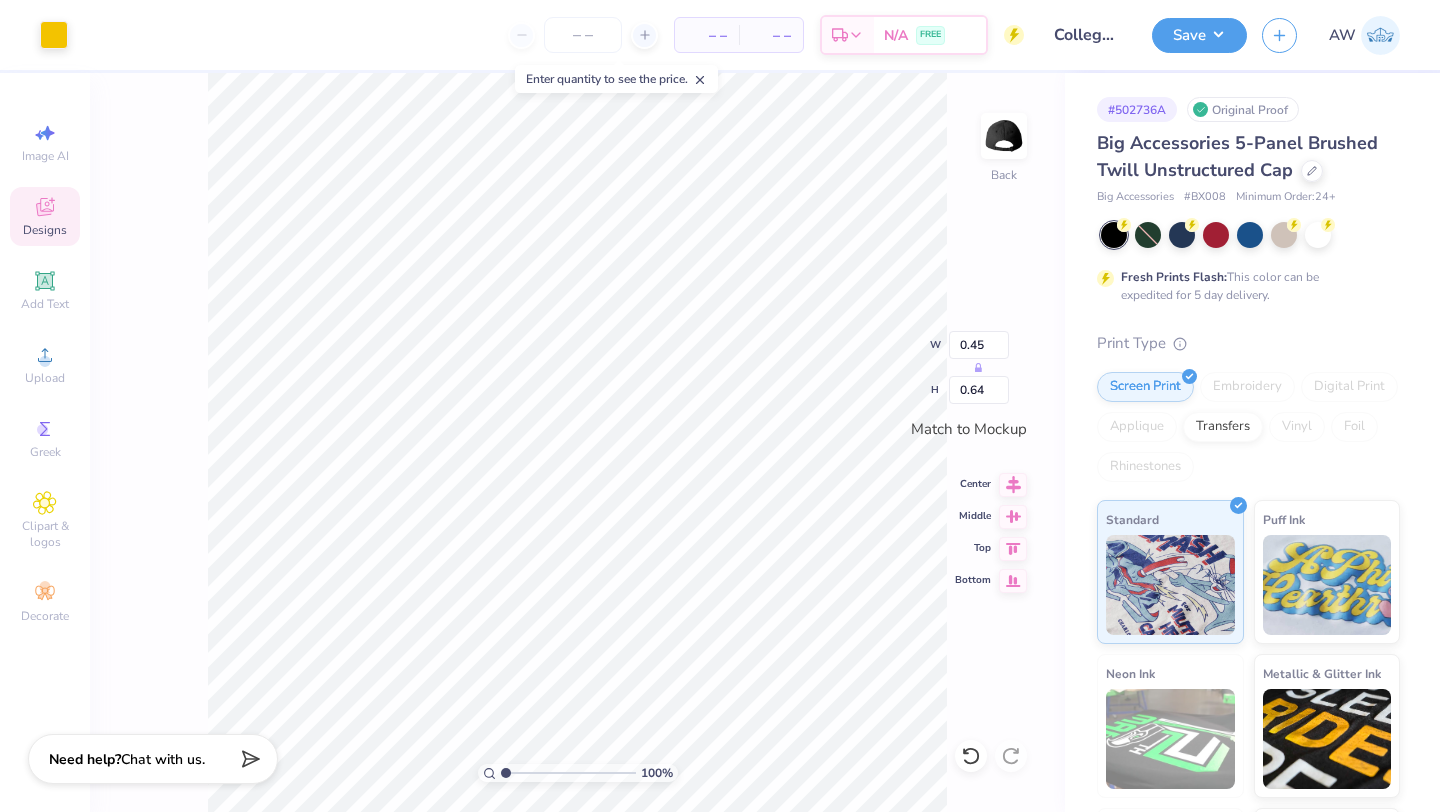 type on "0.31" 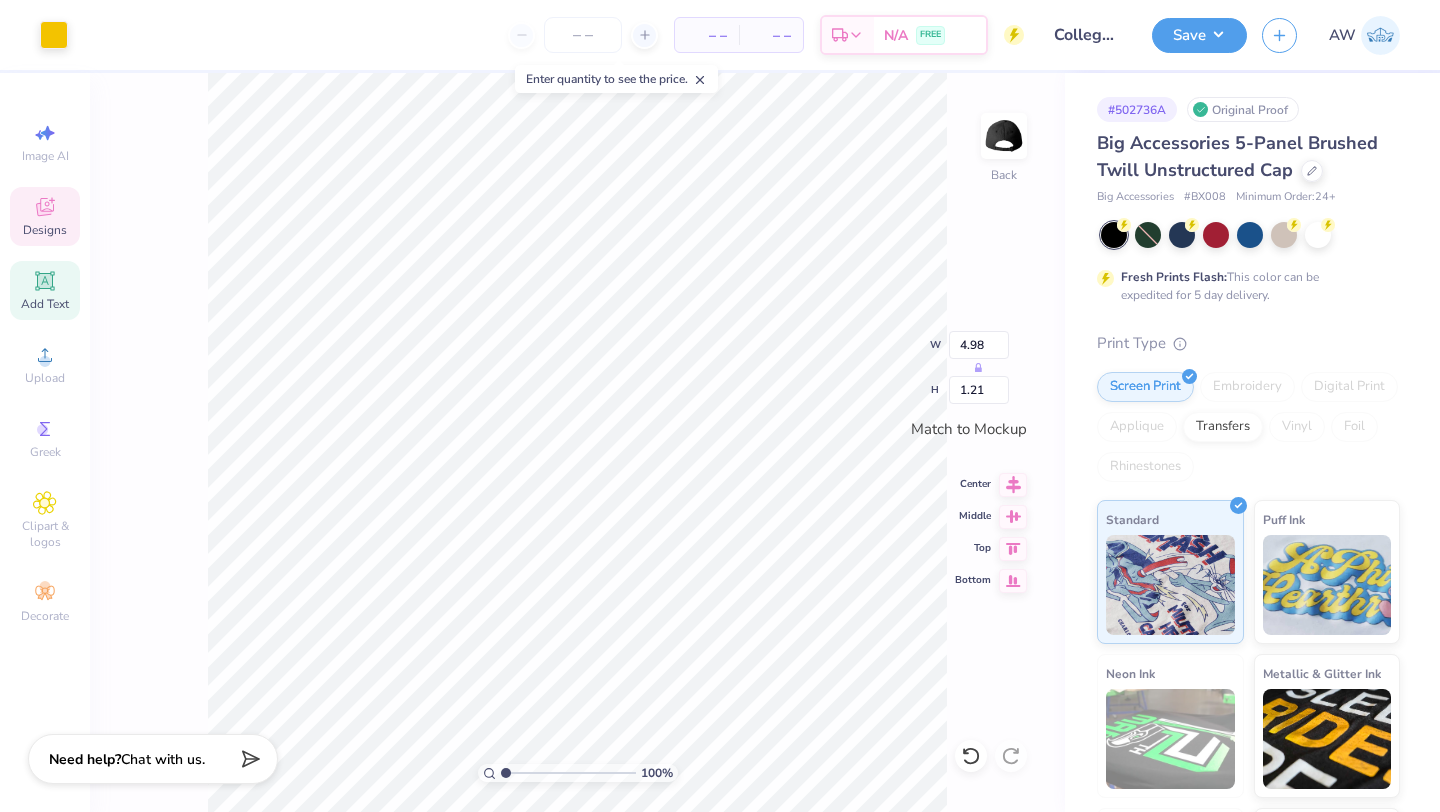 click on "Add Text" at bounding box center [45, 304] 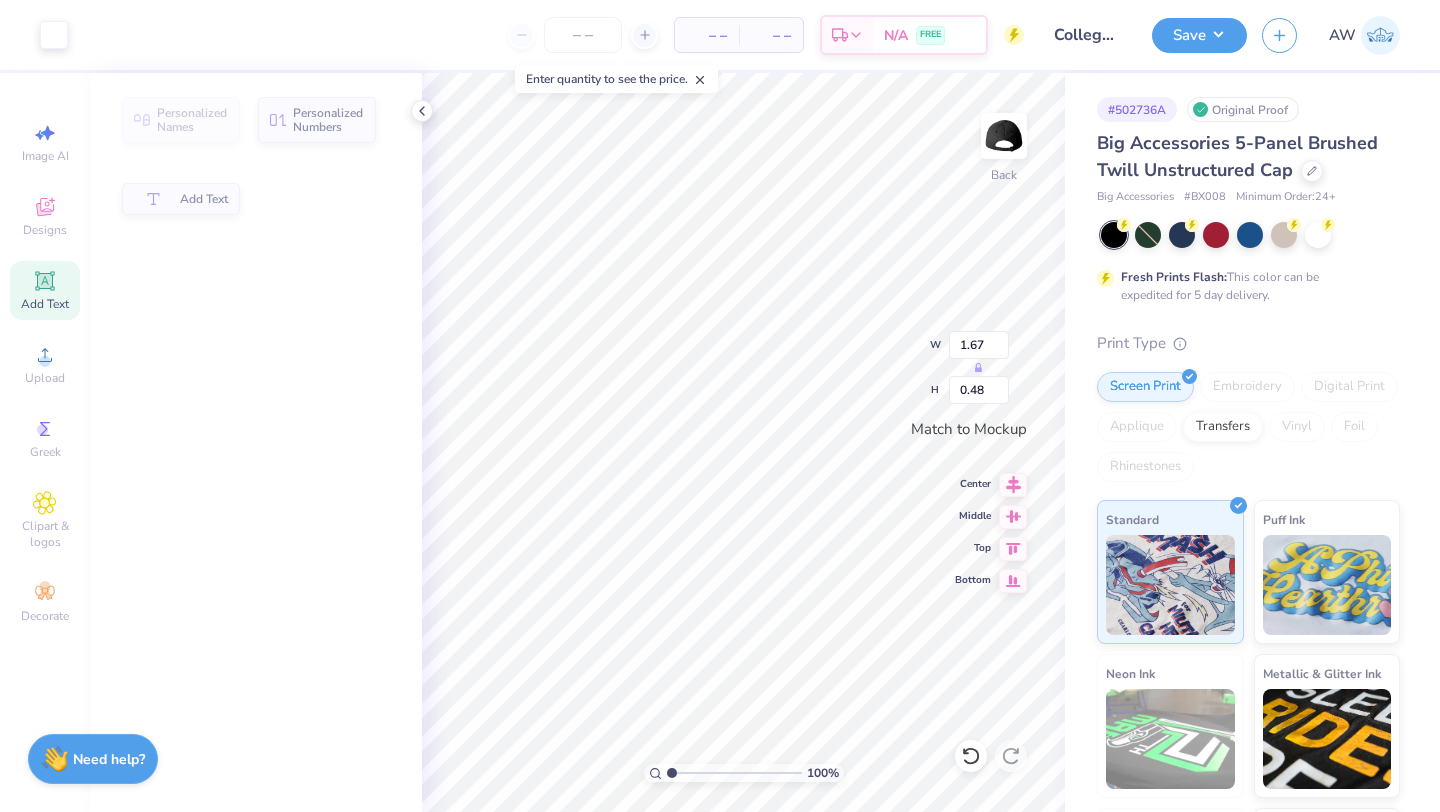 type on "1.67" 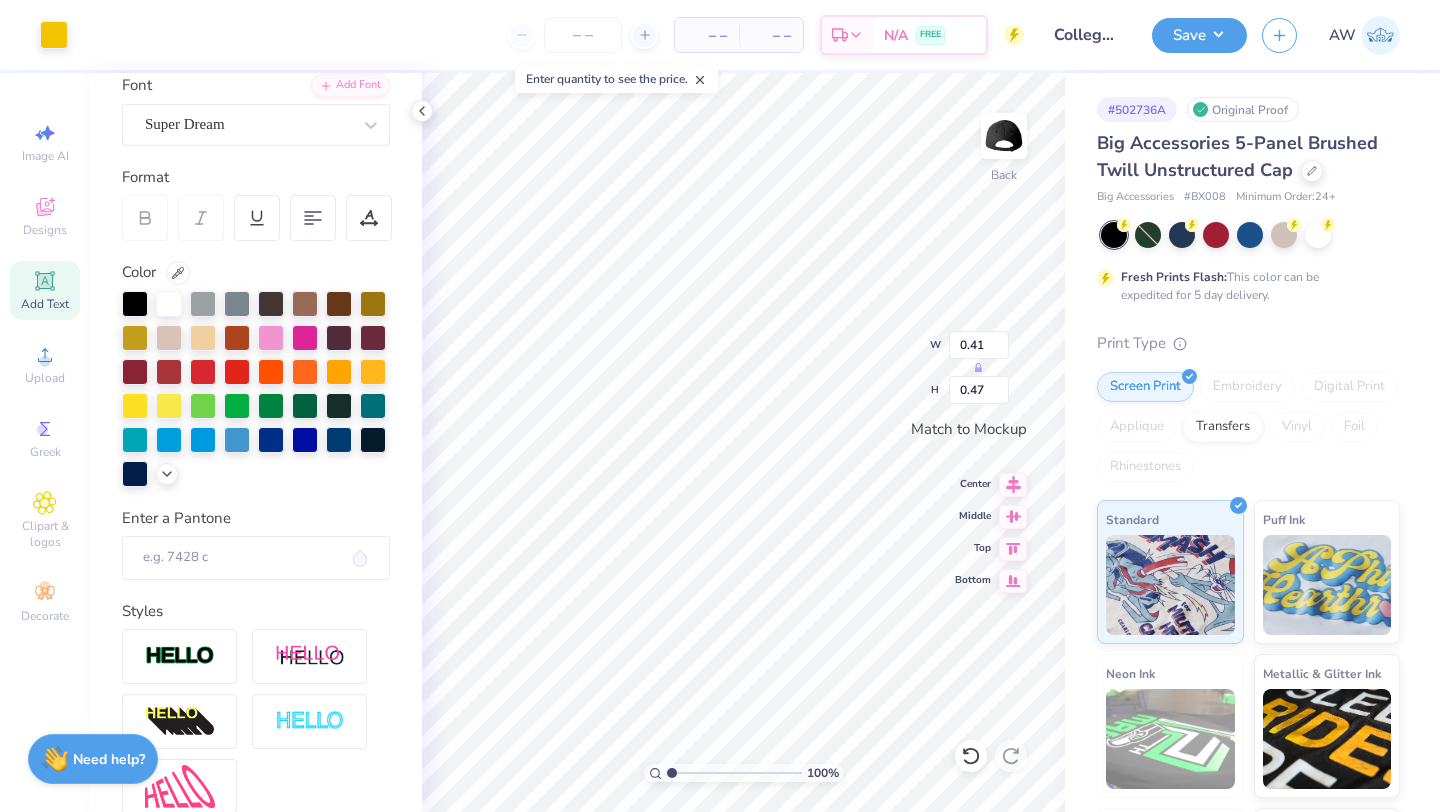 scroll, scrollTop: 351, scrollLeft: 0, axis: vertical 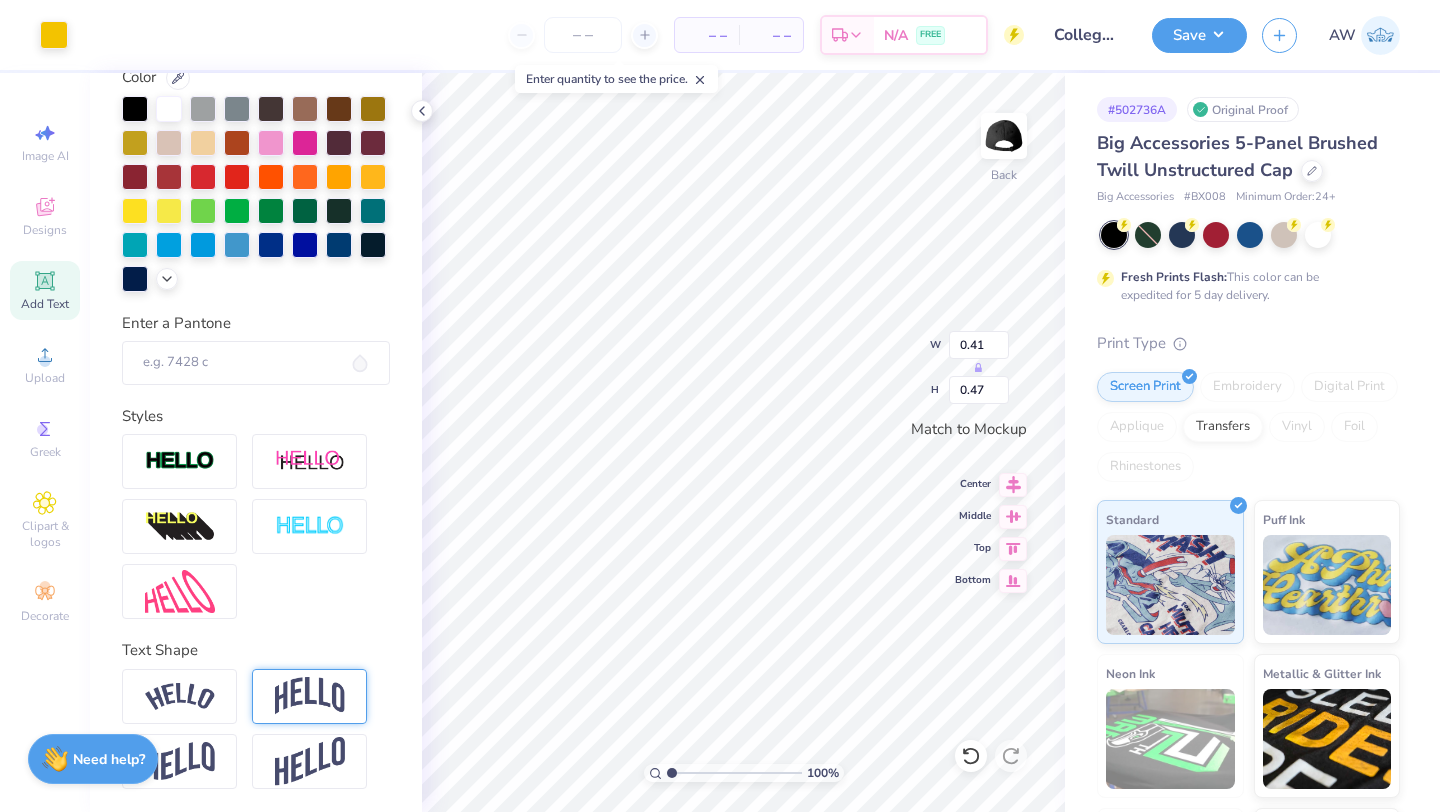 click at bounding box center (310, 696) 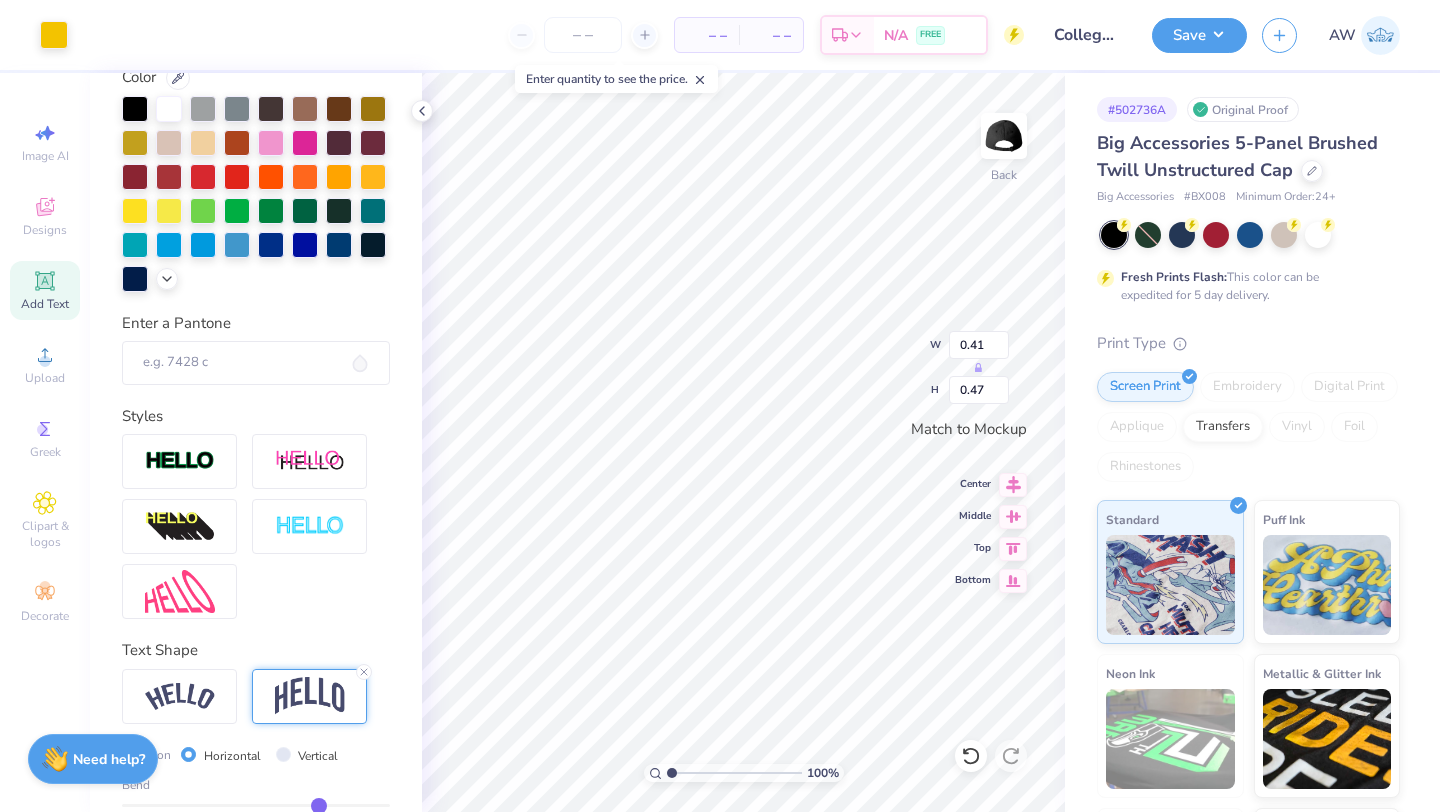type on "0.53" 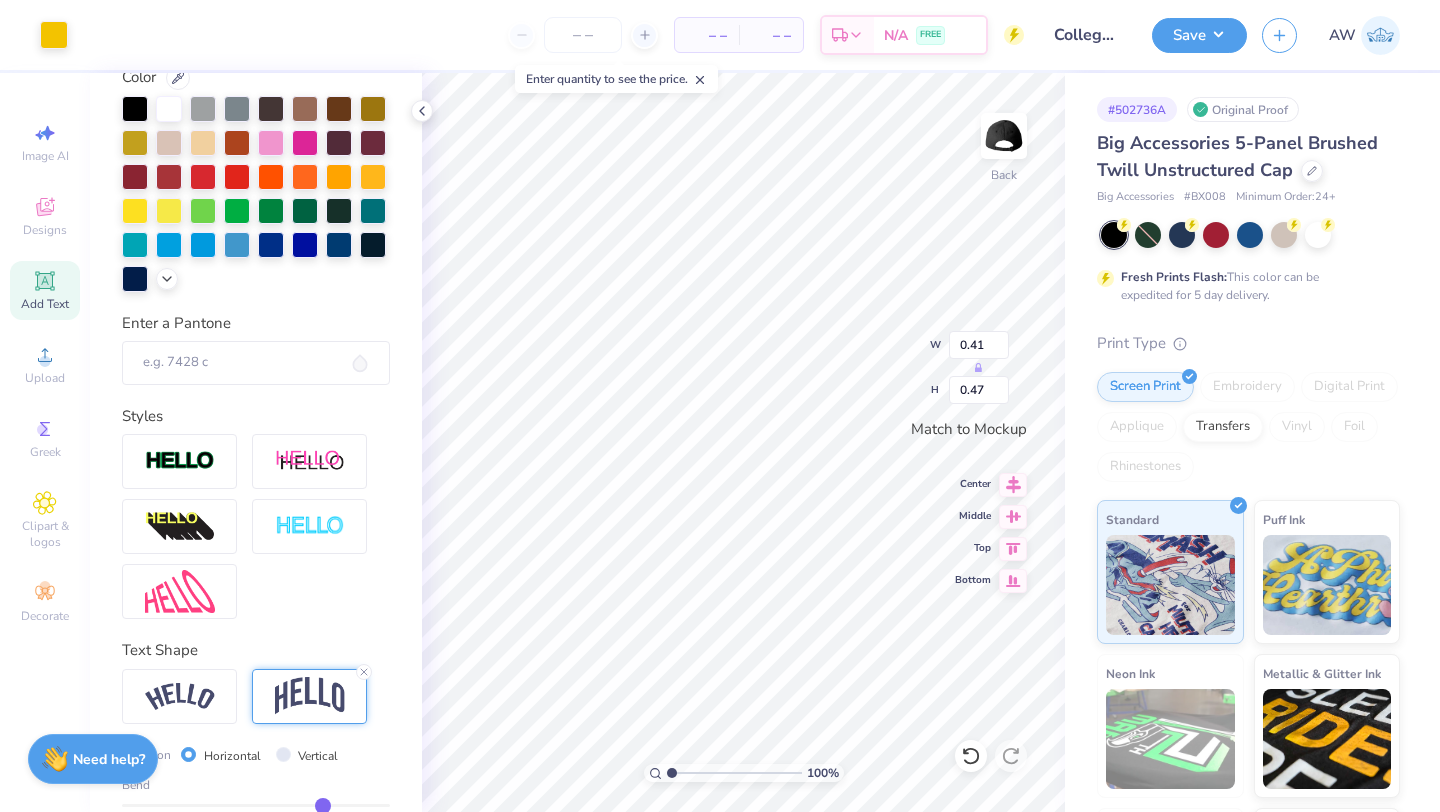 type on "0.53" 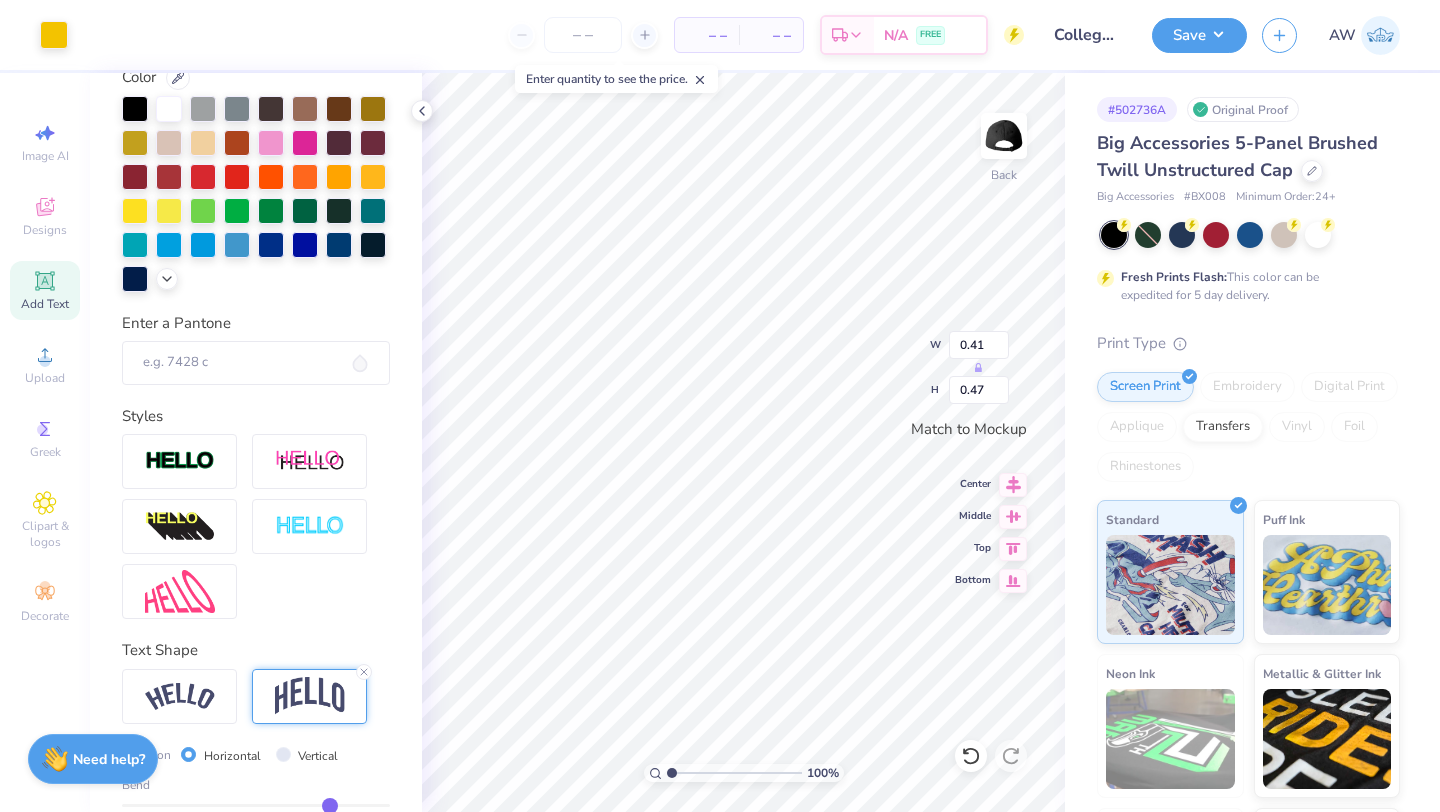 type on "0.59" 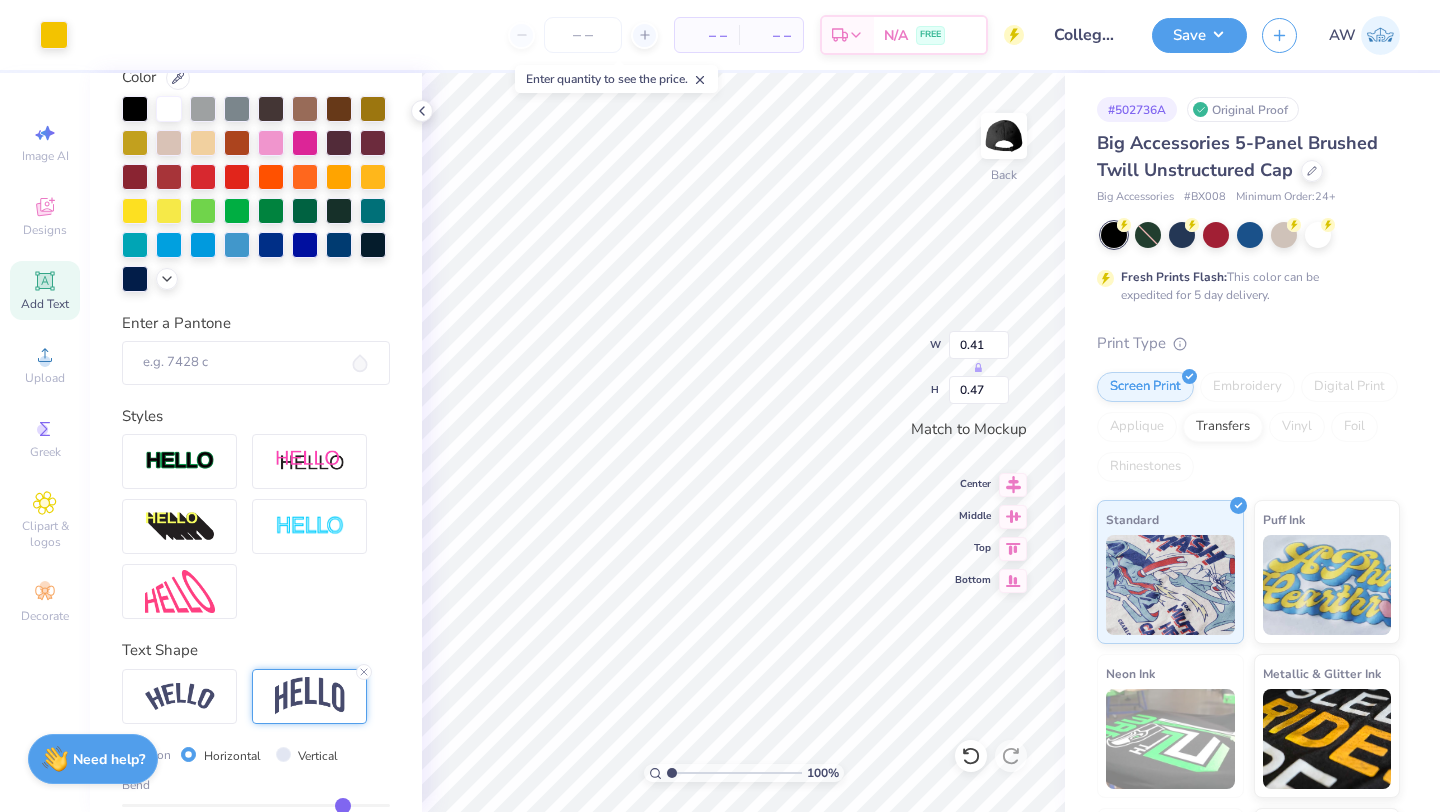type on "0.69" 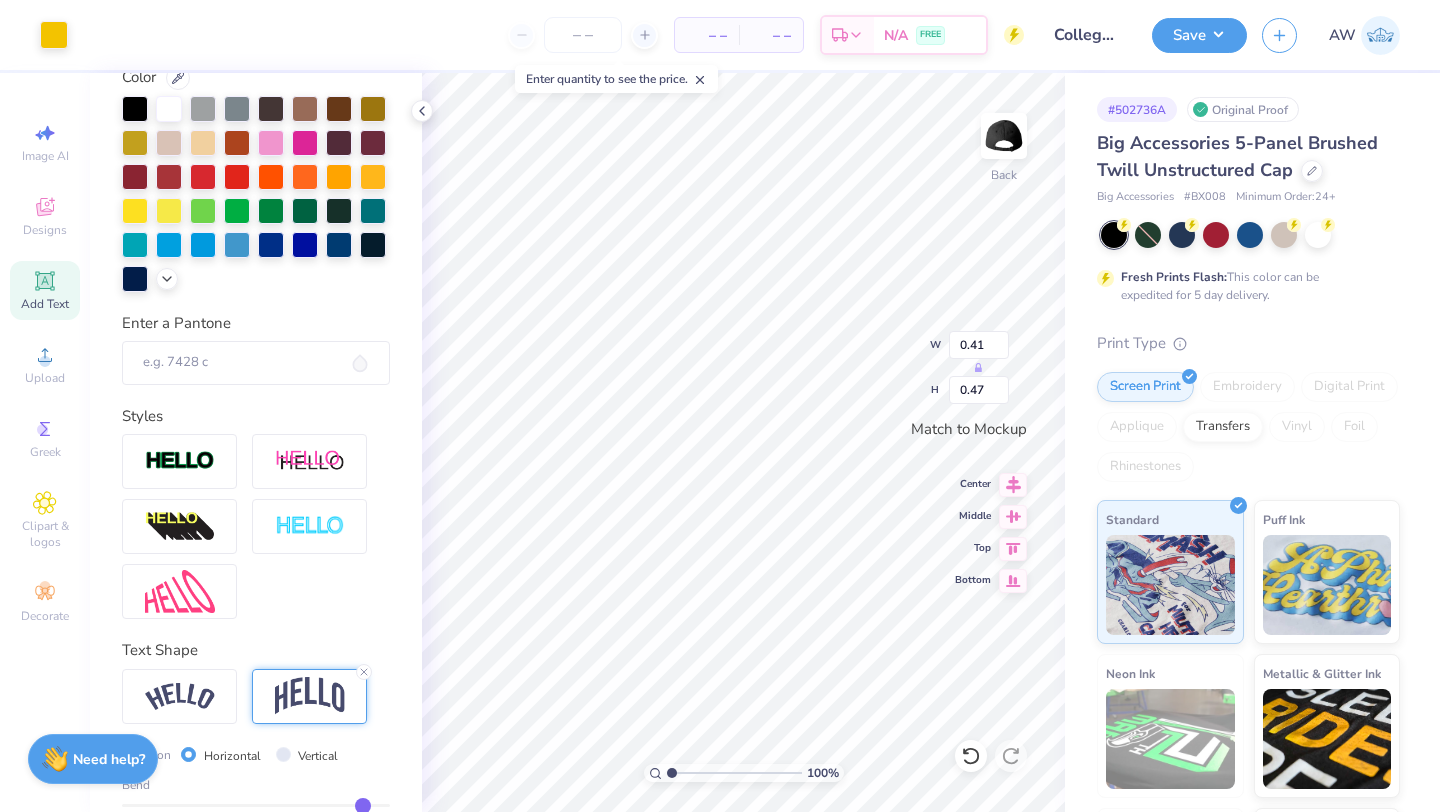 type on "0.85" 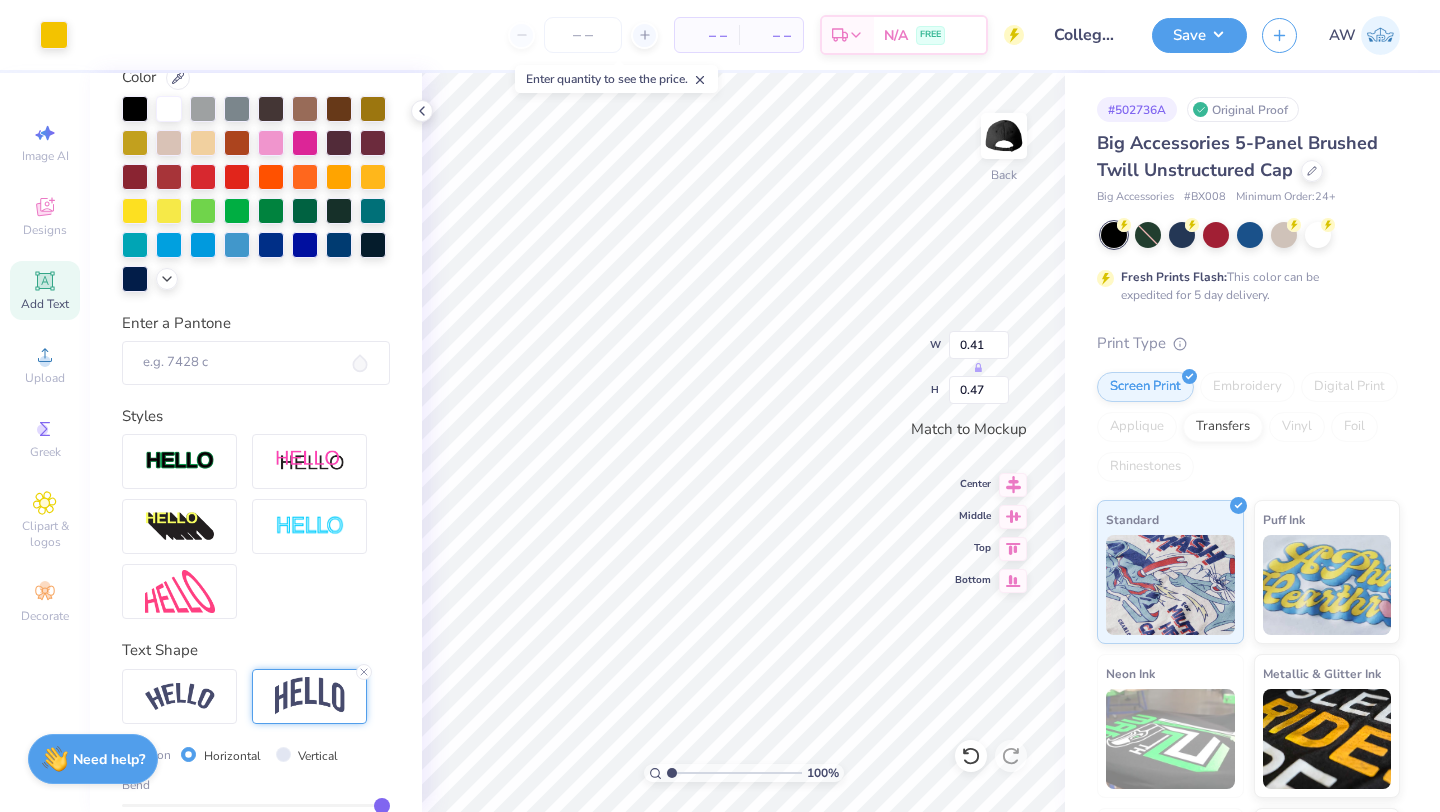 type on "1.00" 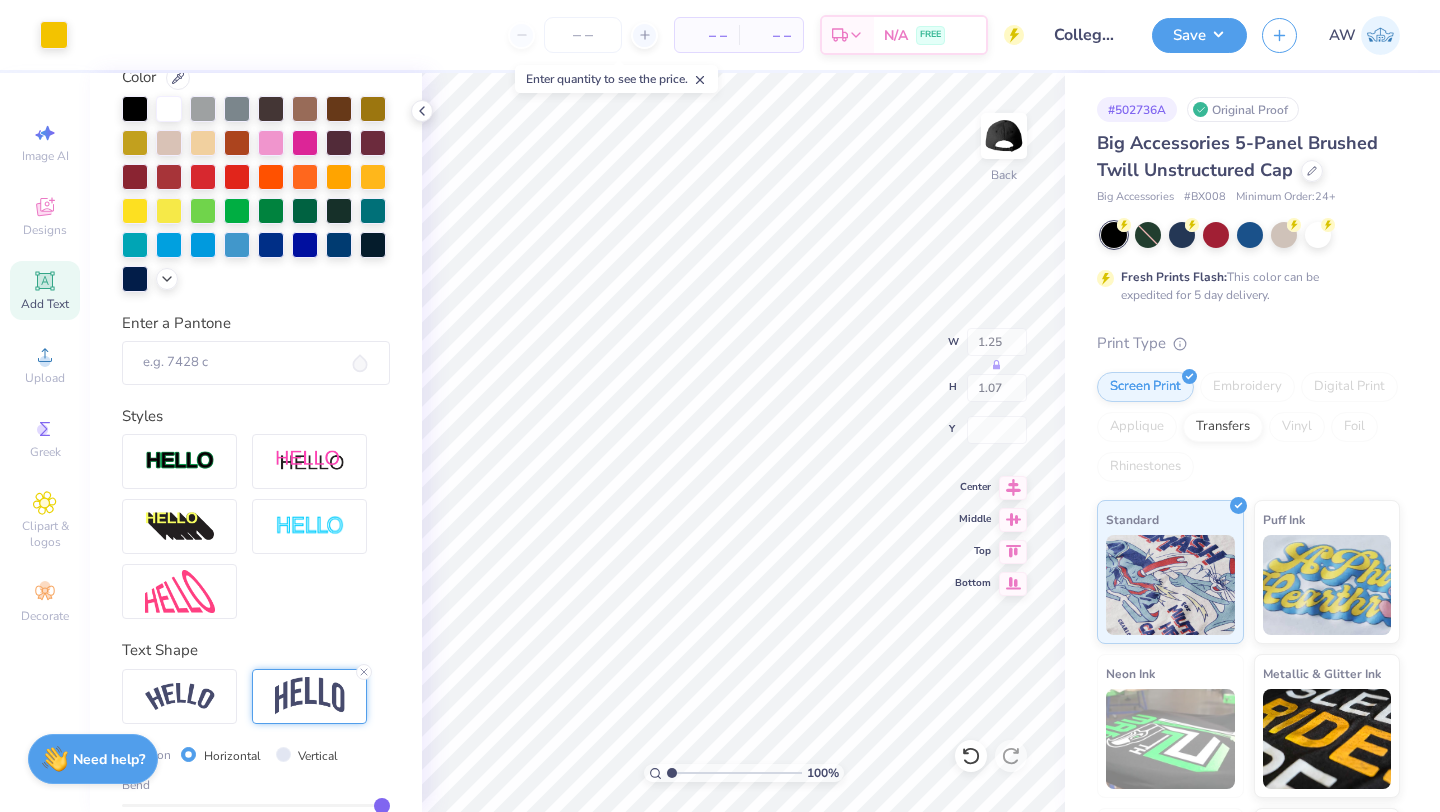 type on "1.25" 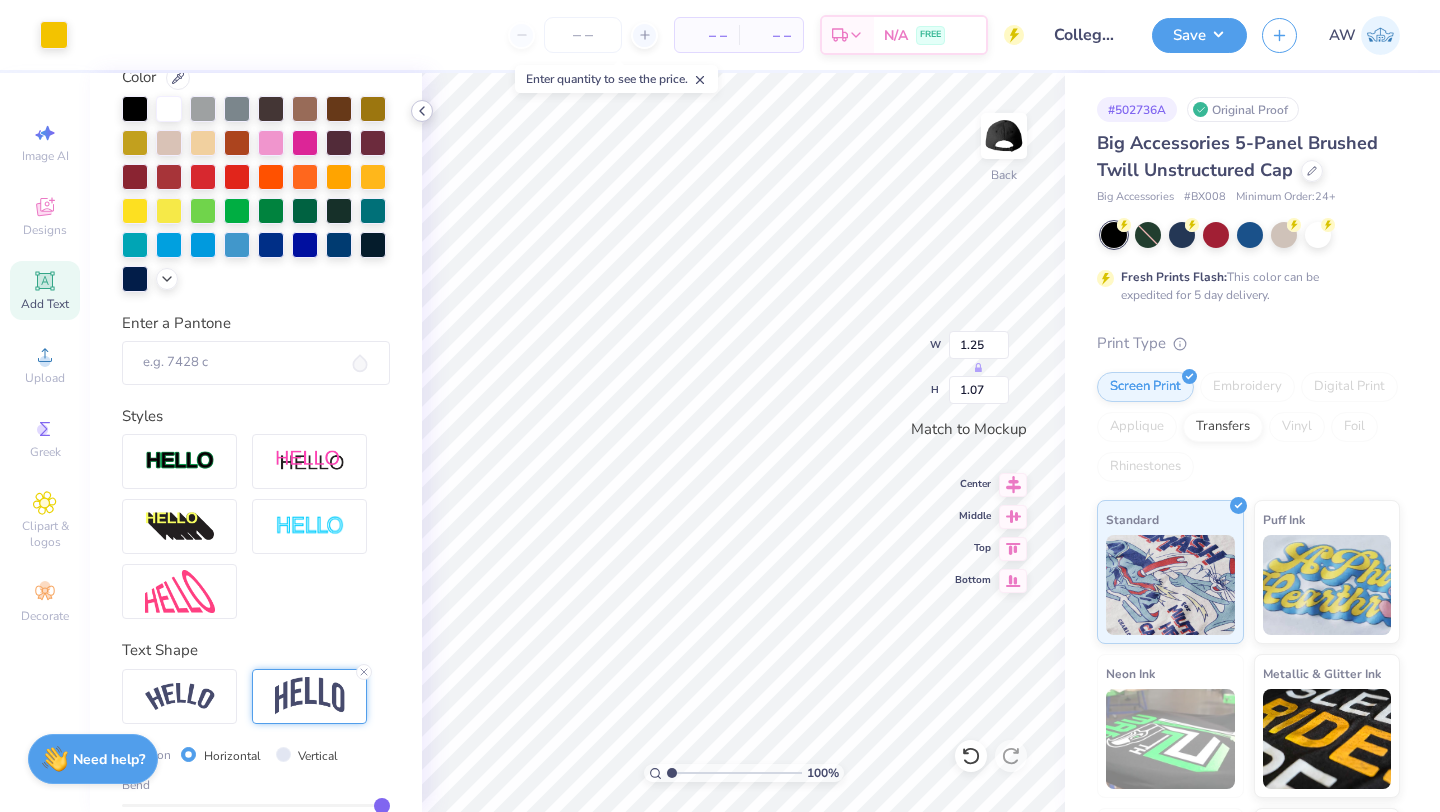 click 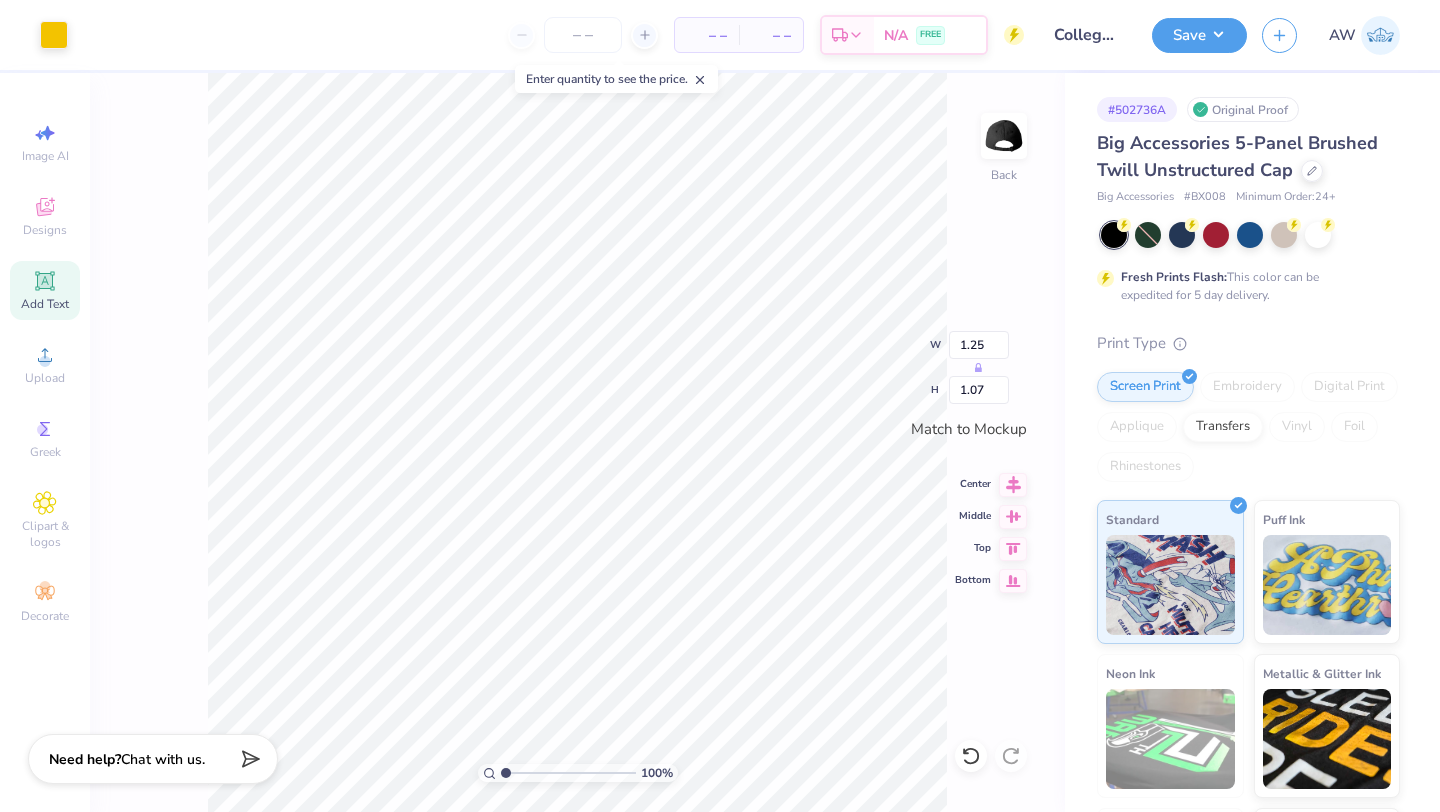 type on "0.23" 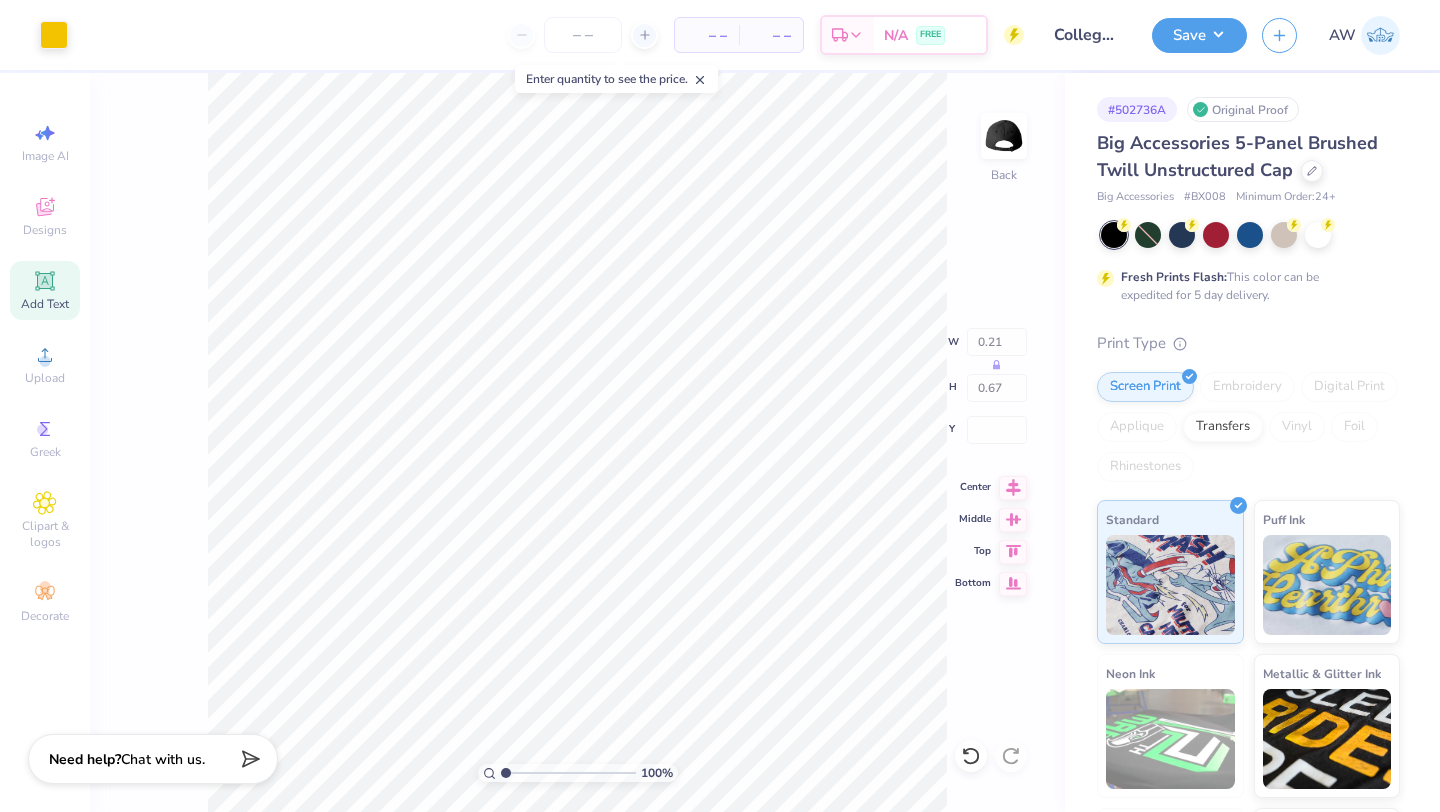 type on "0.41" 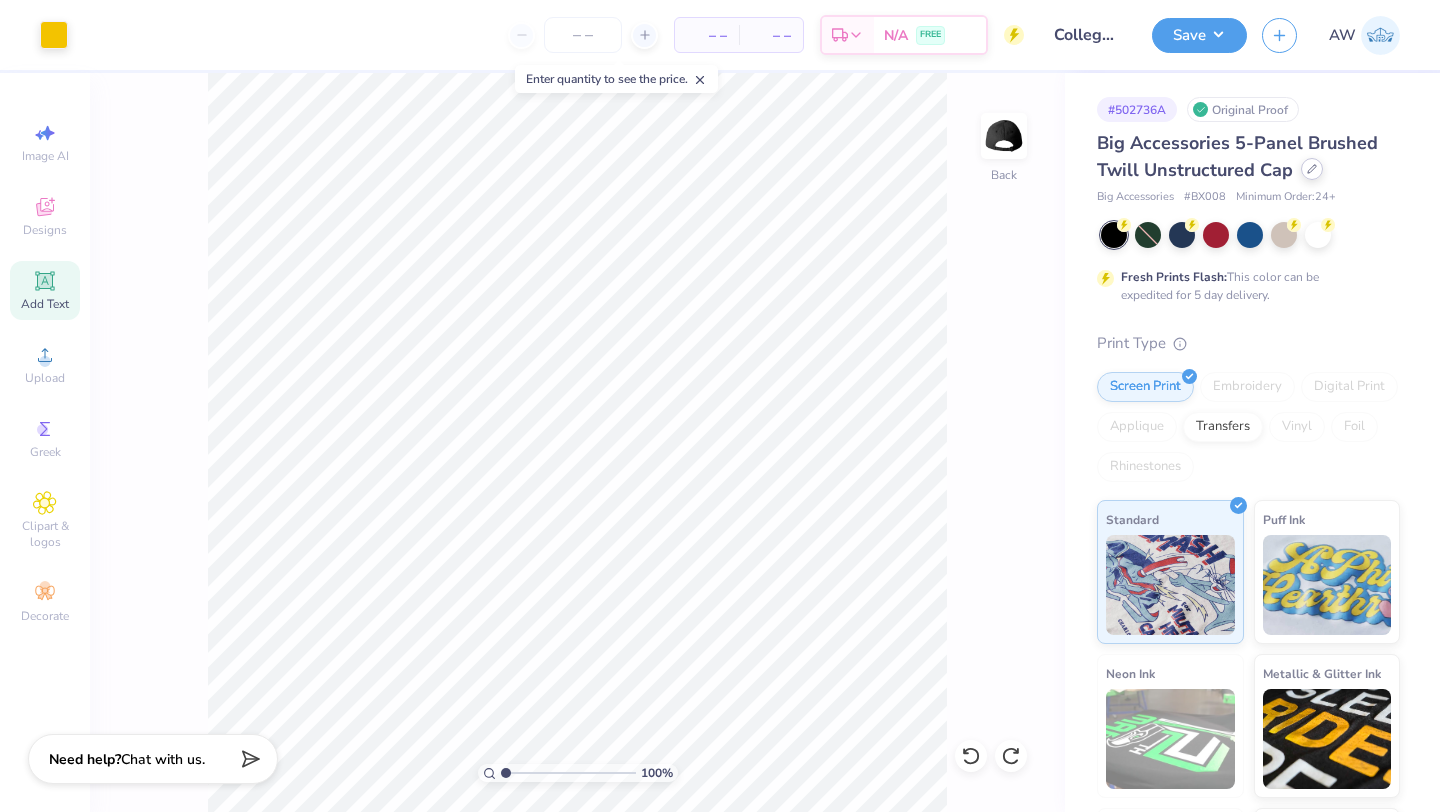 click at bounding box center (1312, 169) 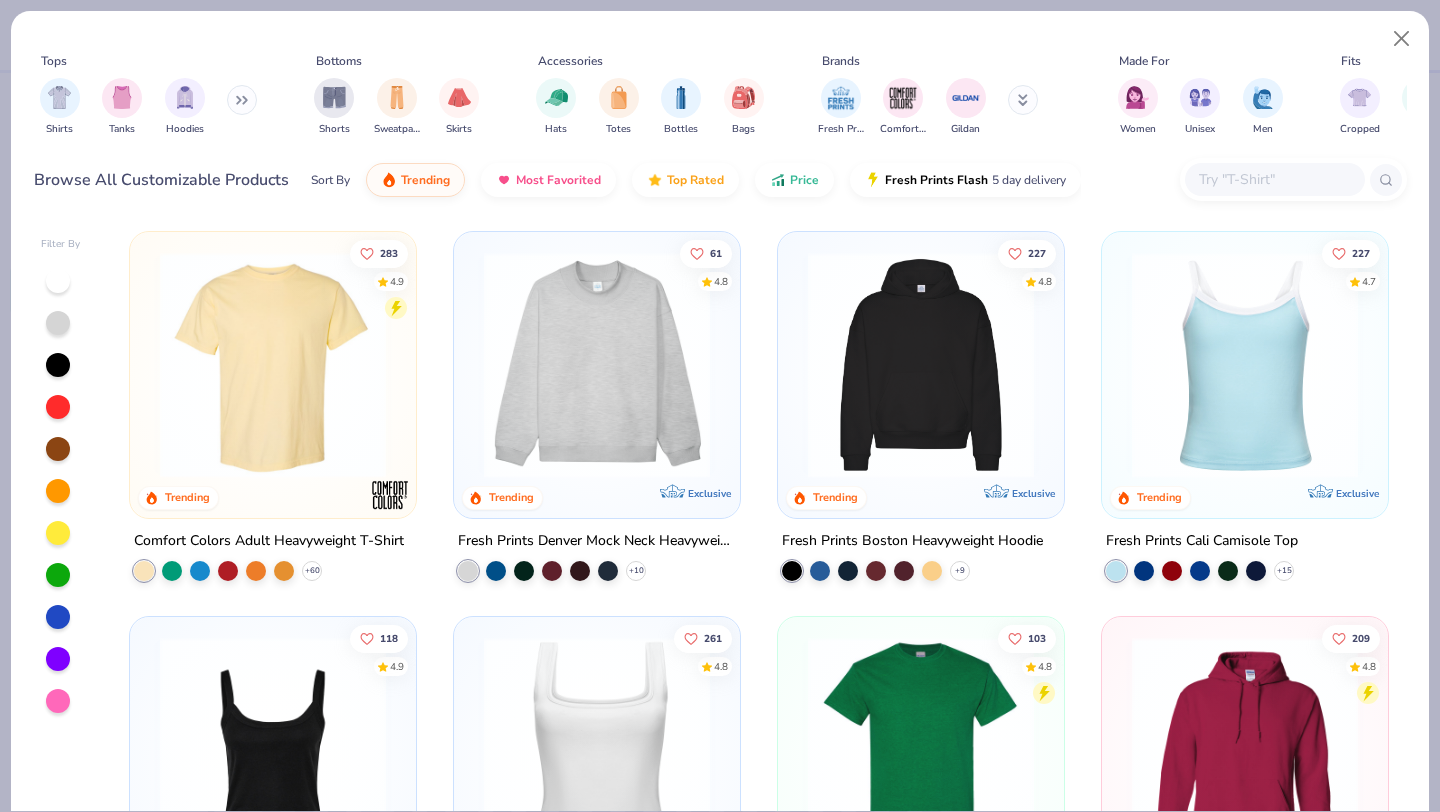 click at bounding box center (921, 365) 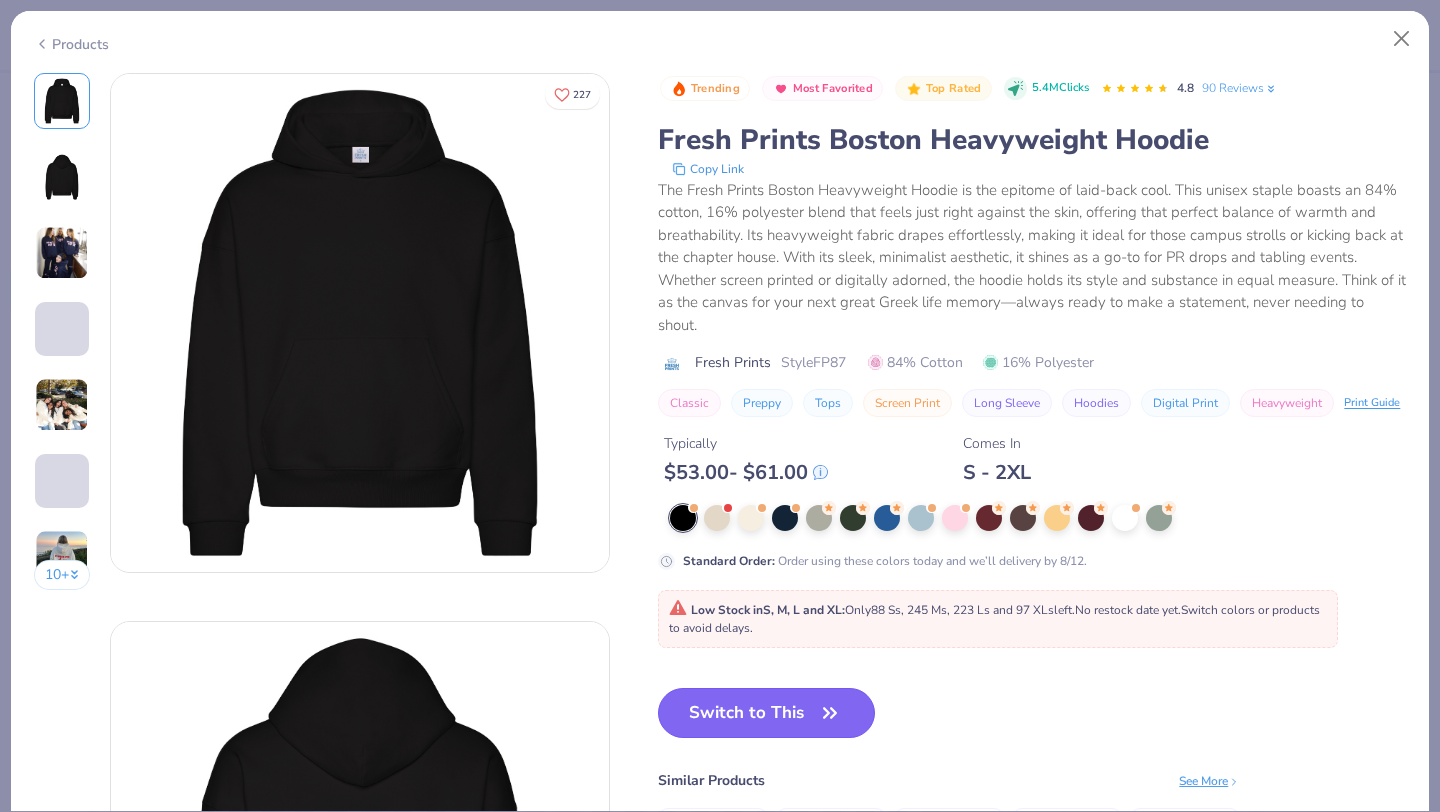 click on "Switch to This" at bounding box center (766, 713) 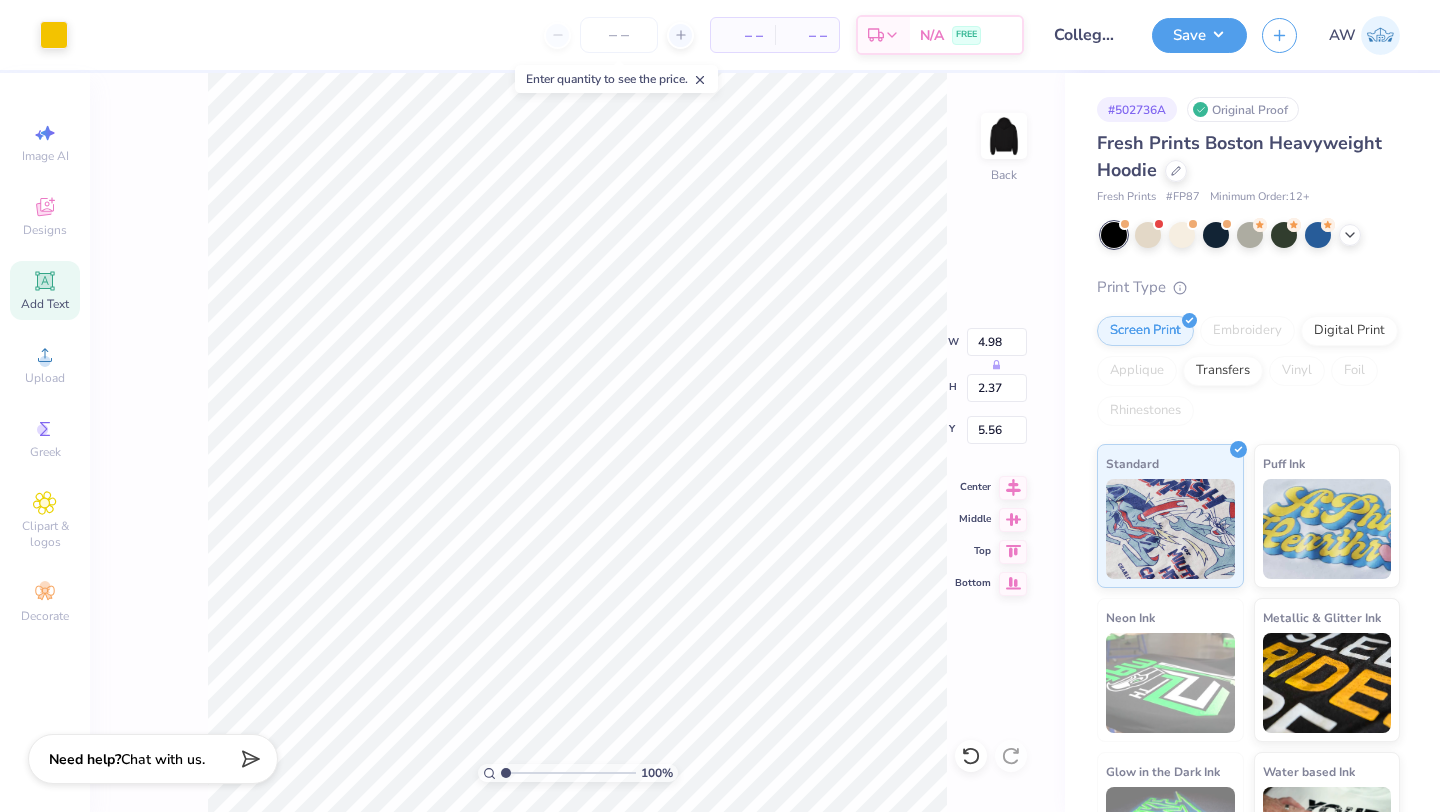 type on "5.56" 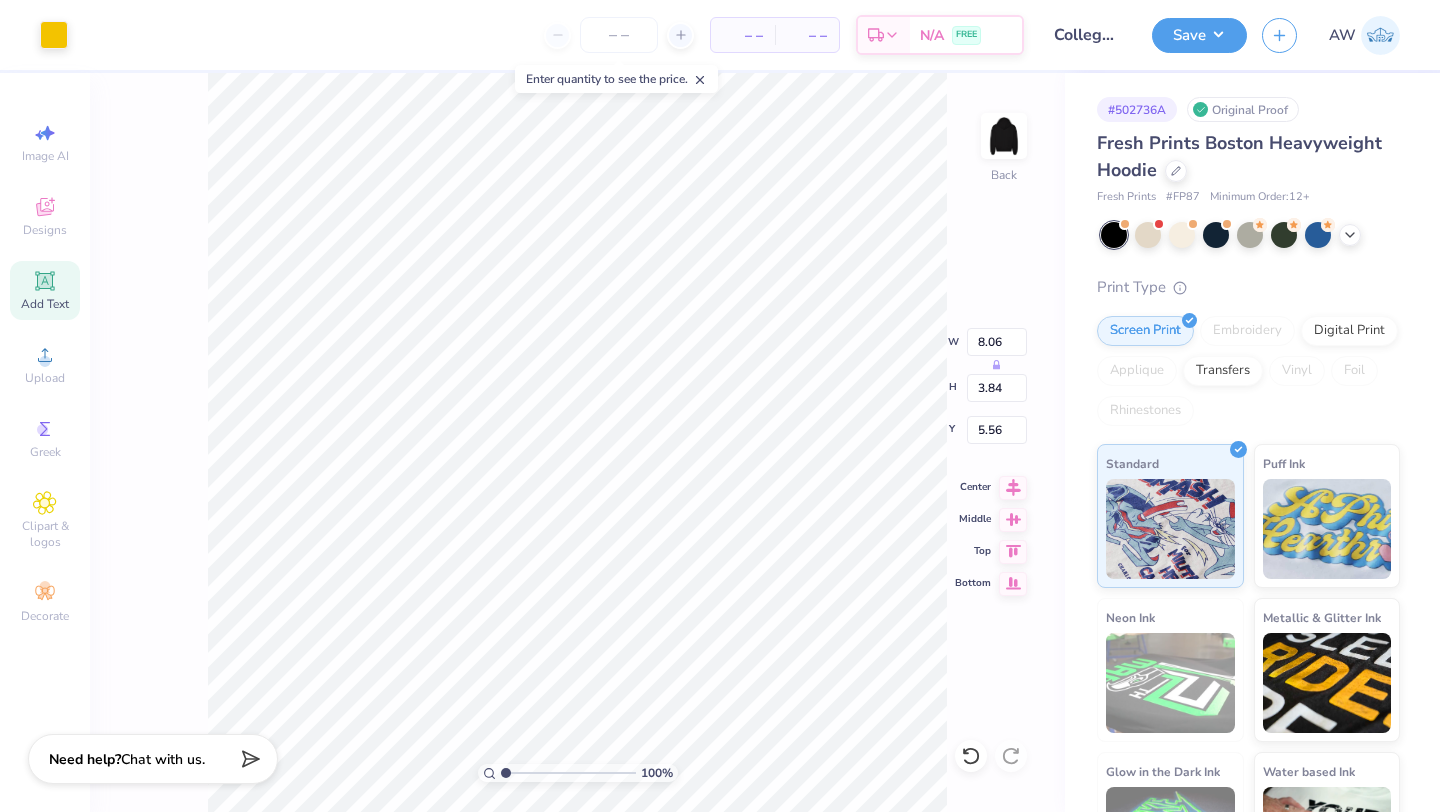 type on "8.06" 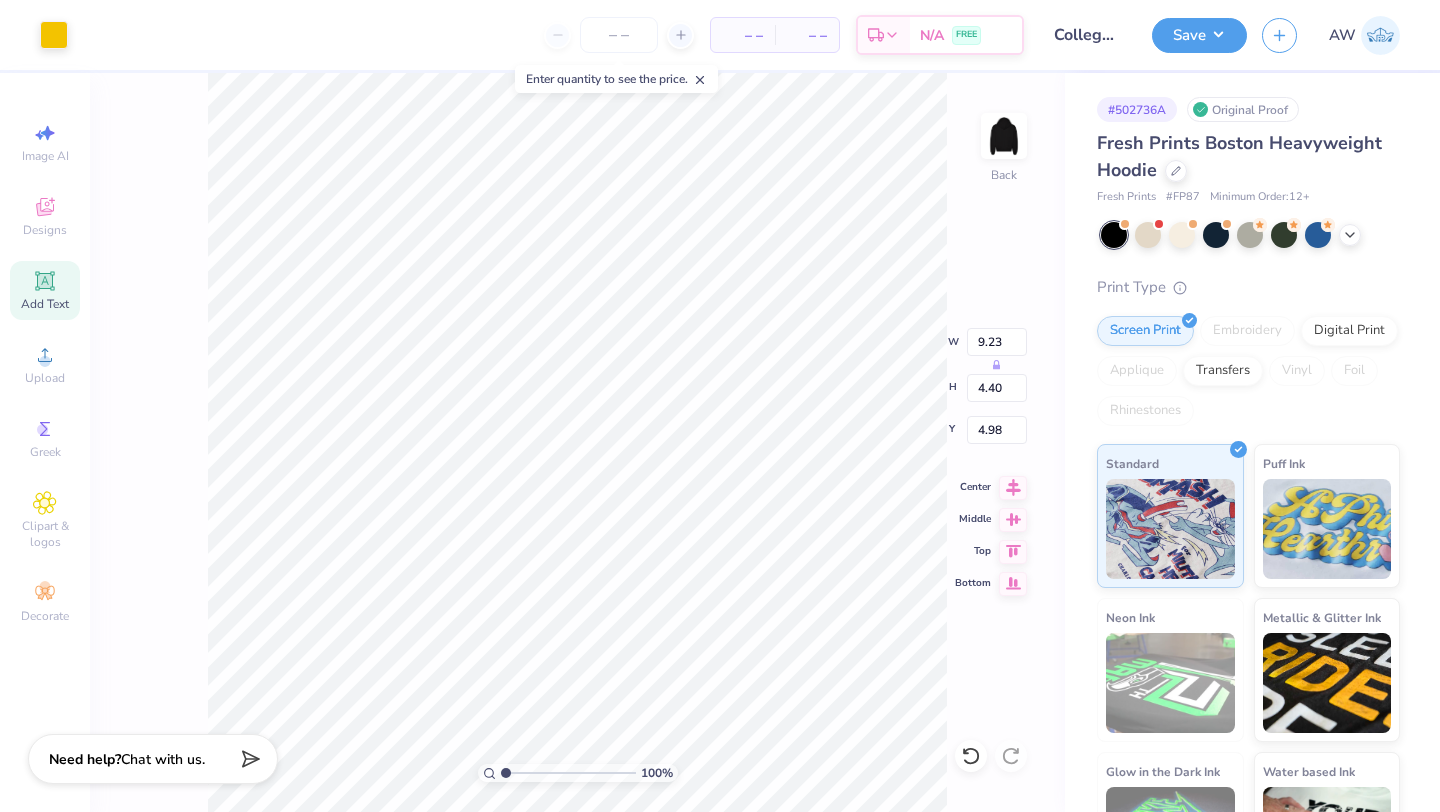 type on "9.23" 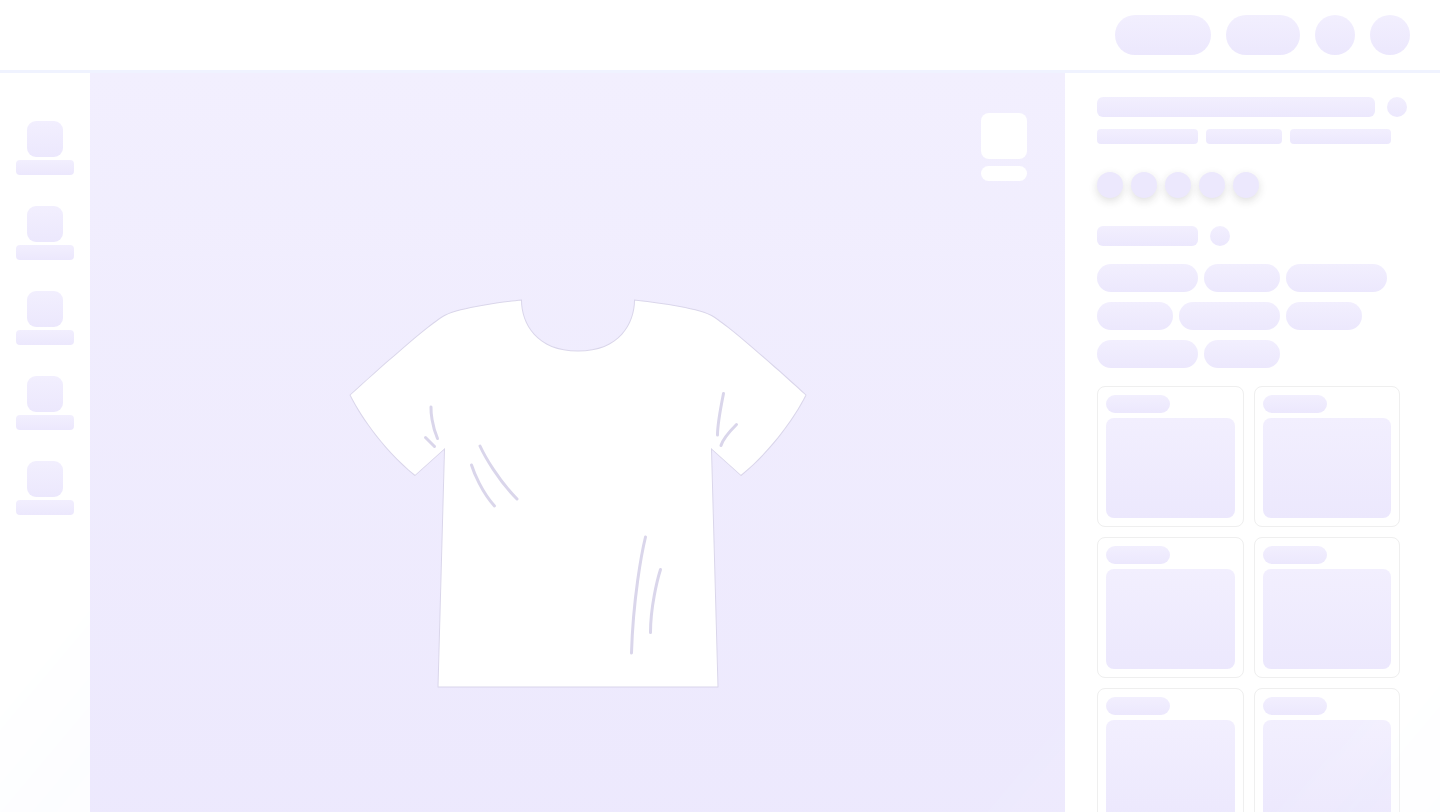 scroll, scrollTop: 0, scrollLeft: 0, axis: both 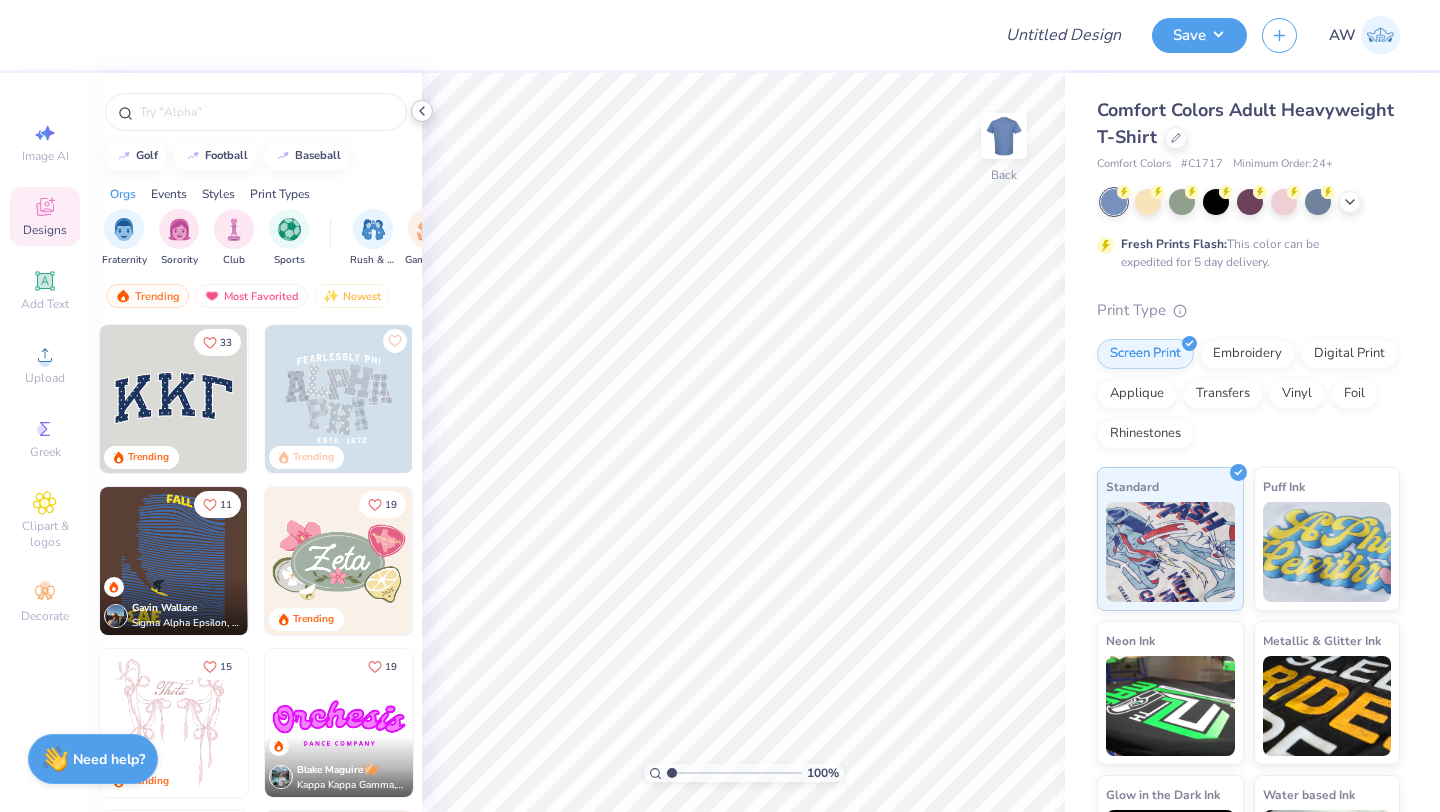 click 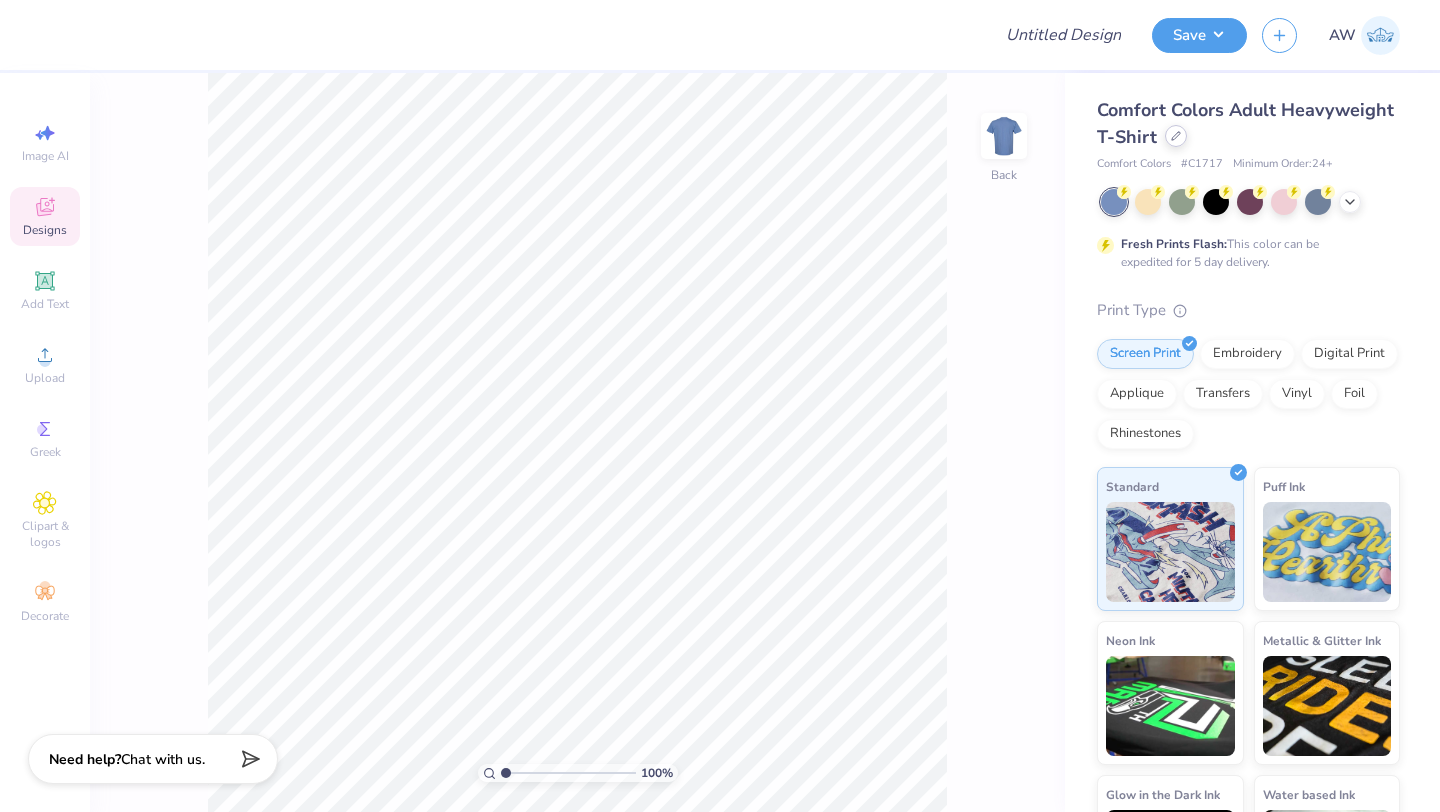 click 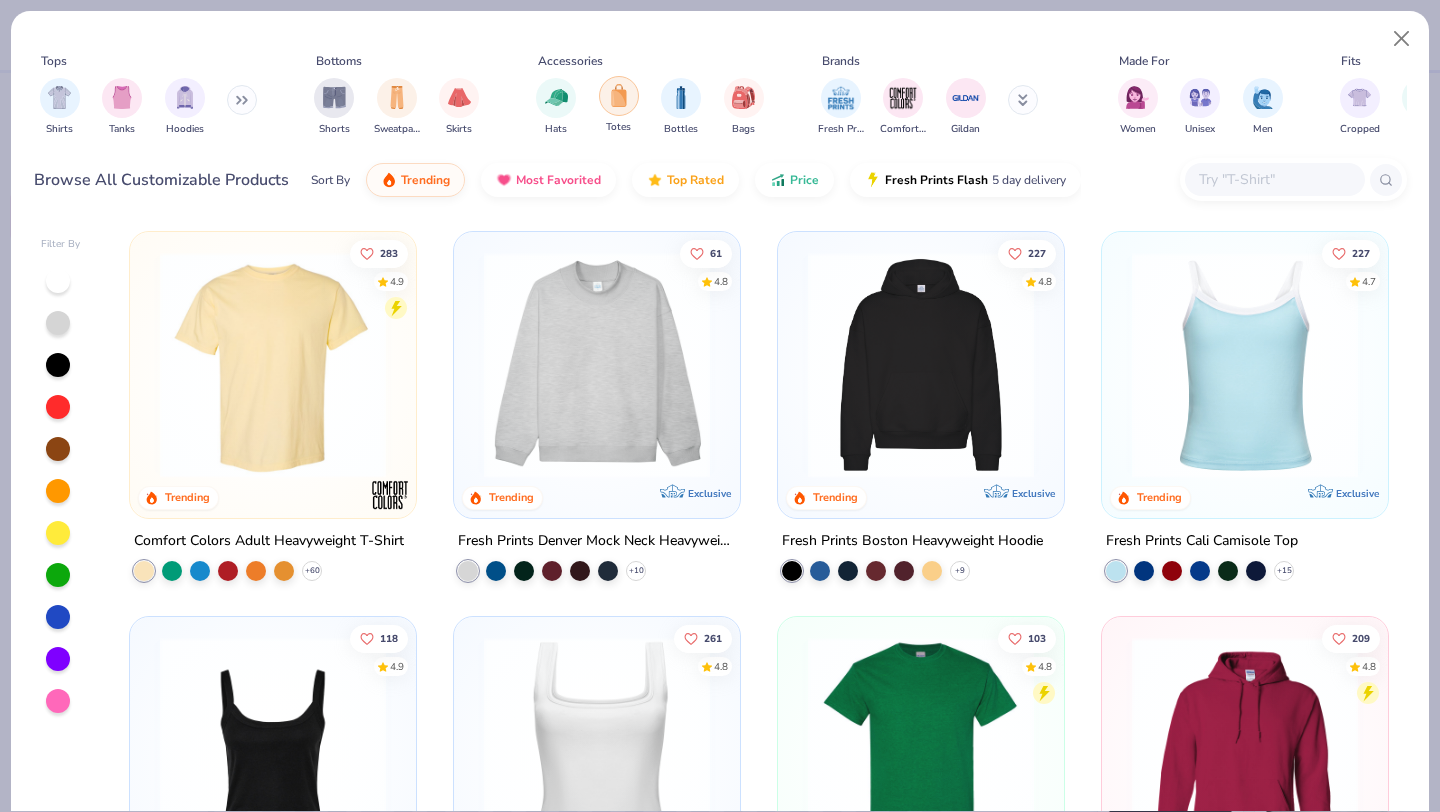 click at bounding box center [619, 95] 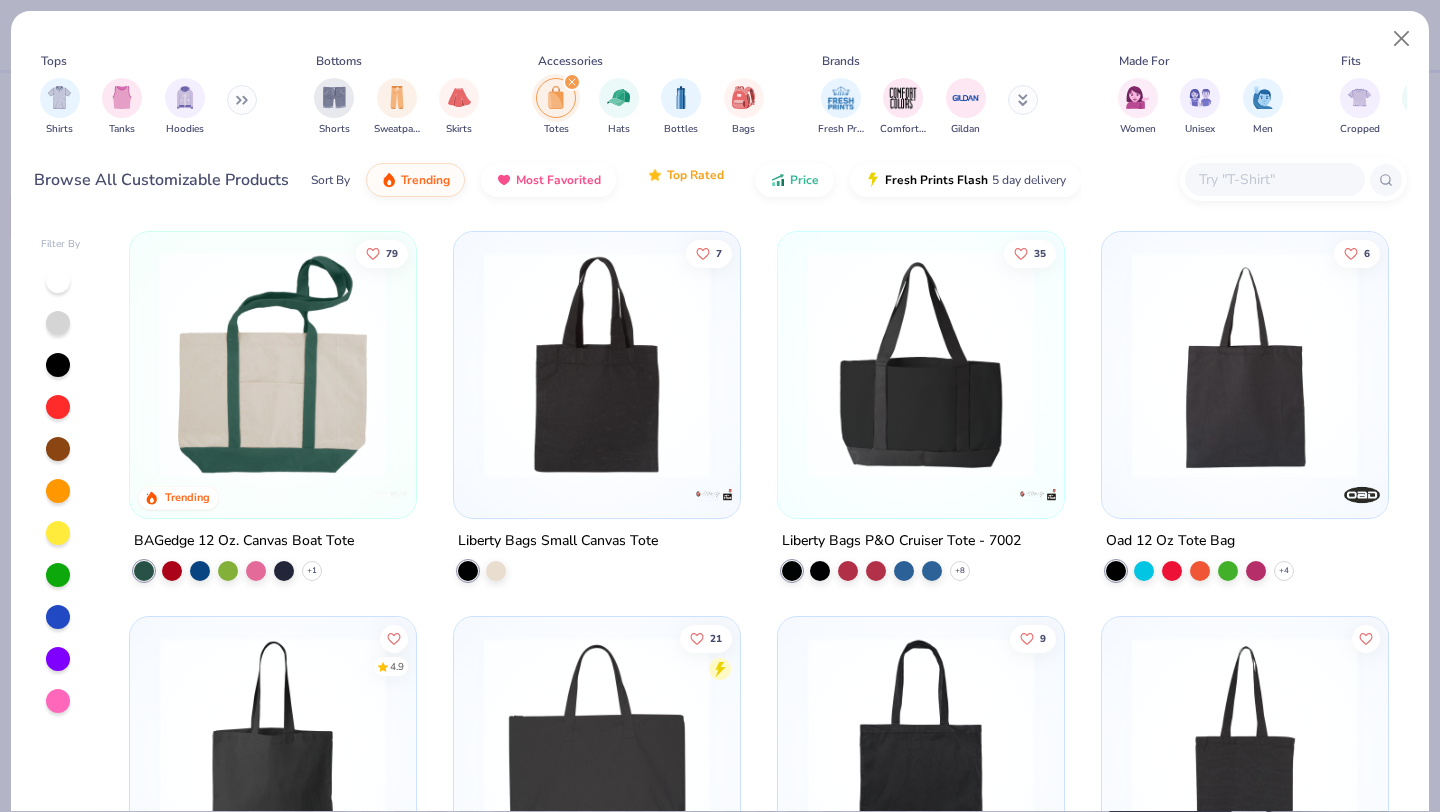 click on "Top Rated" at bounding box center [685, 175] 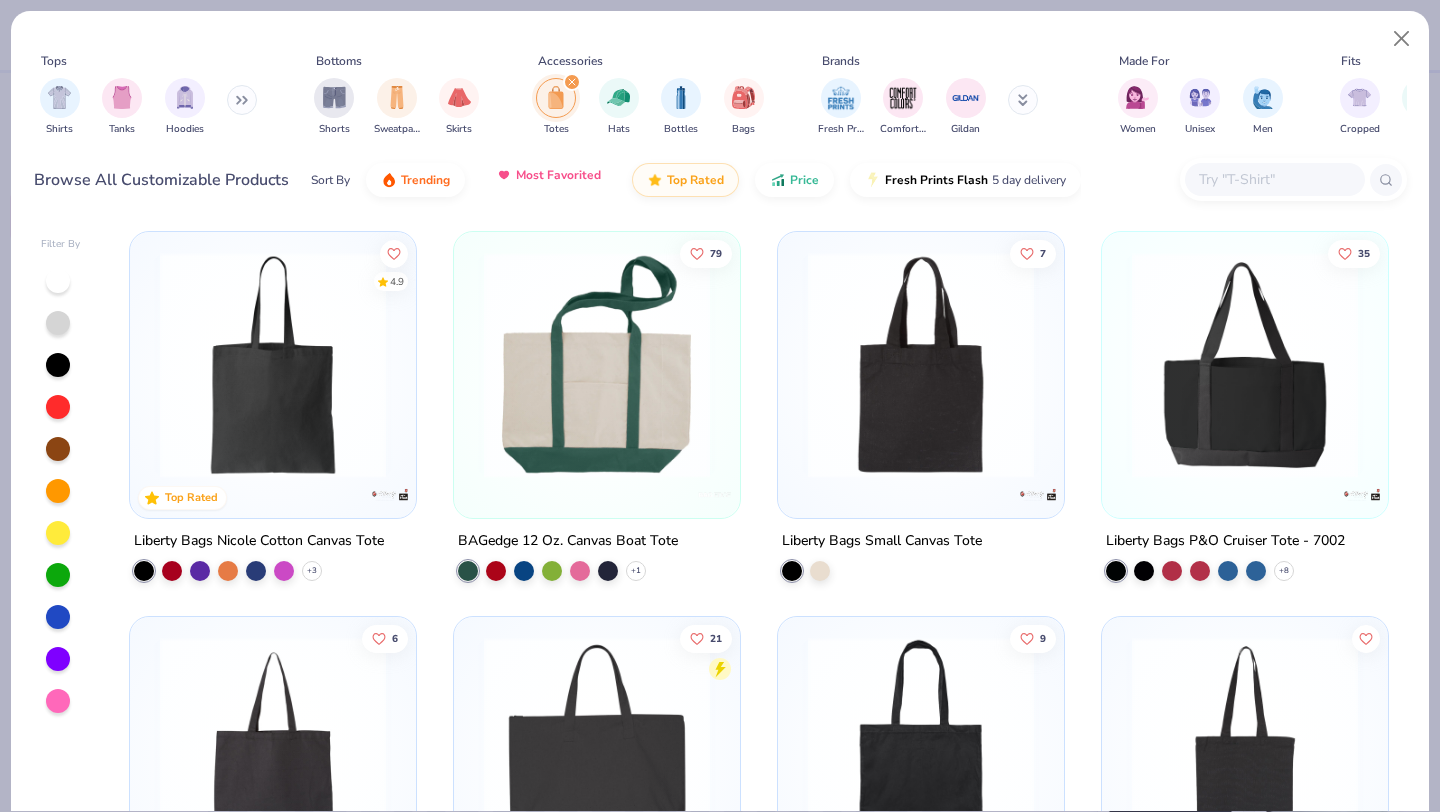 click on "Most Favorited" at bounding box center [548, 175] 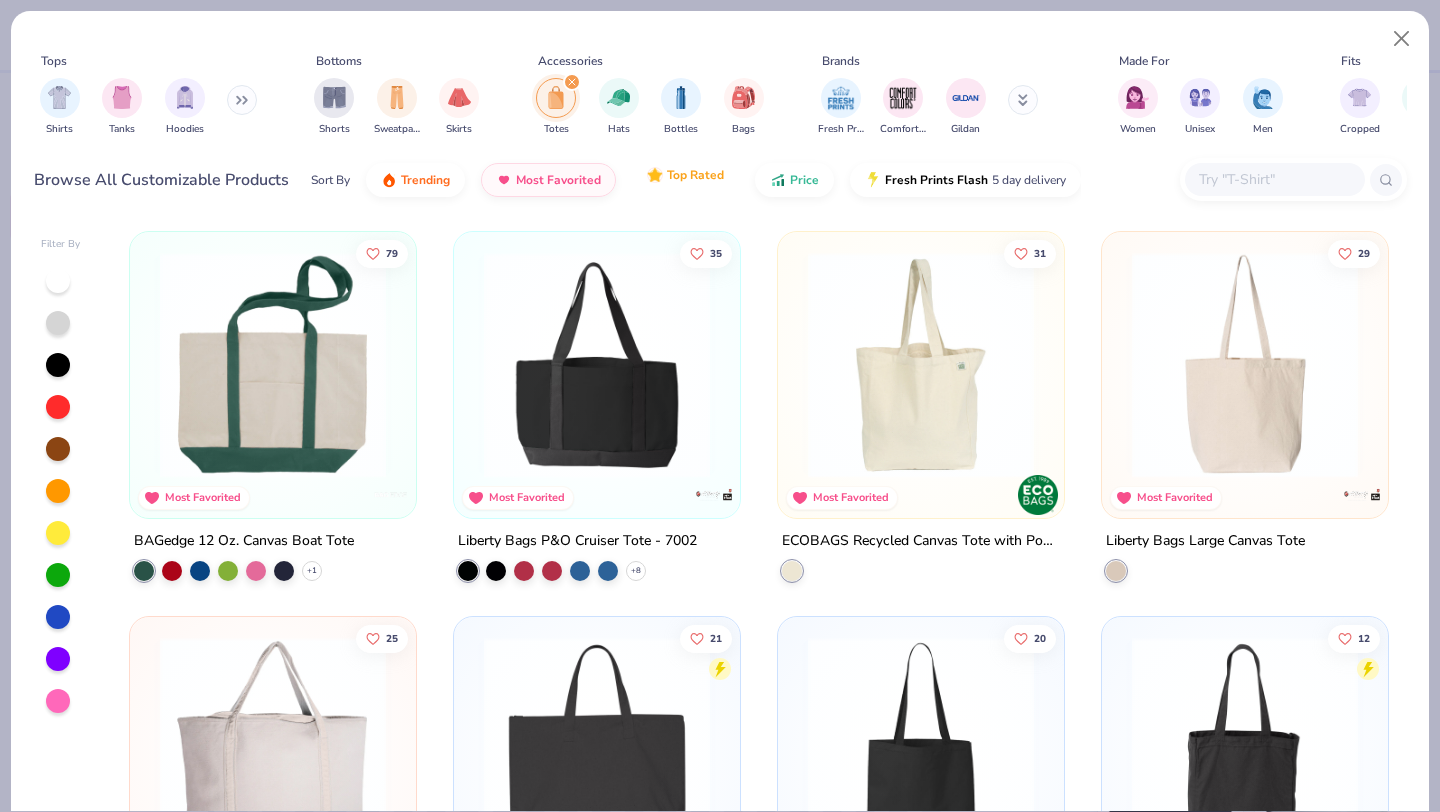 click at bounding box center (655, 175) 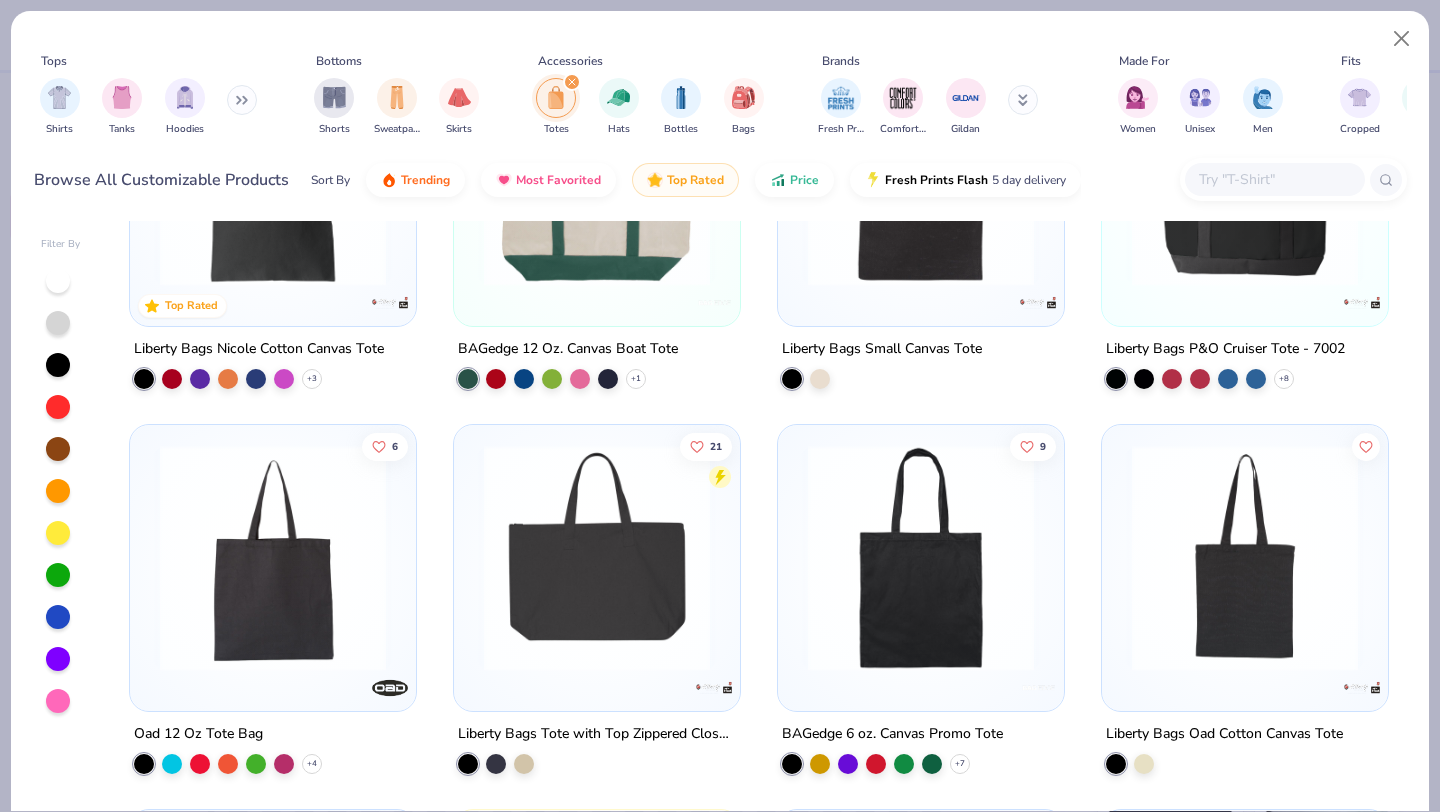 scroll, scrollTop: 0, scrollLeft: 0, axis: both 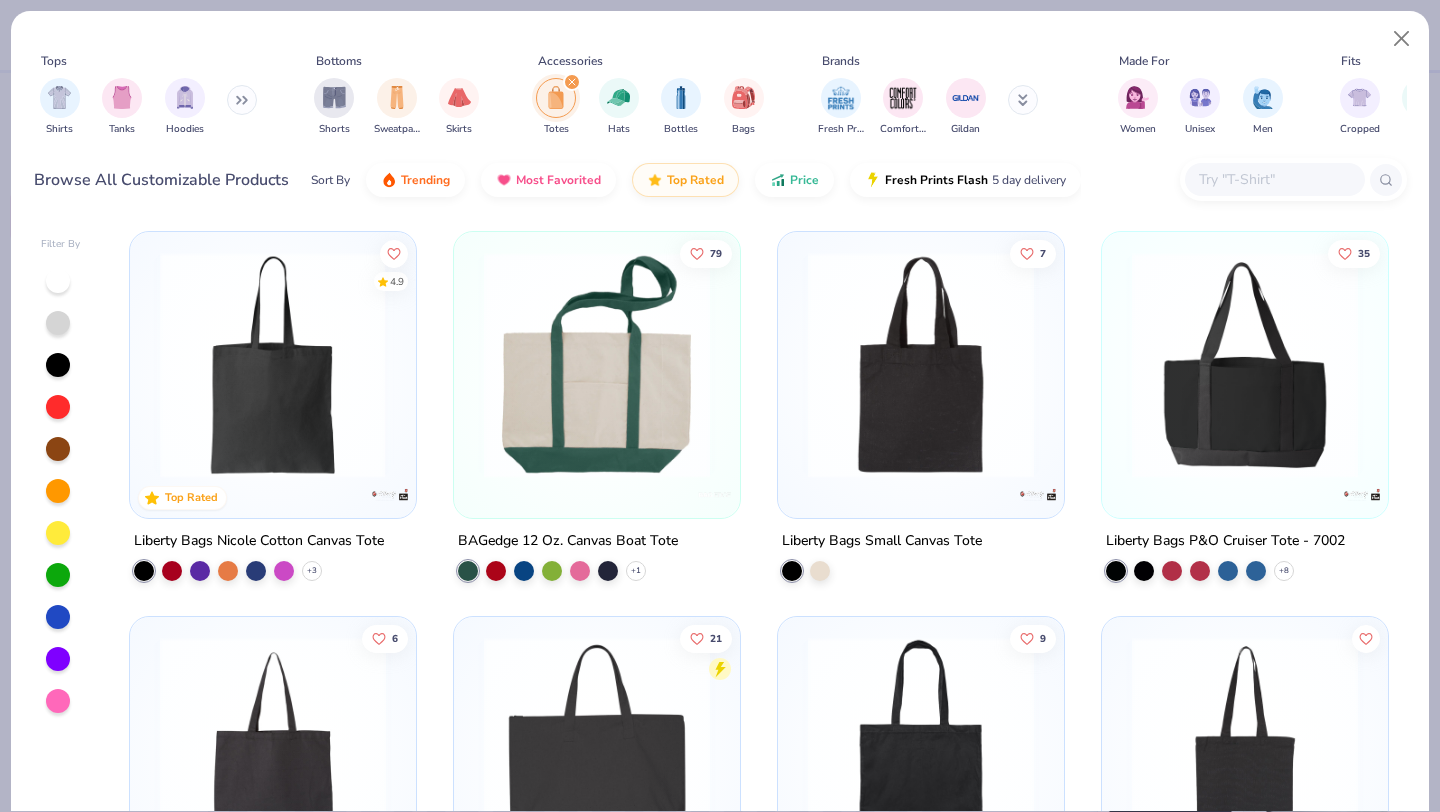 click at bounding box center (273, 365) 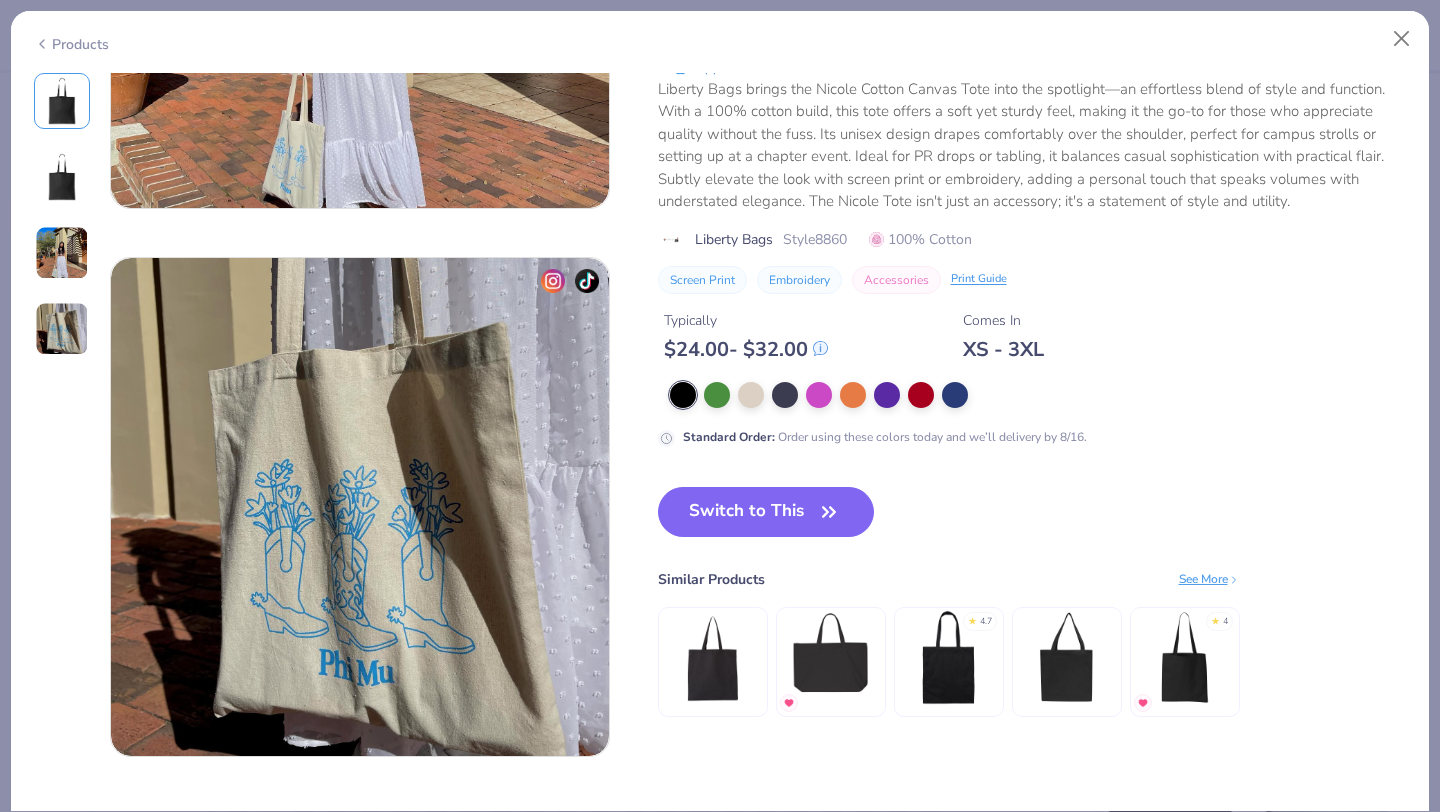 scroll, scrollTop: 1667, scrollLeft: 0, axis: vertical 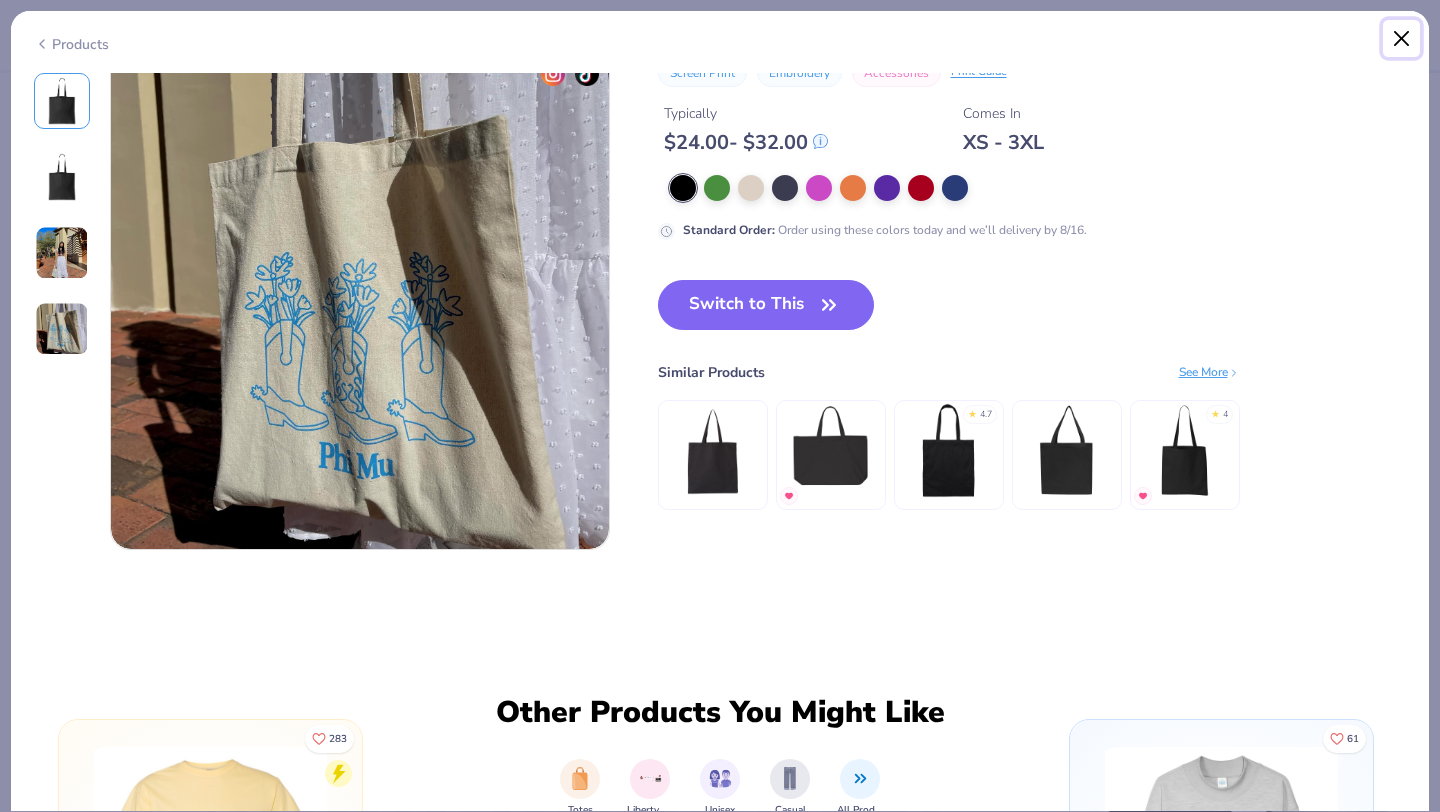 click at bounding box center [1402, 39] 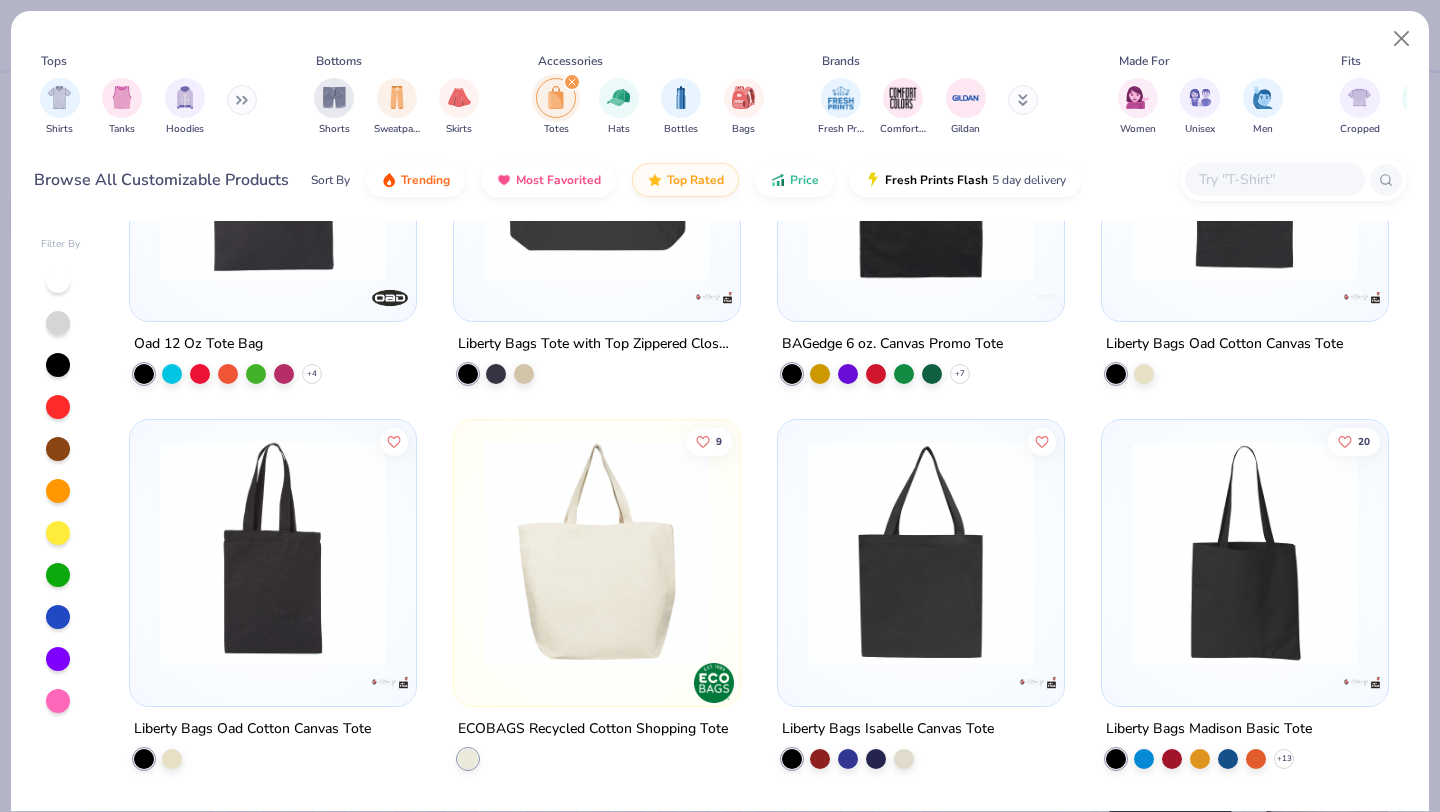 scroll, scrollTop: 0, scrollLeft: 0, axis: both 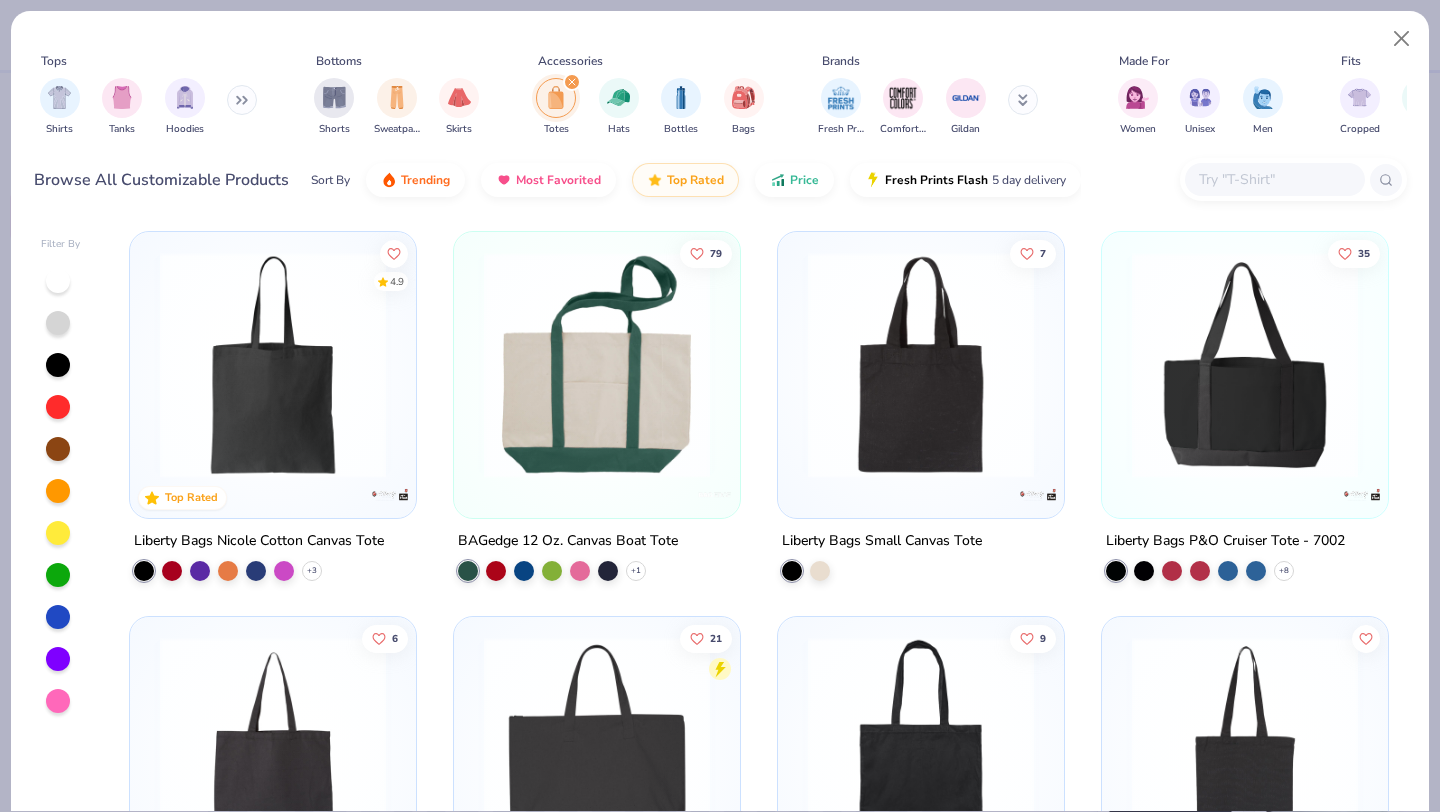click at bounding box center [597, 365] 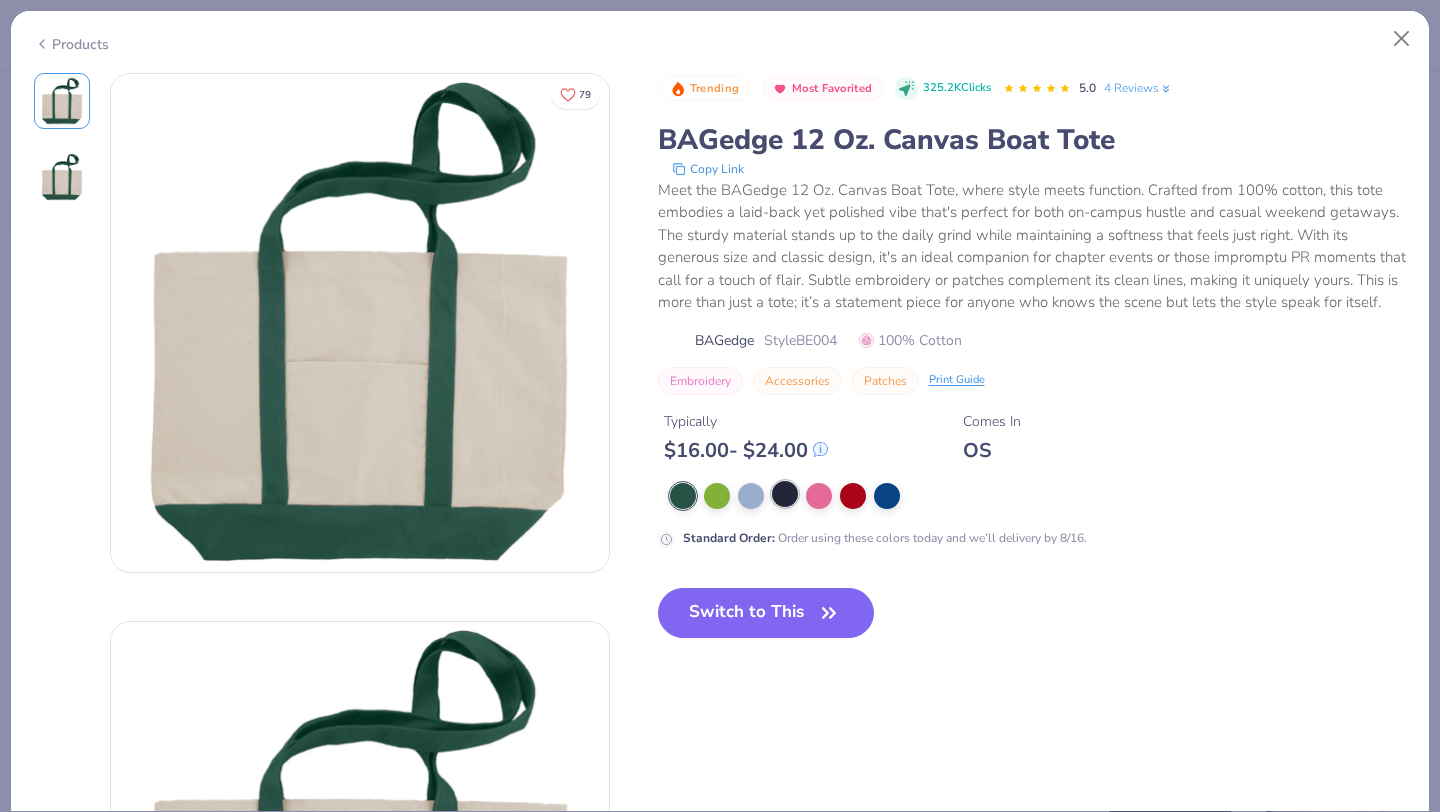click at bounding box center (785, 494) 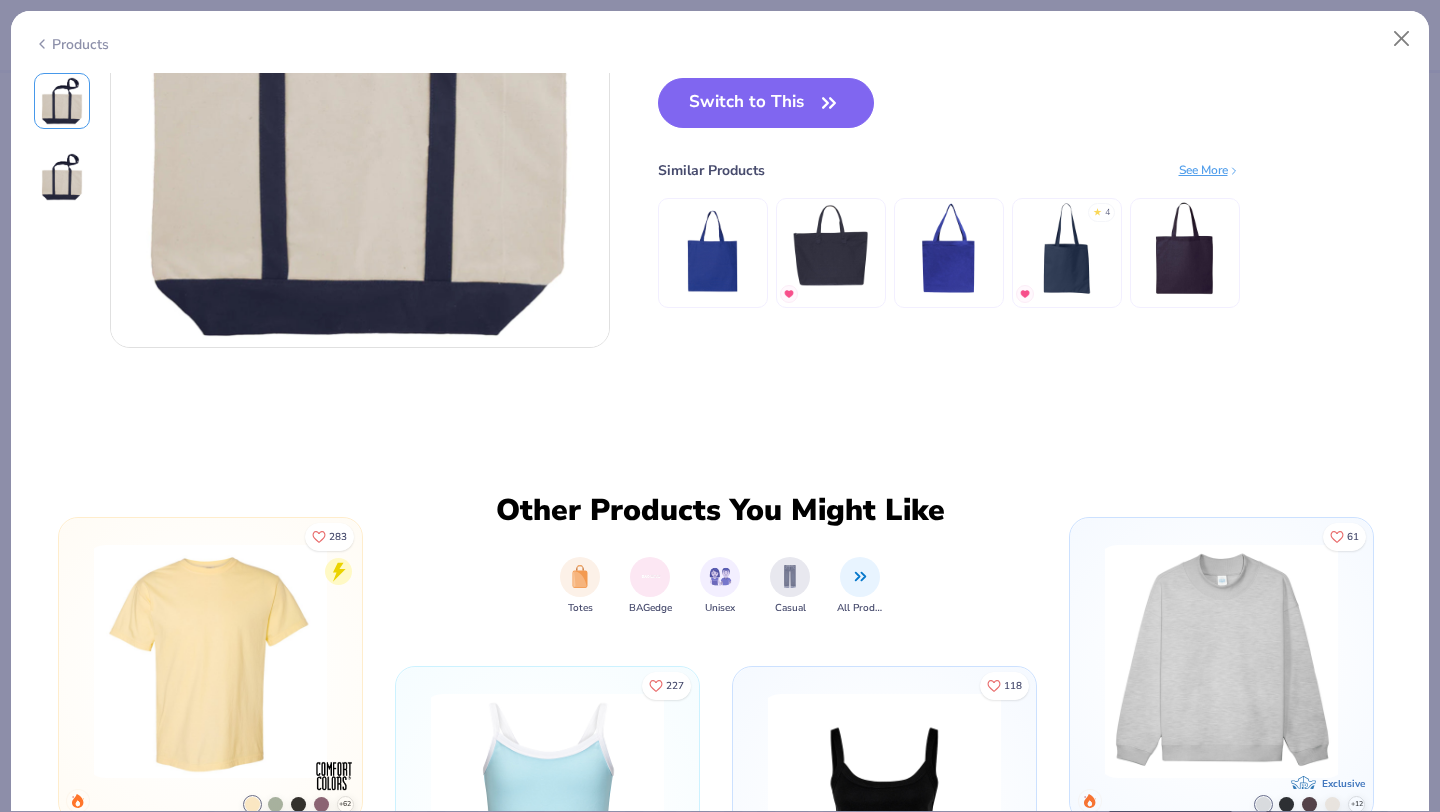 scroll, scrollTop: 134, scrollLeft: 0, axis: vertical 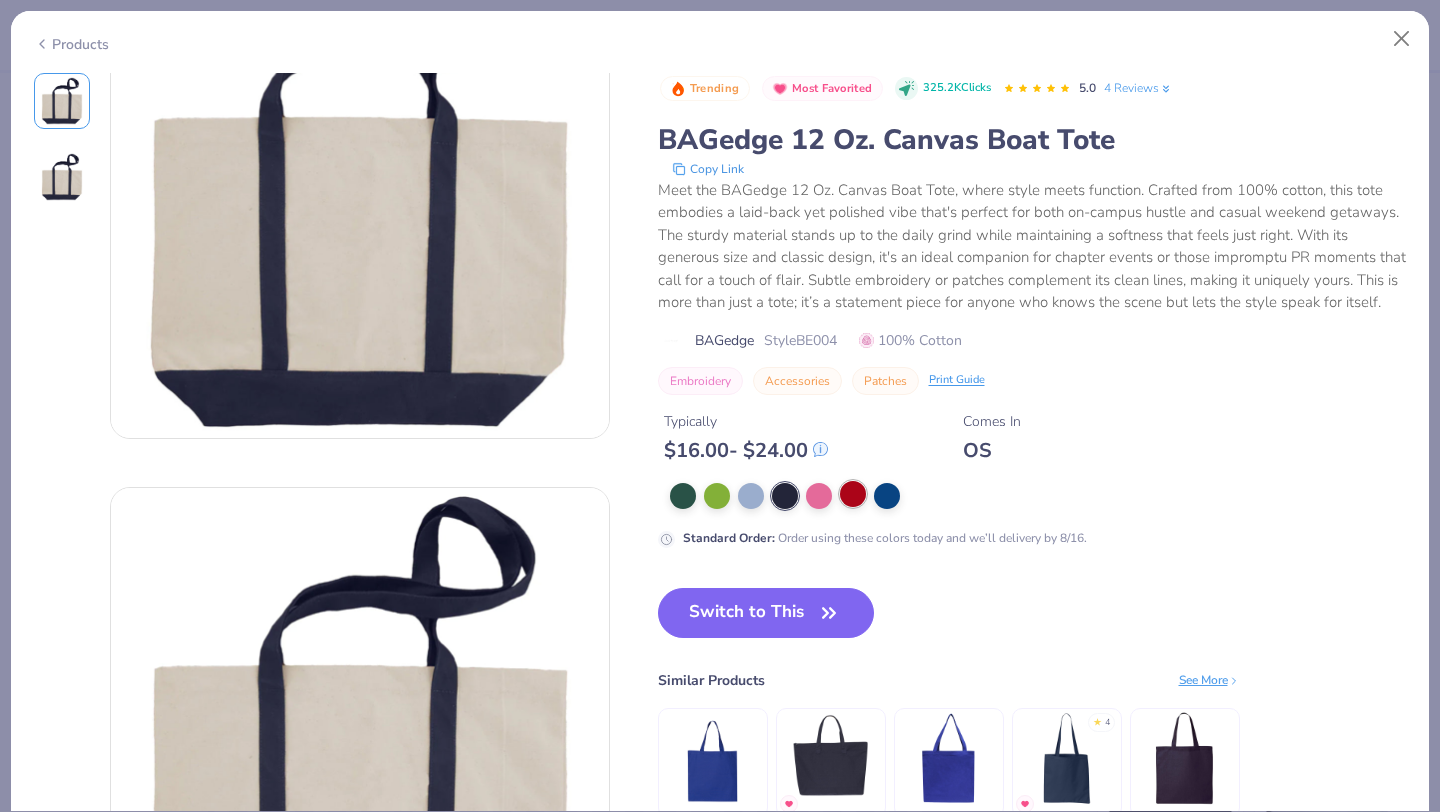 click at bounding box center [853, 494] 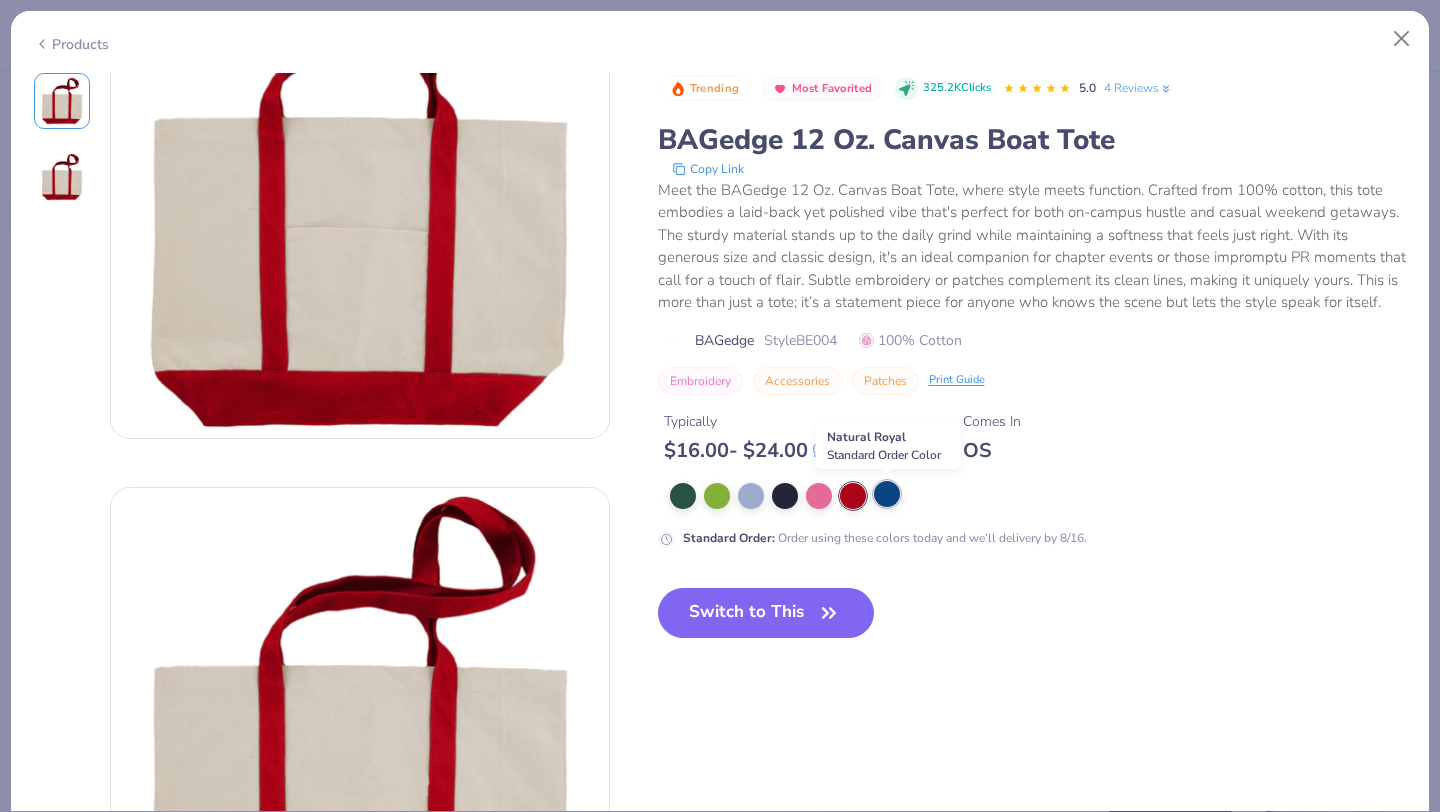 click at bounding box center (887, 494) 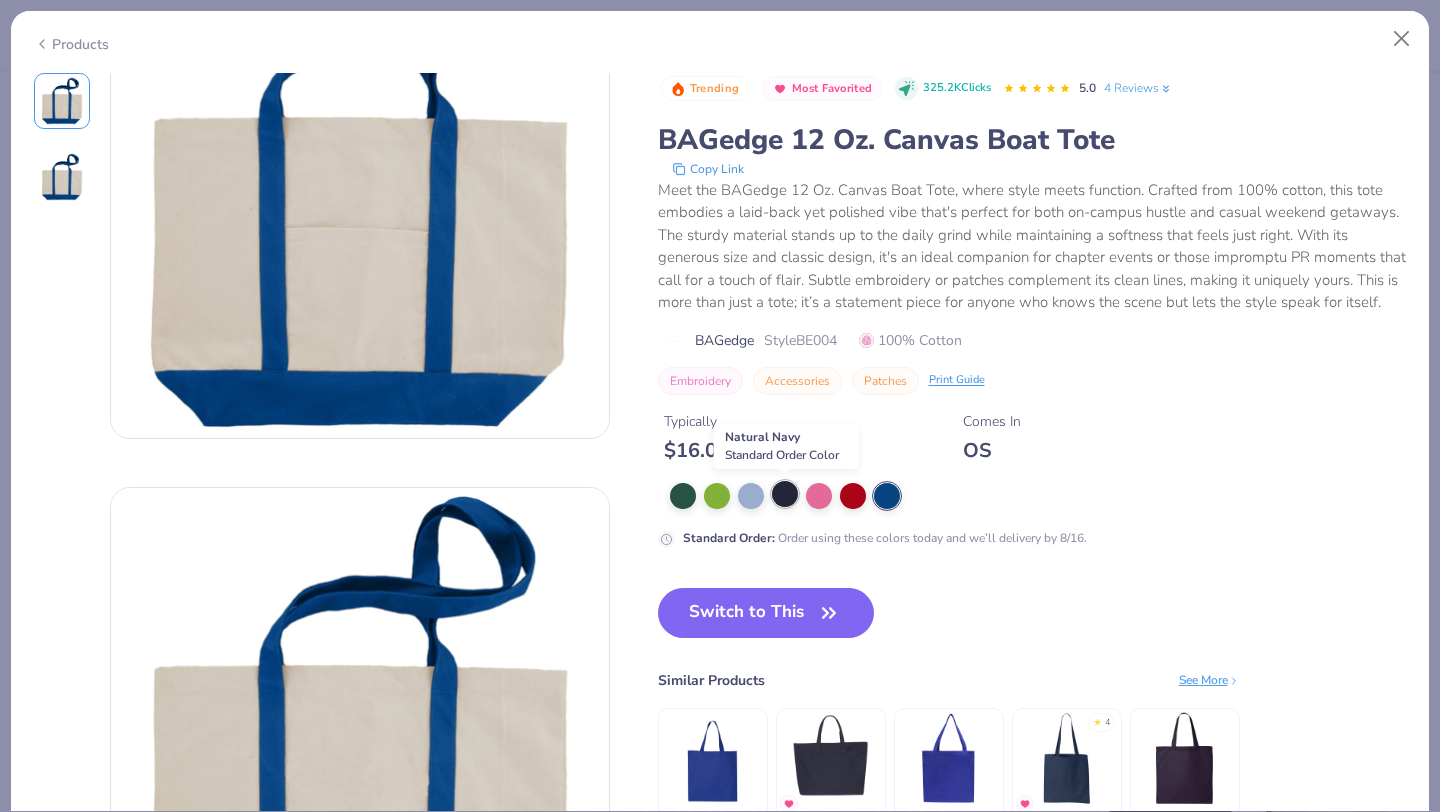 click at bounding box center [785, 494] 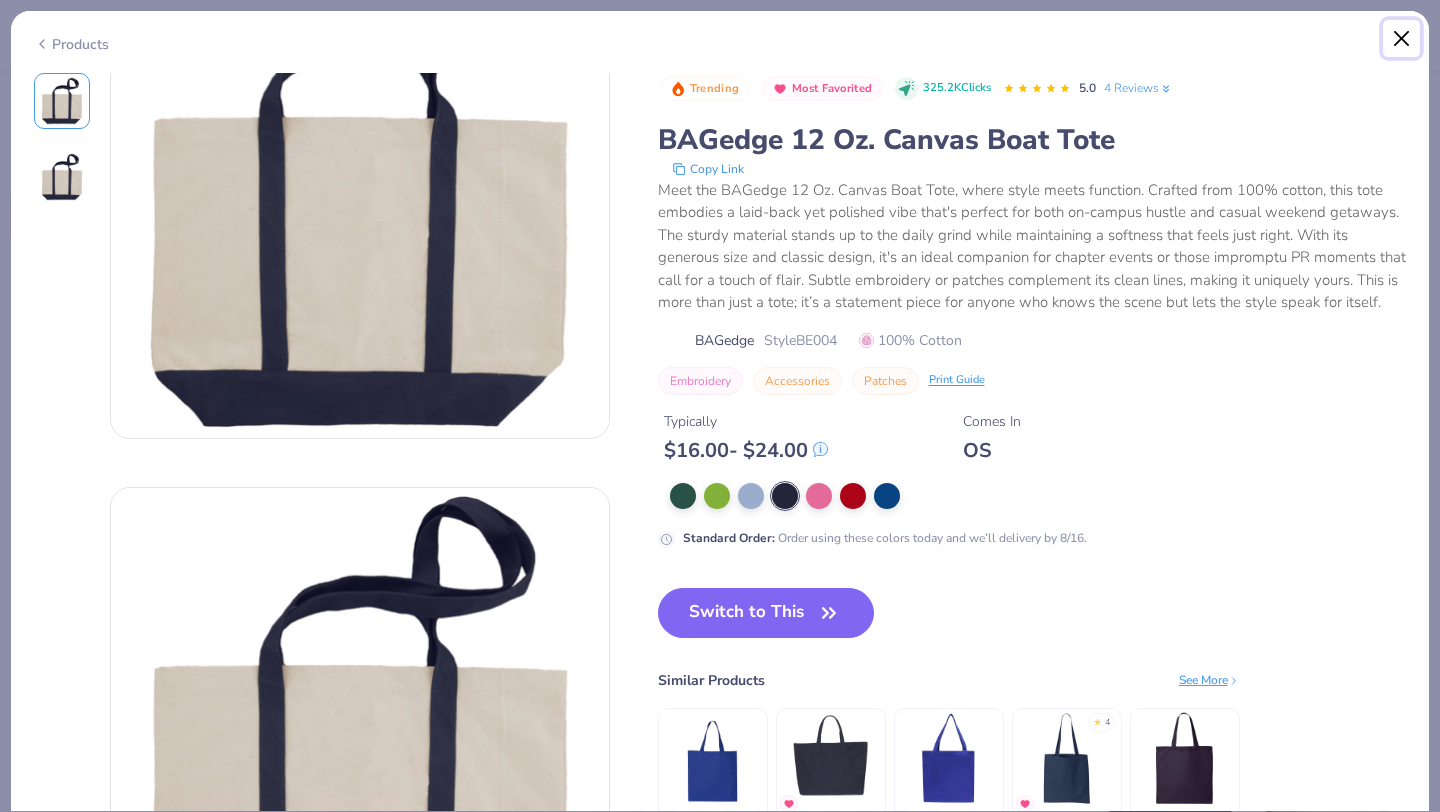 click at bounding box center [1402, 39] 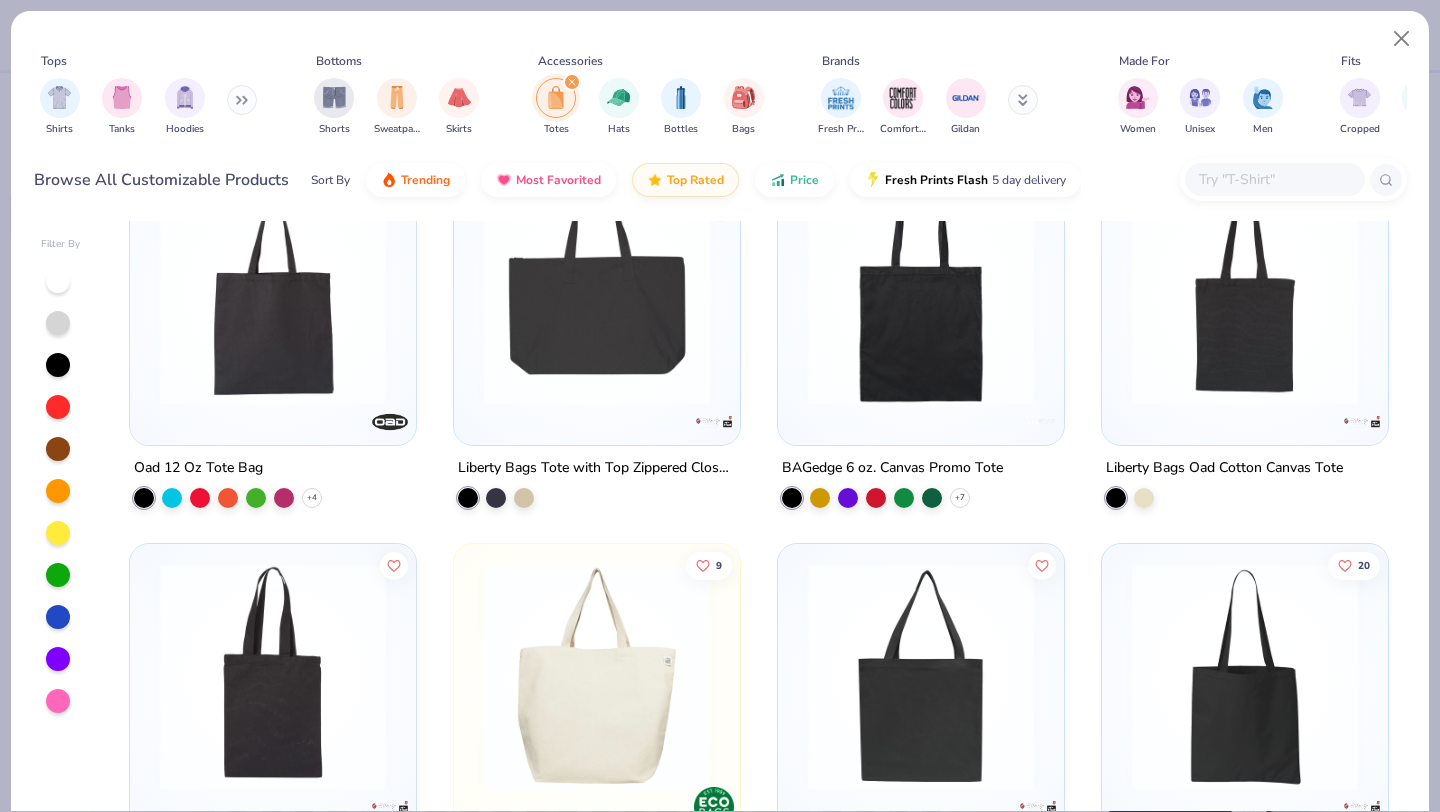 scroll, scrollTop: 24, scrollLeft: 0, axis: vertical 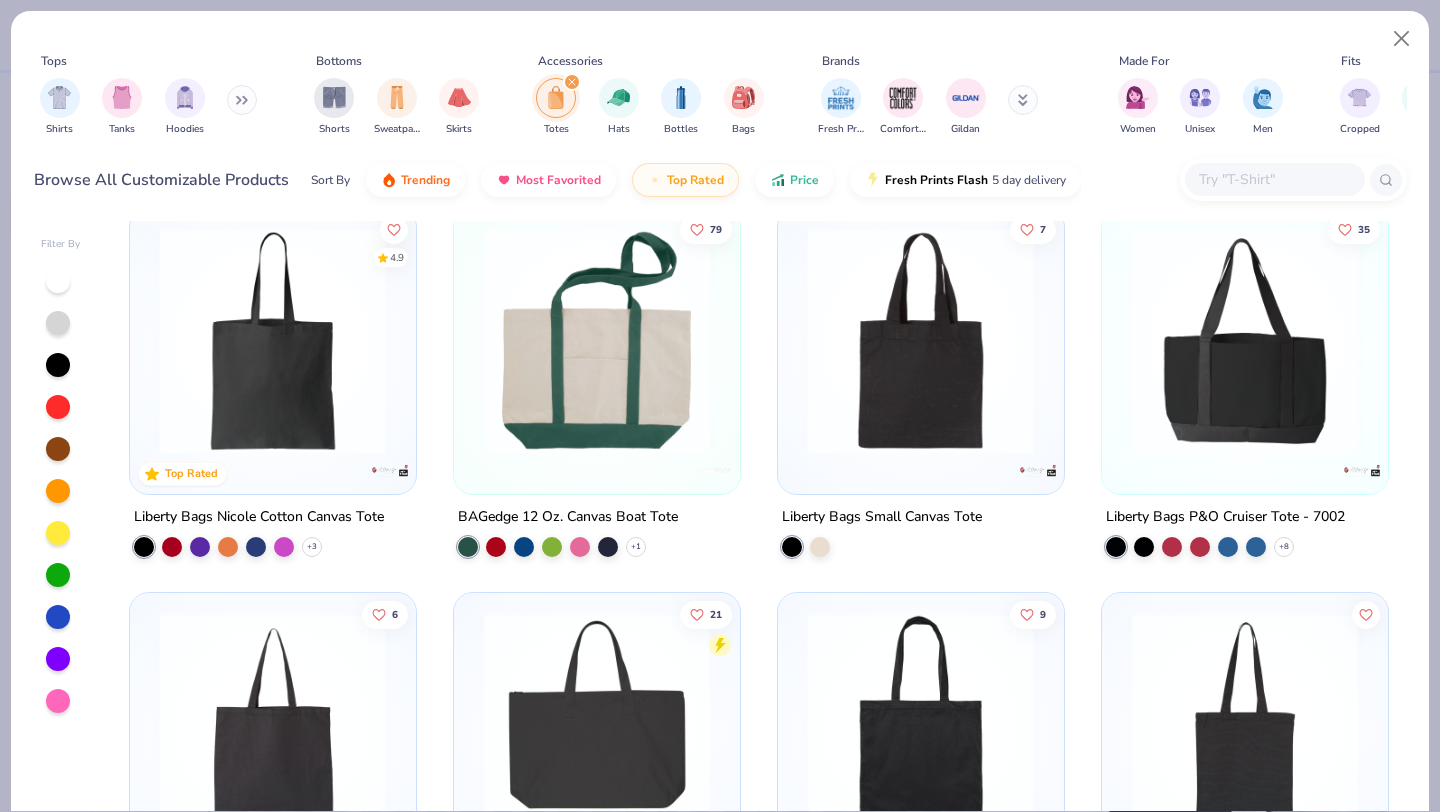 click at bounding box center (273, 341) 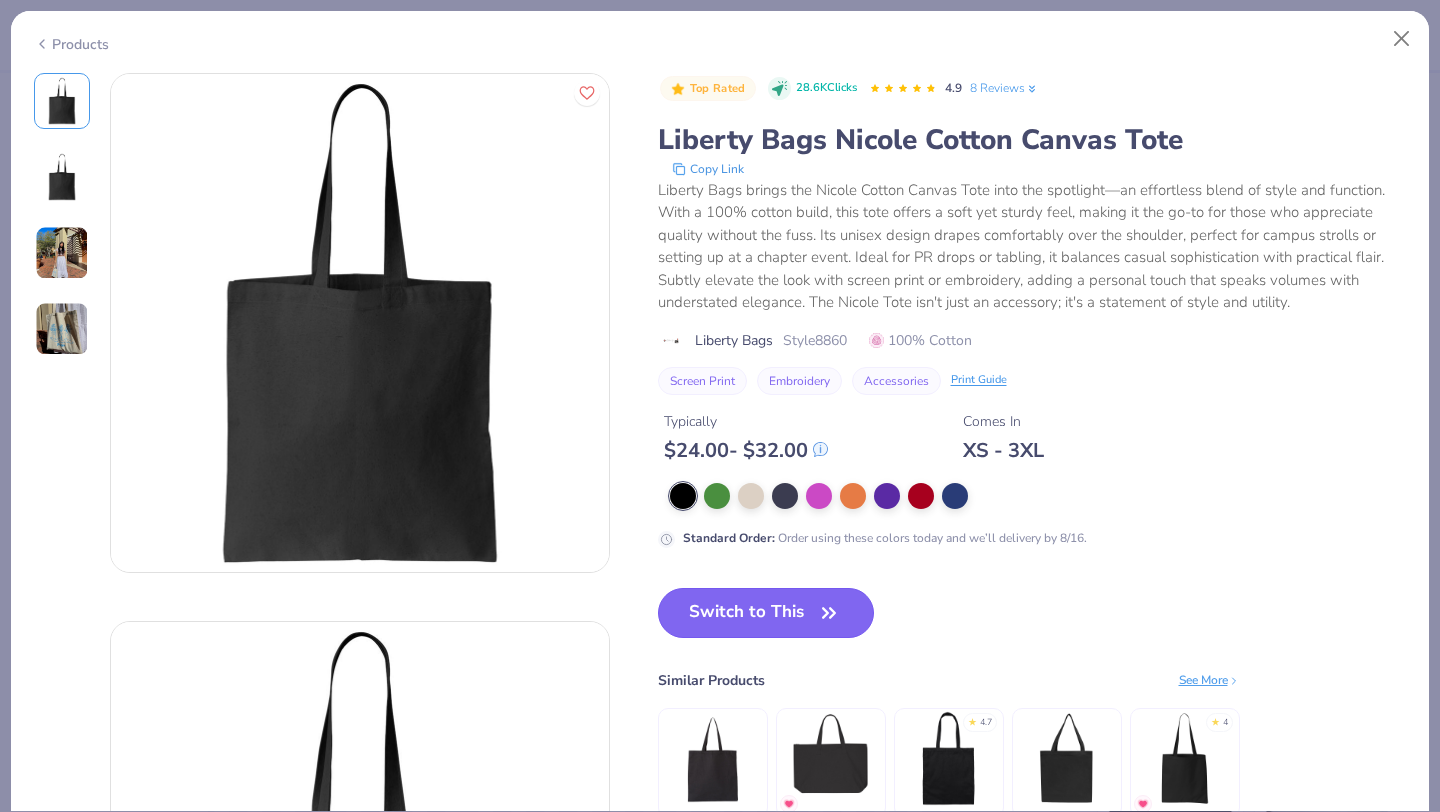 click on "Switch to This" at bounding box center (766, 613) 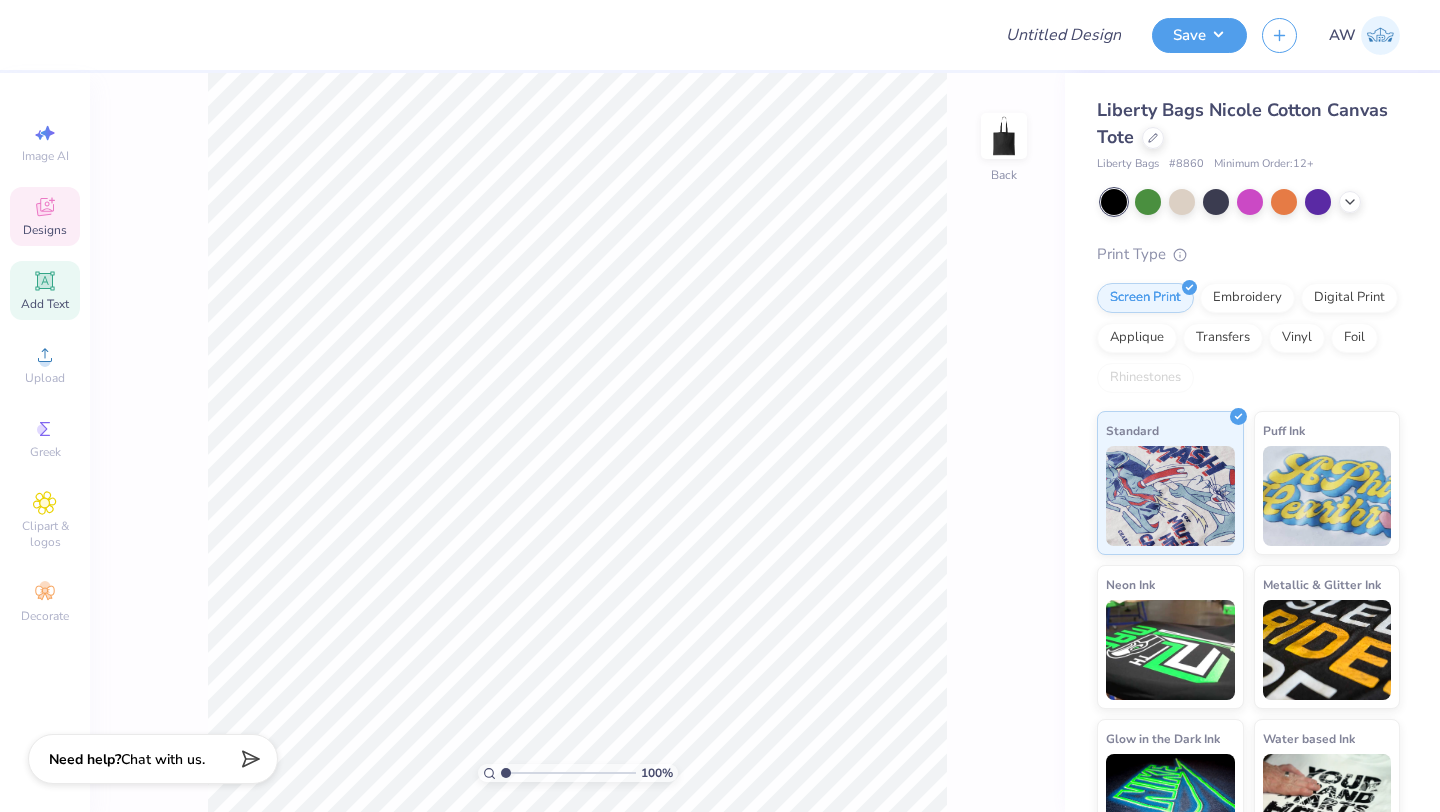 click on "Add Text" at bounding box center [45, 290] 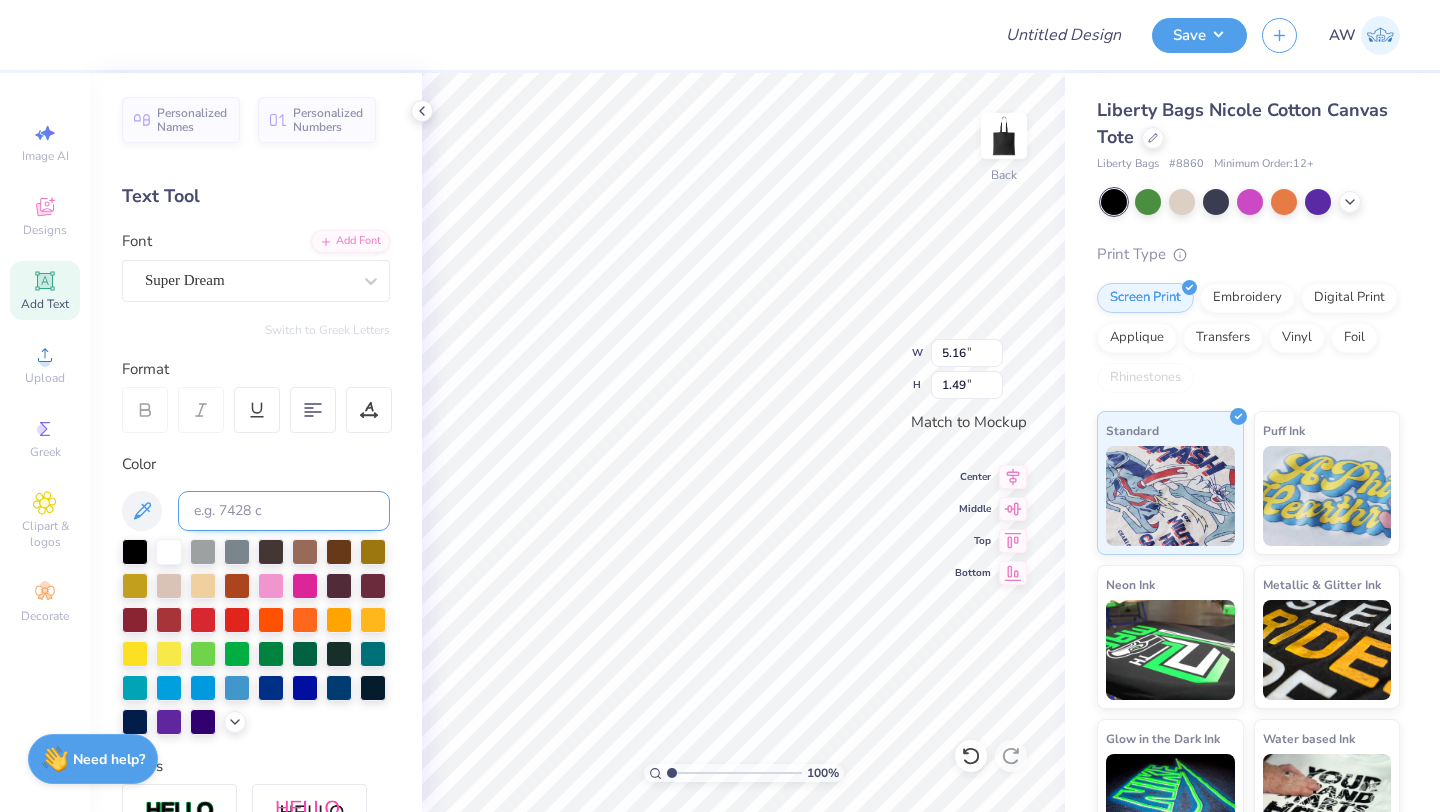 type on "X" 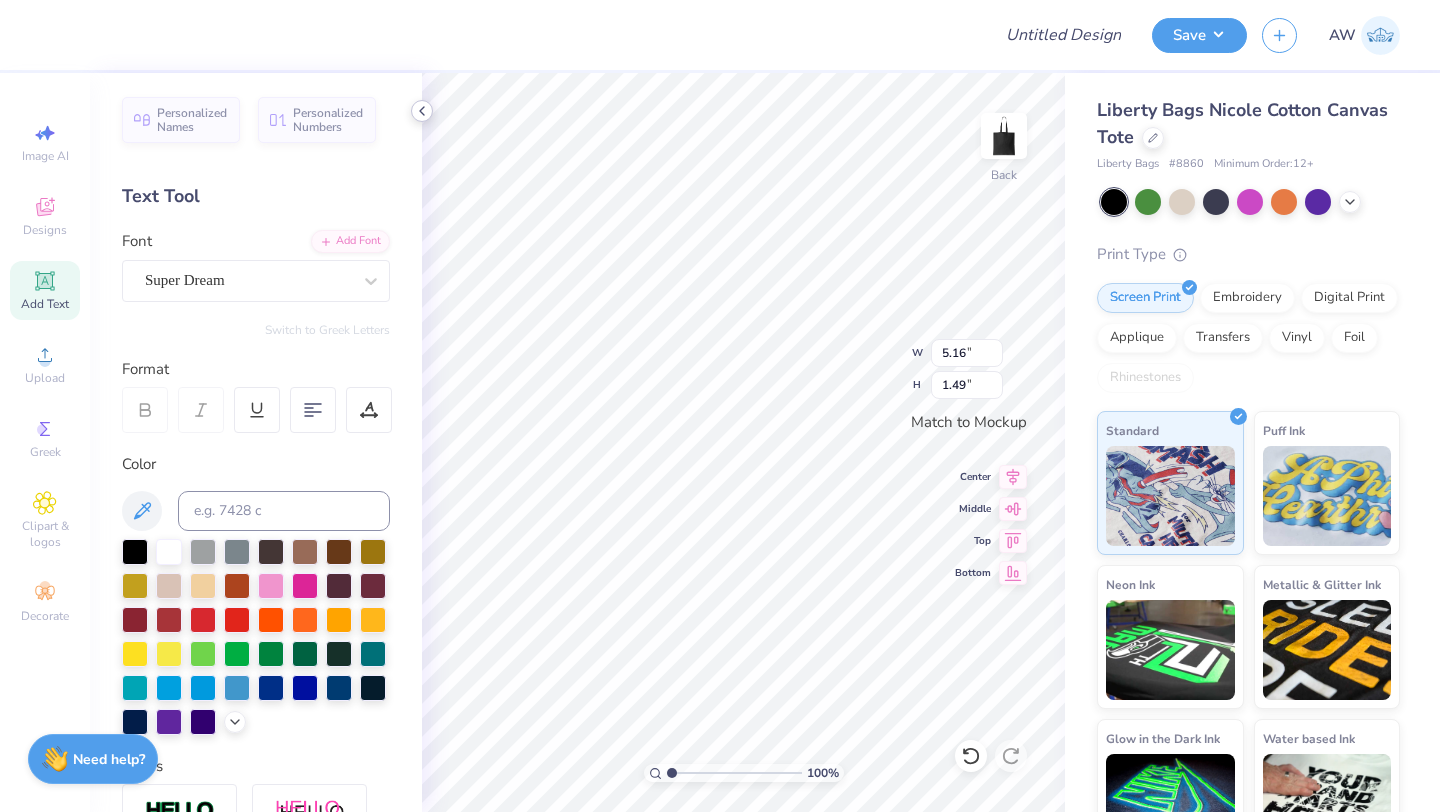 click 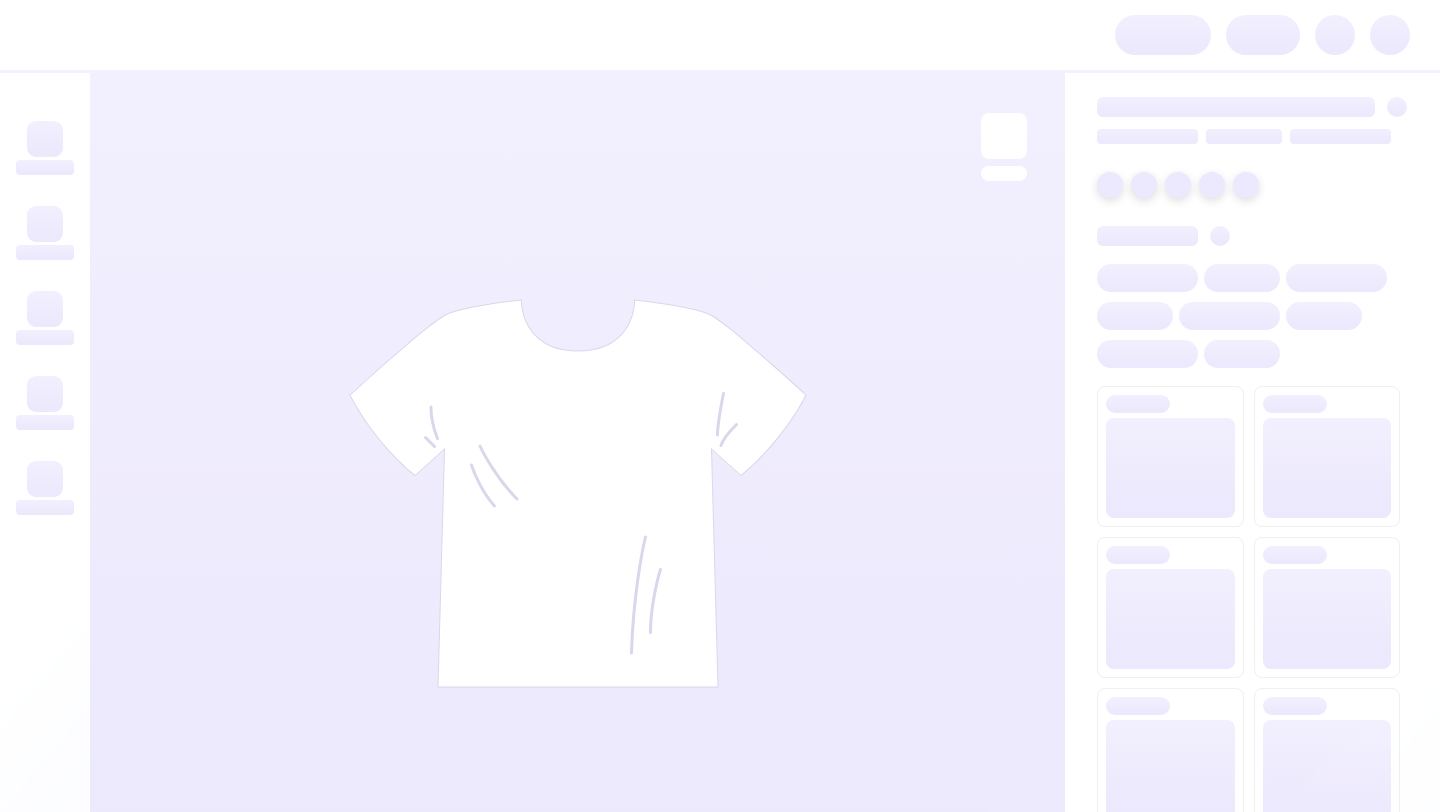 scroll, scrollTop: 0, scrollLeft: 0, axis: both 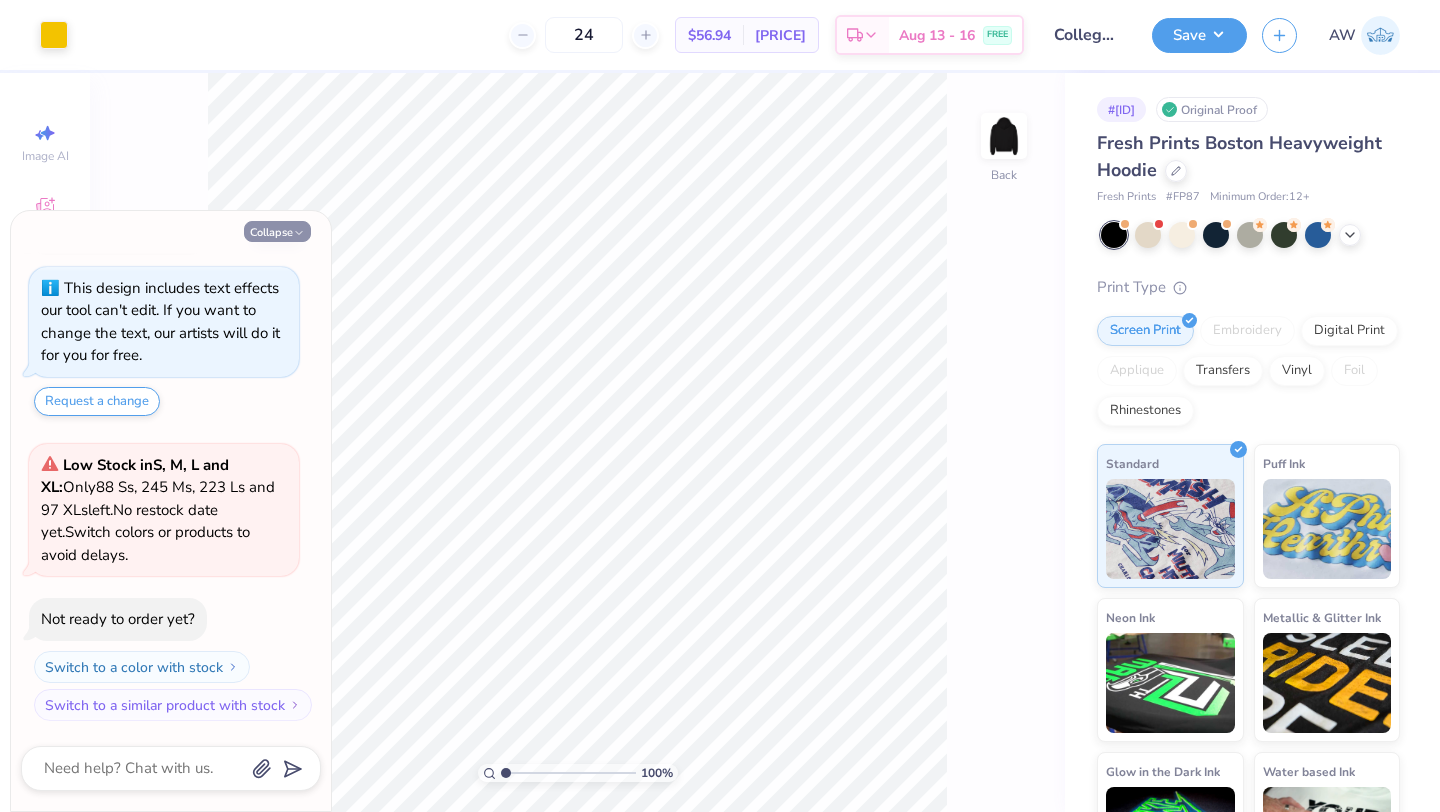 click on "Collapse" at bounding box center (277, 231) 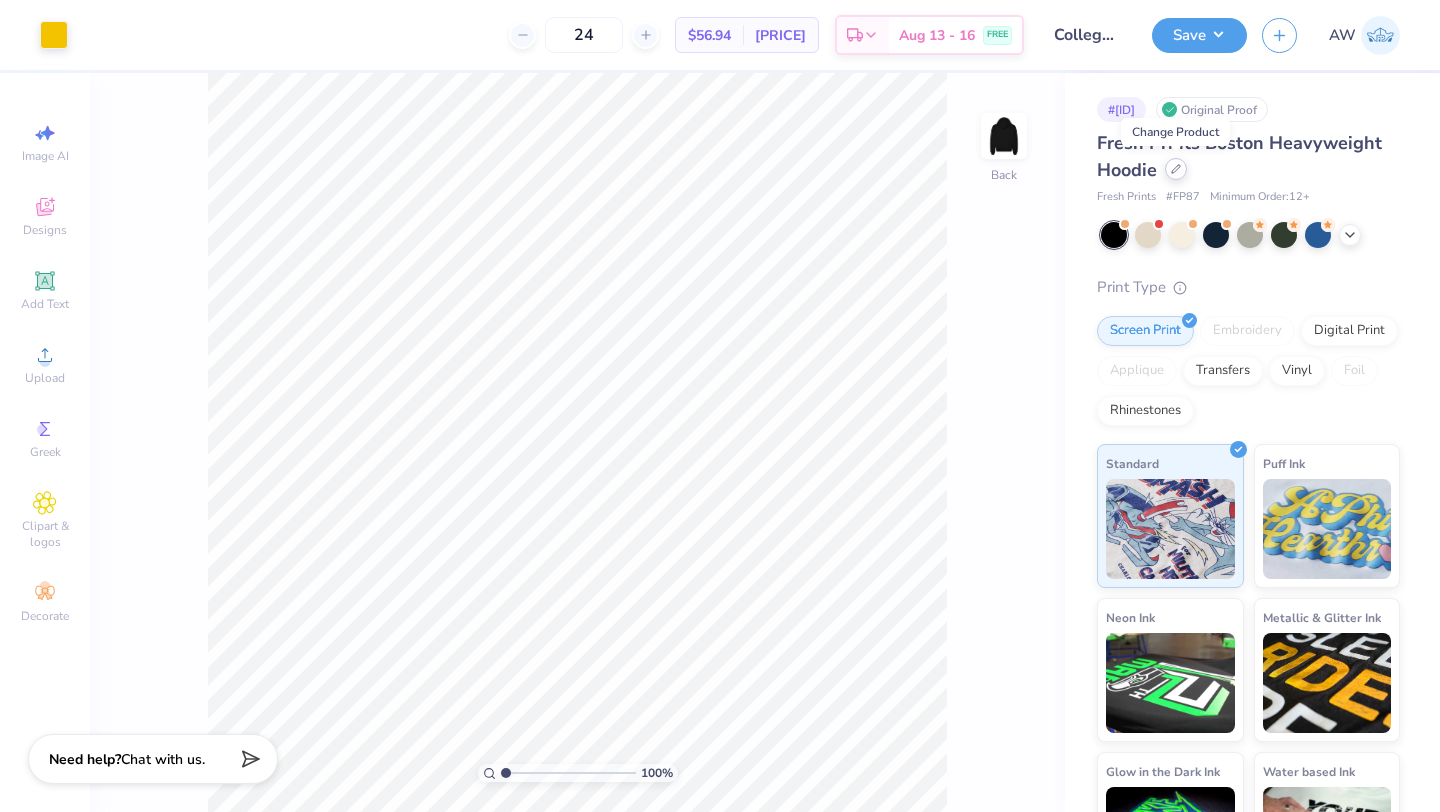 click 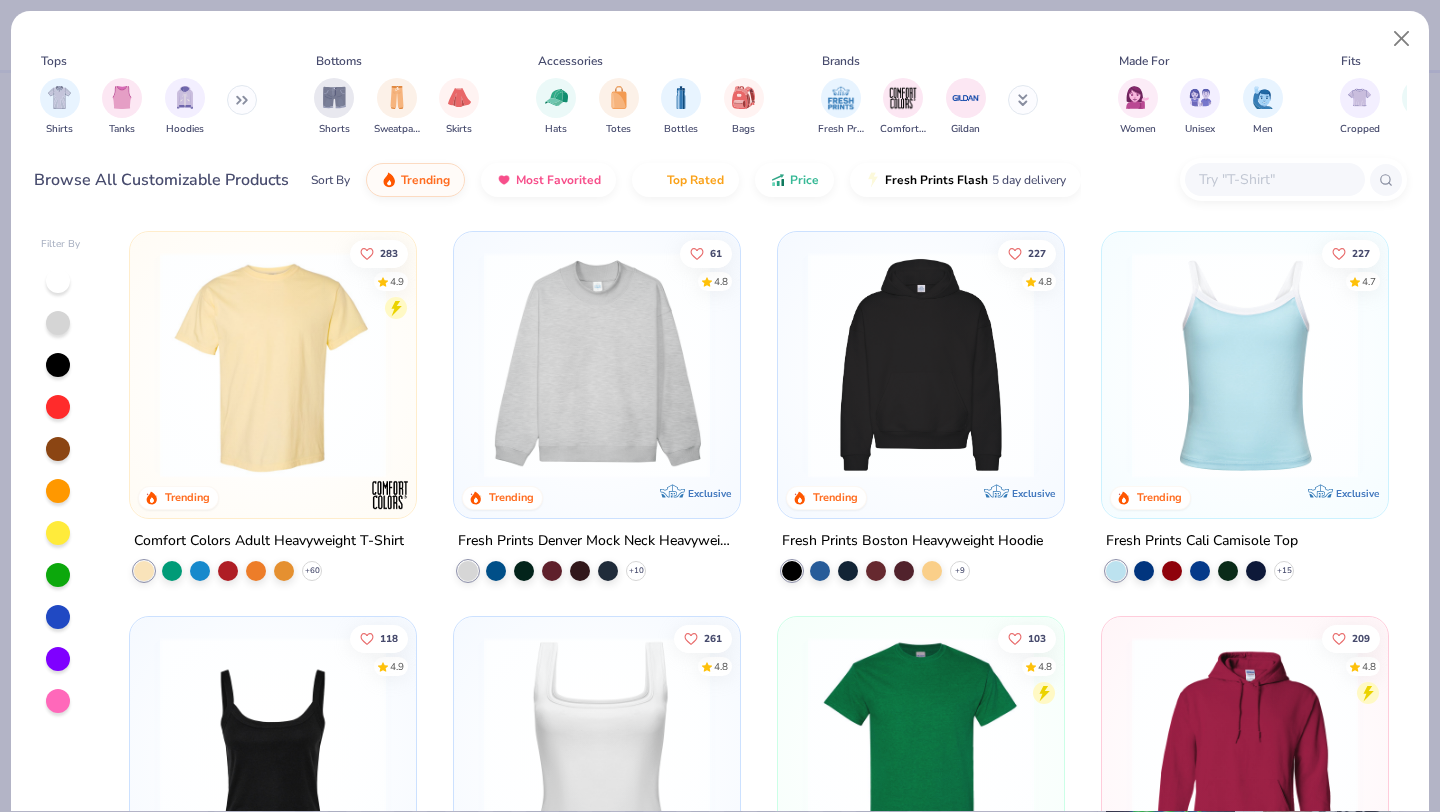 click at bounding box center (273, 365) 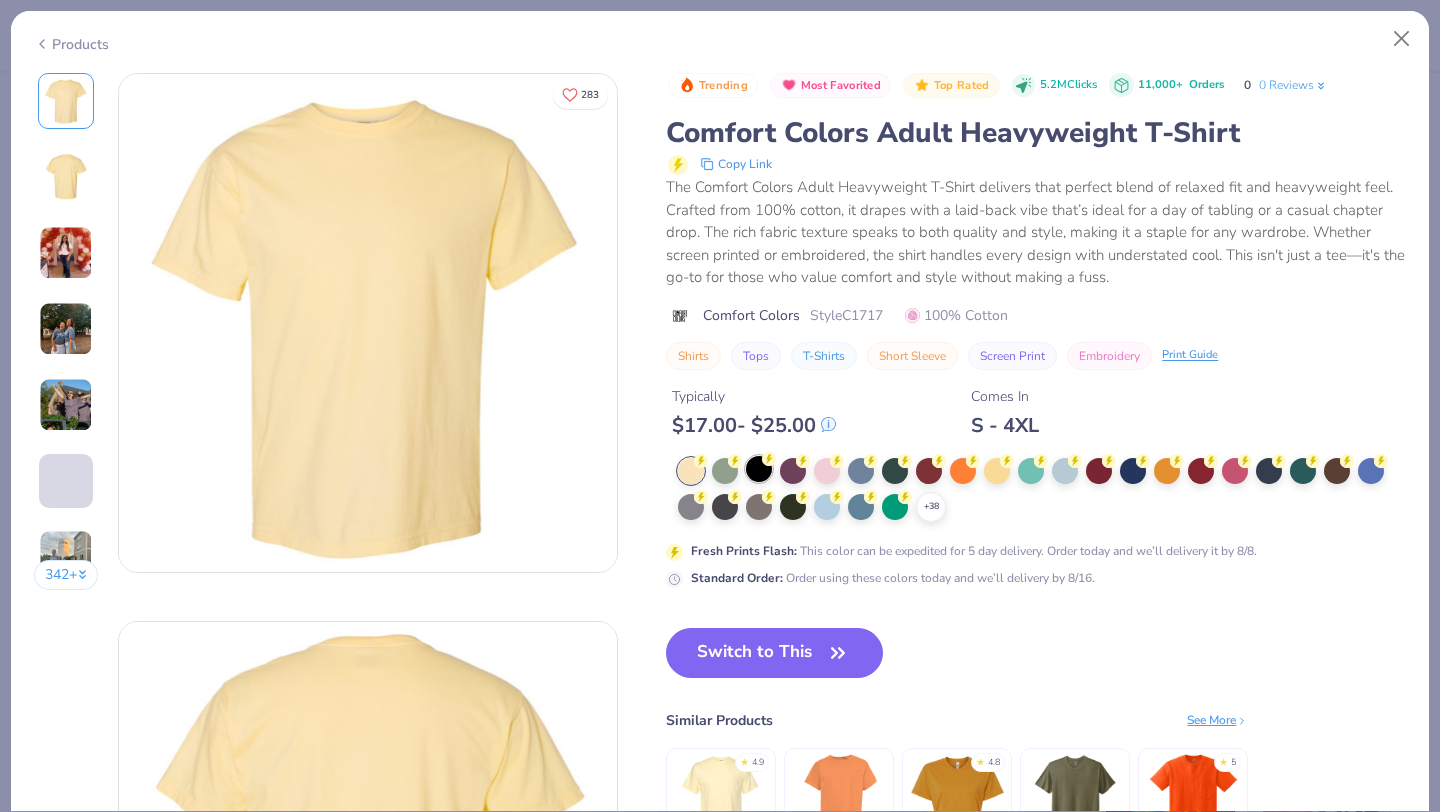 click at bounding box center [759, 469] 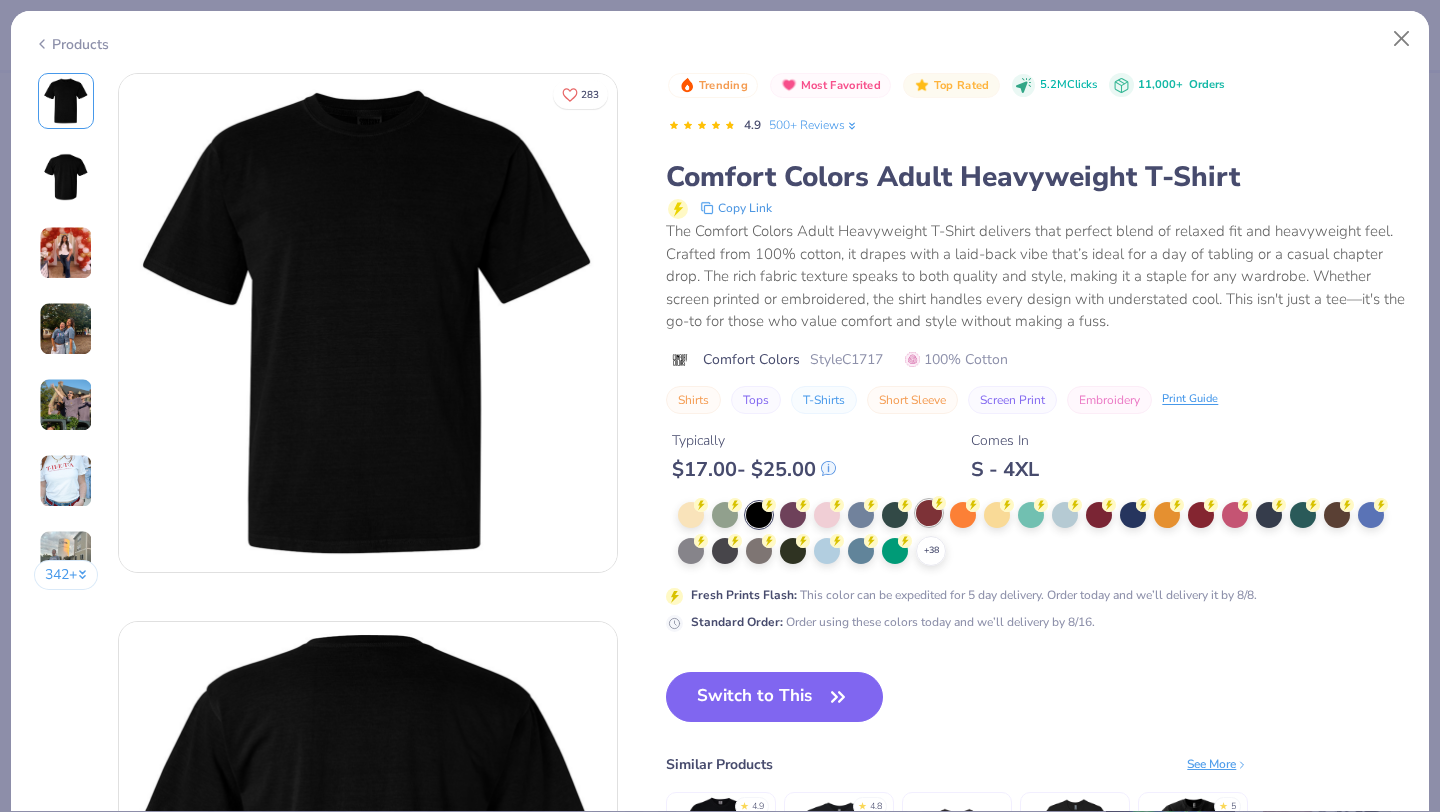 click at bounding box center [929, 513] 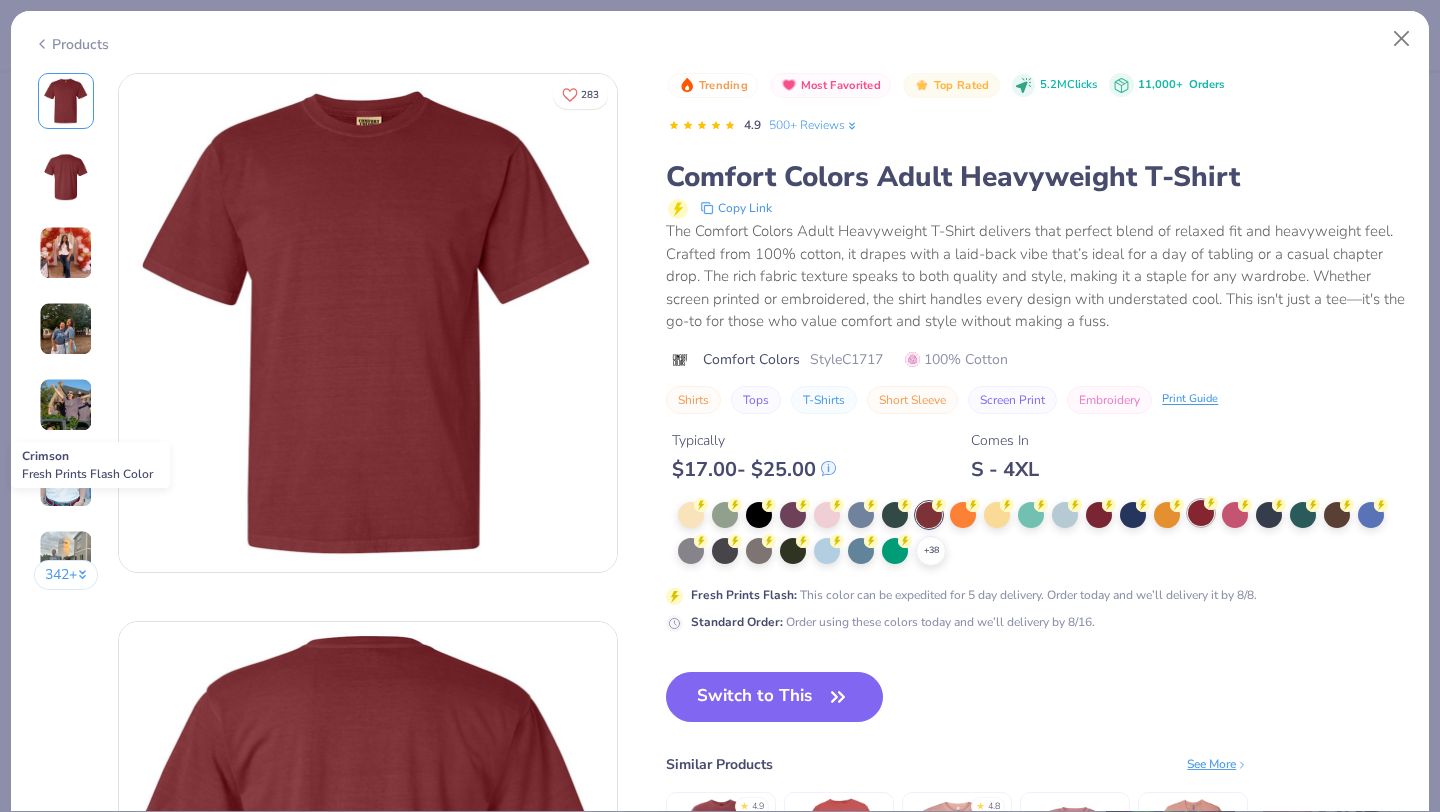 click at bounding box center (1201, 513) 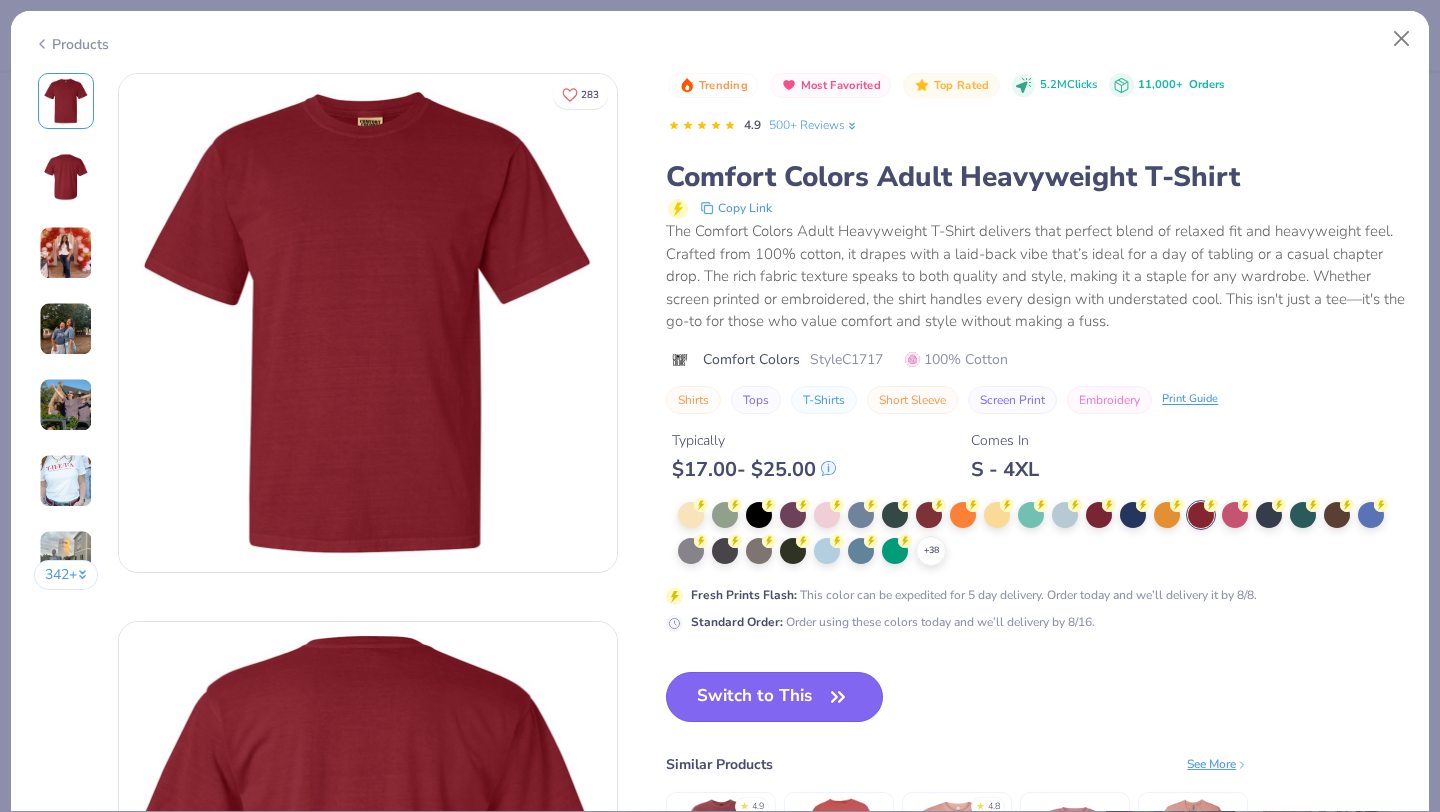 click on "Switch to This" at bounding box center (774, 697) 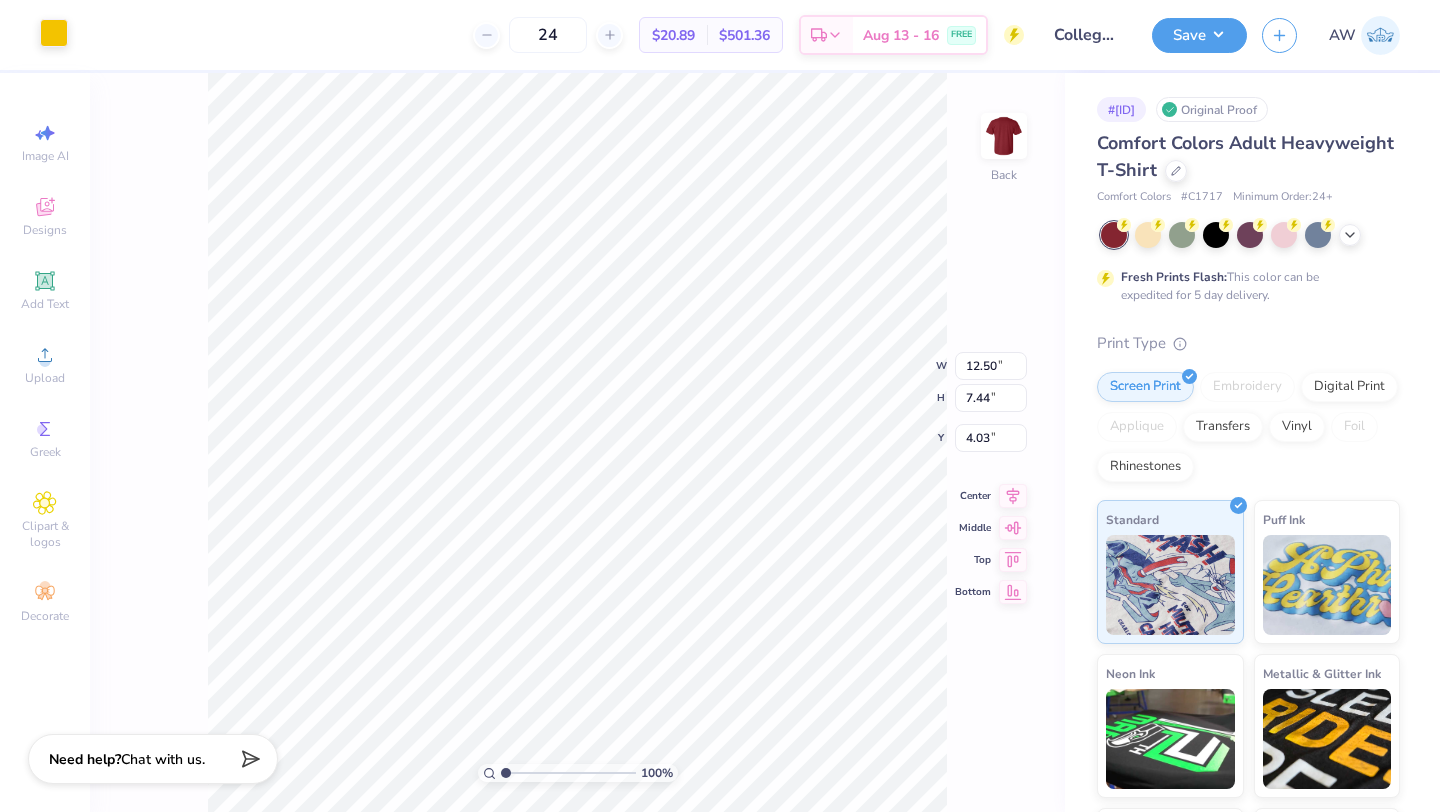 click at bounding box center (54, 33) 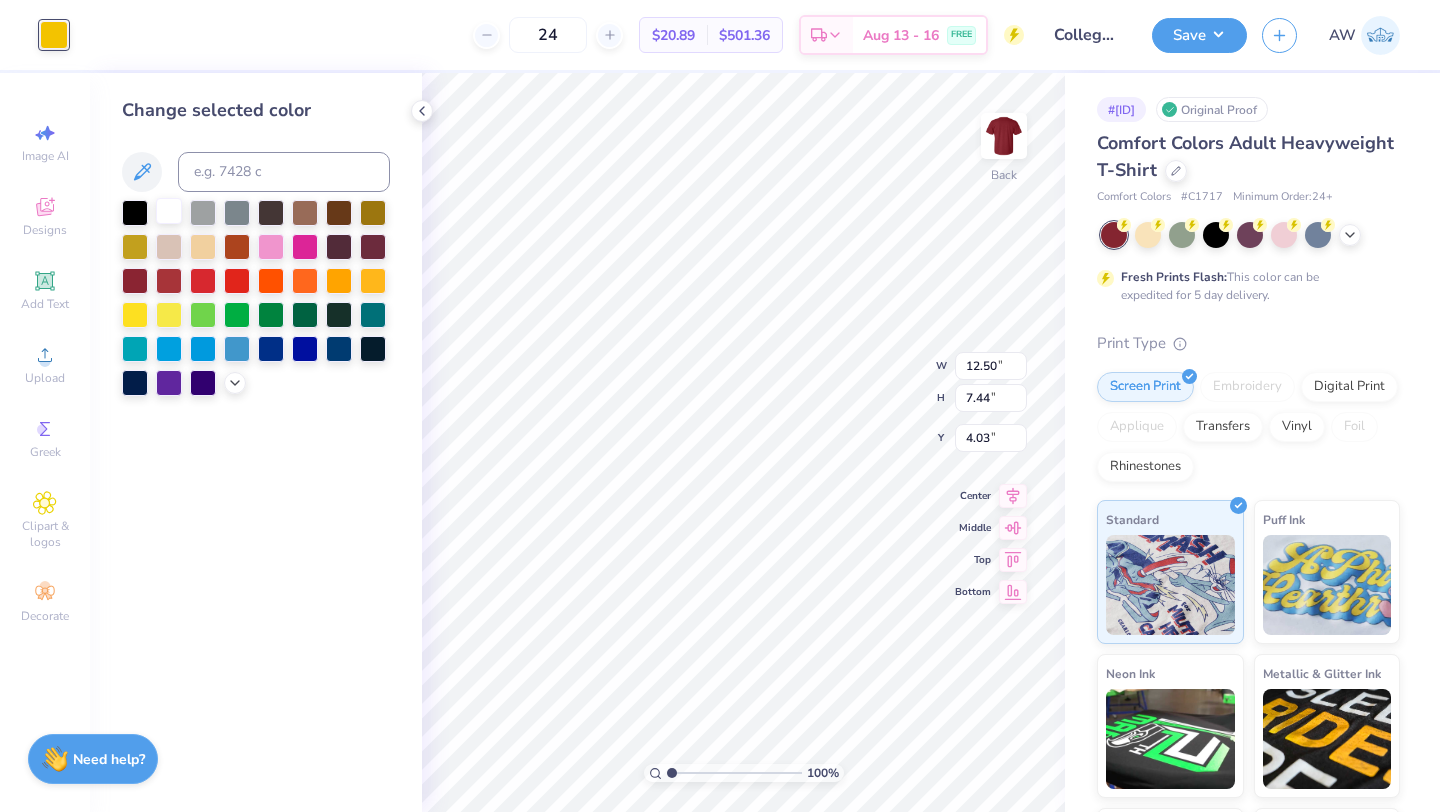 click at bounding box center (169, 211) 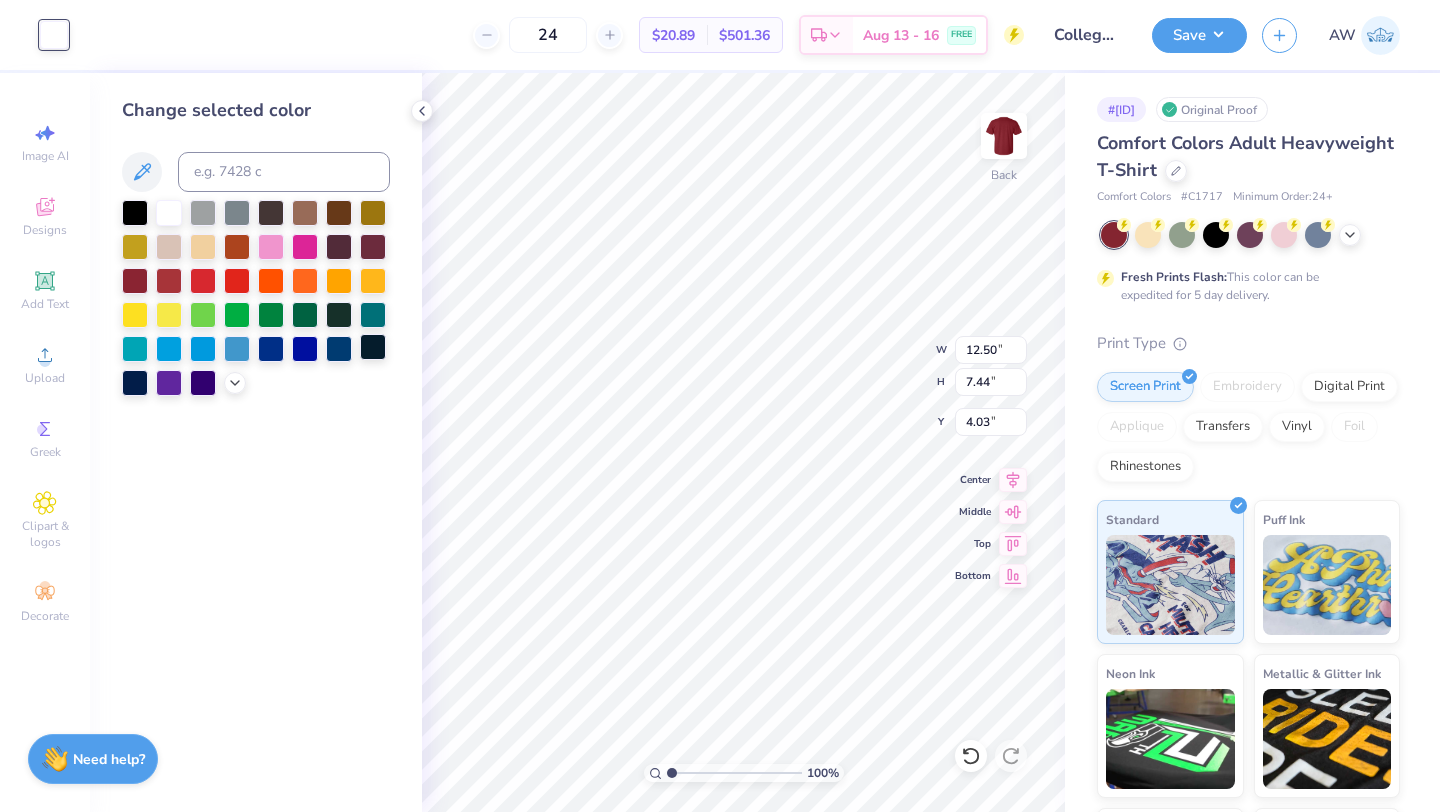 click at bounding box center [373, 347] 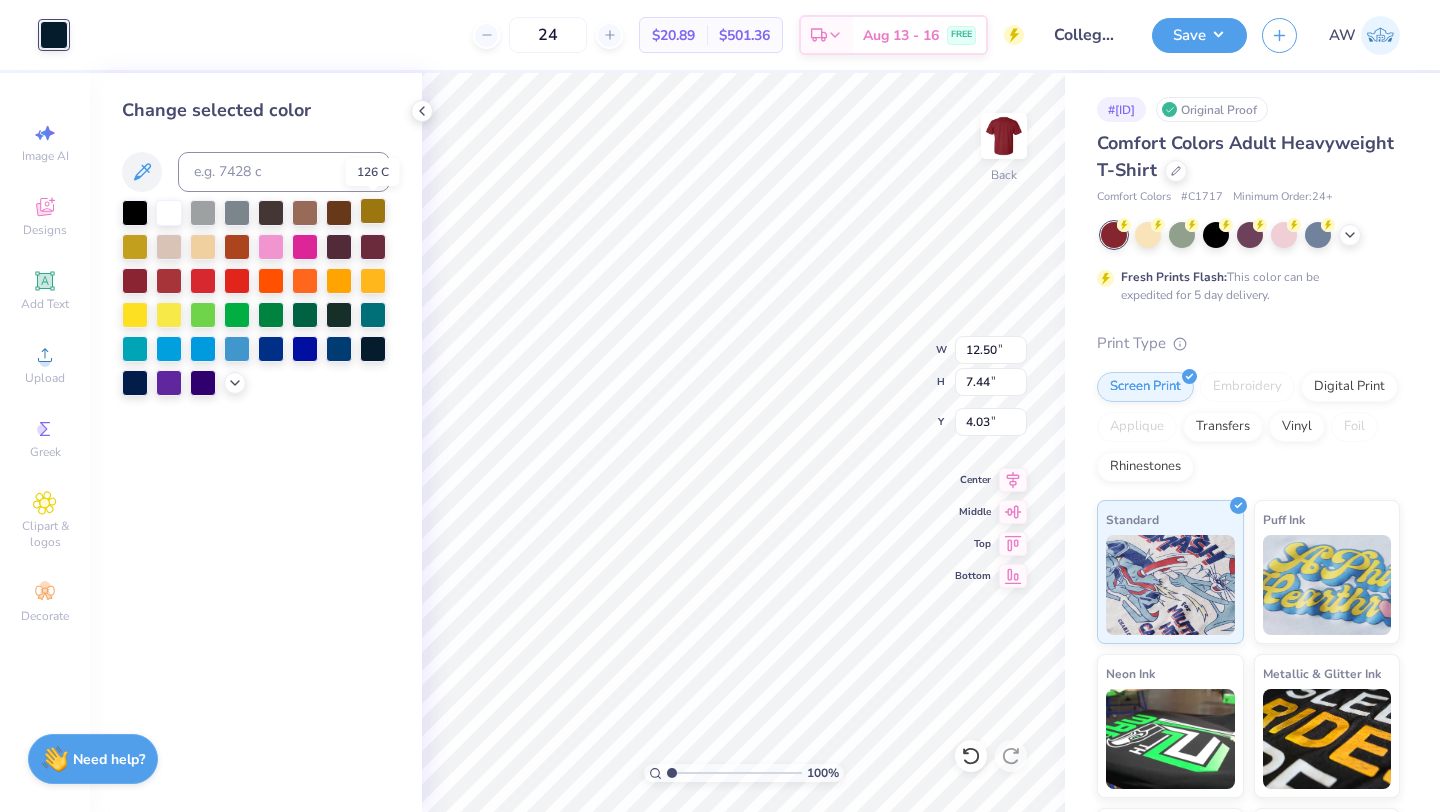 click at bounding box center (373, 211) 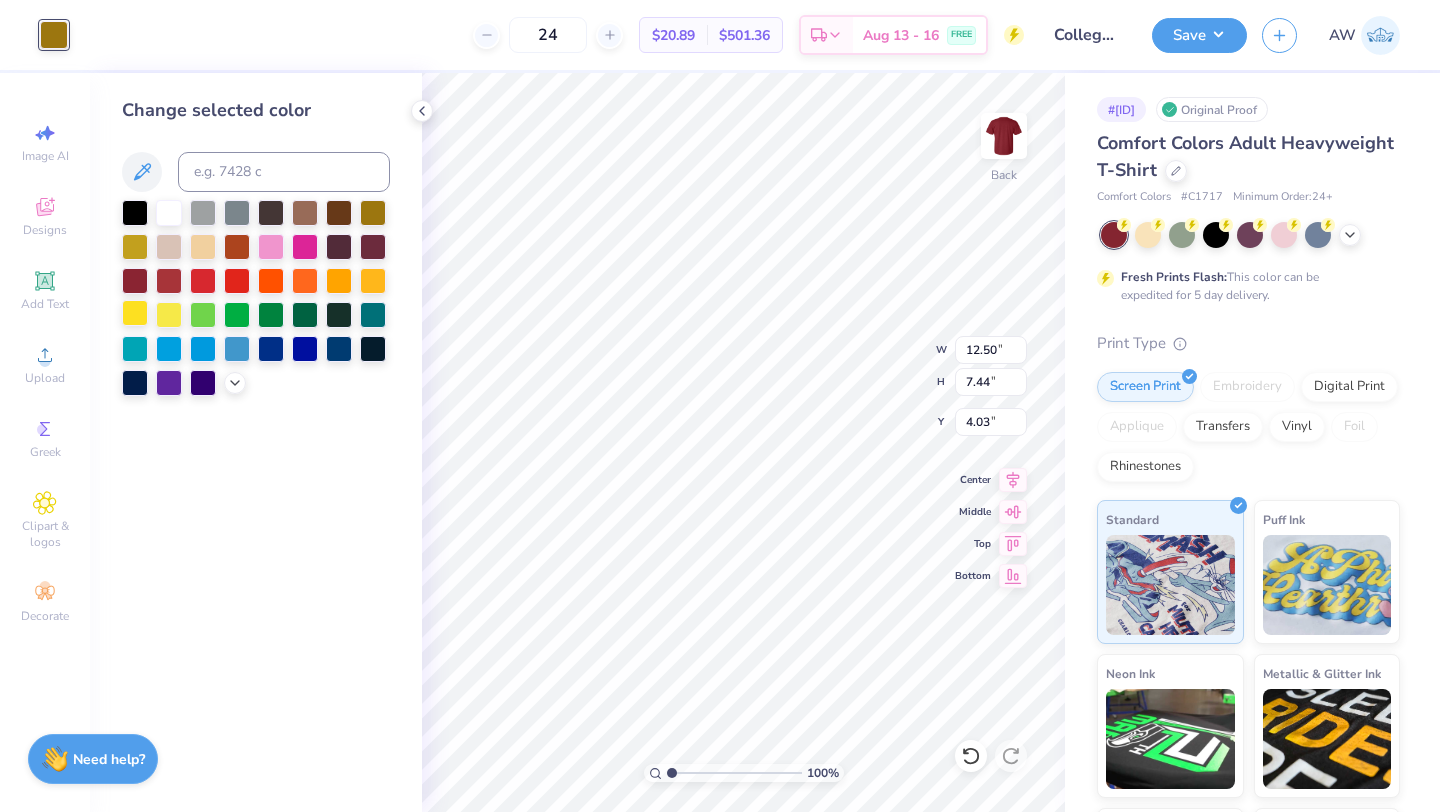 click at bounding box center [135, 313] 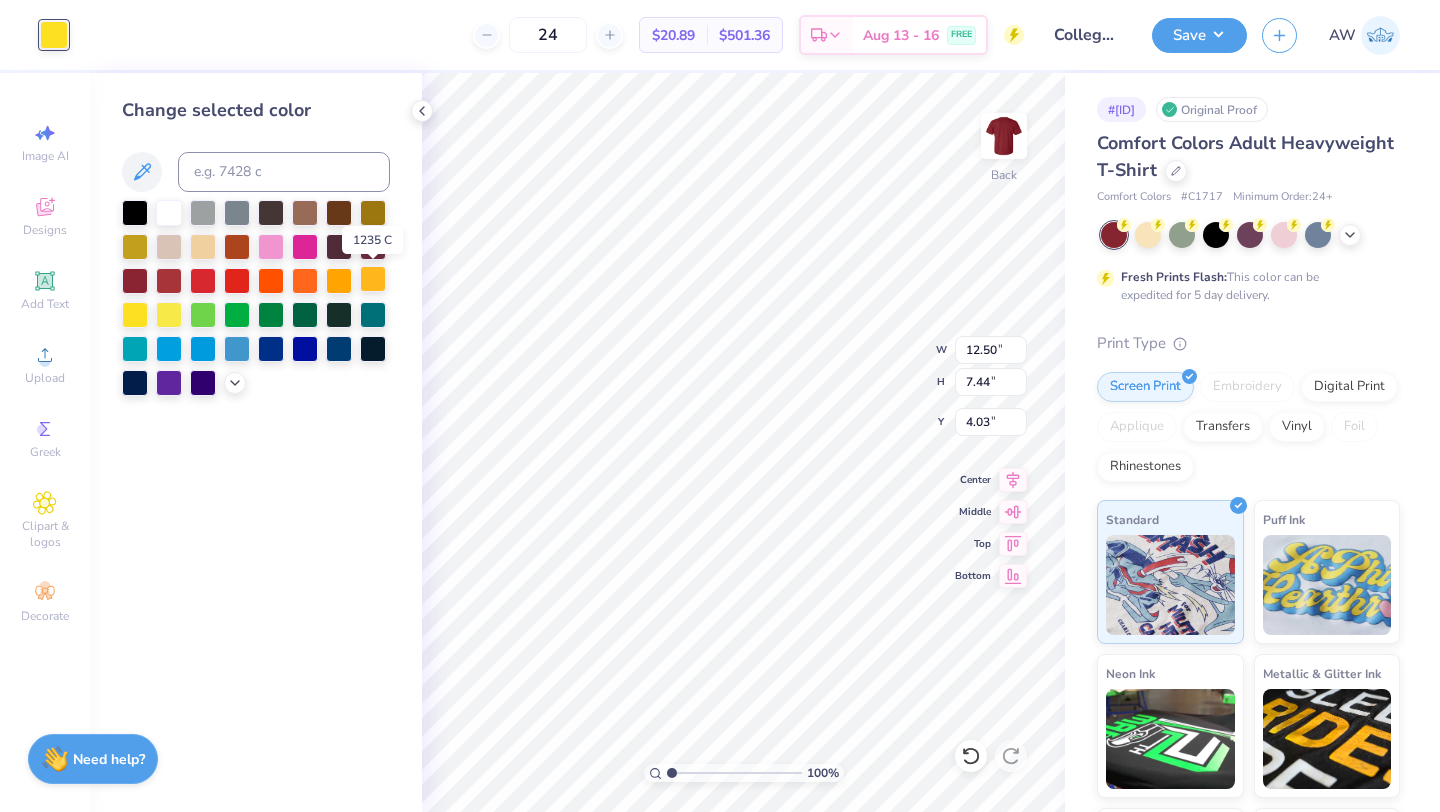 click at bounding box center (373, 279) 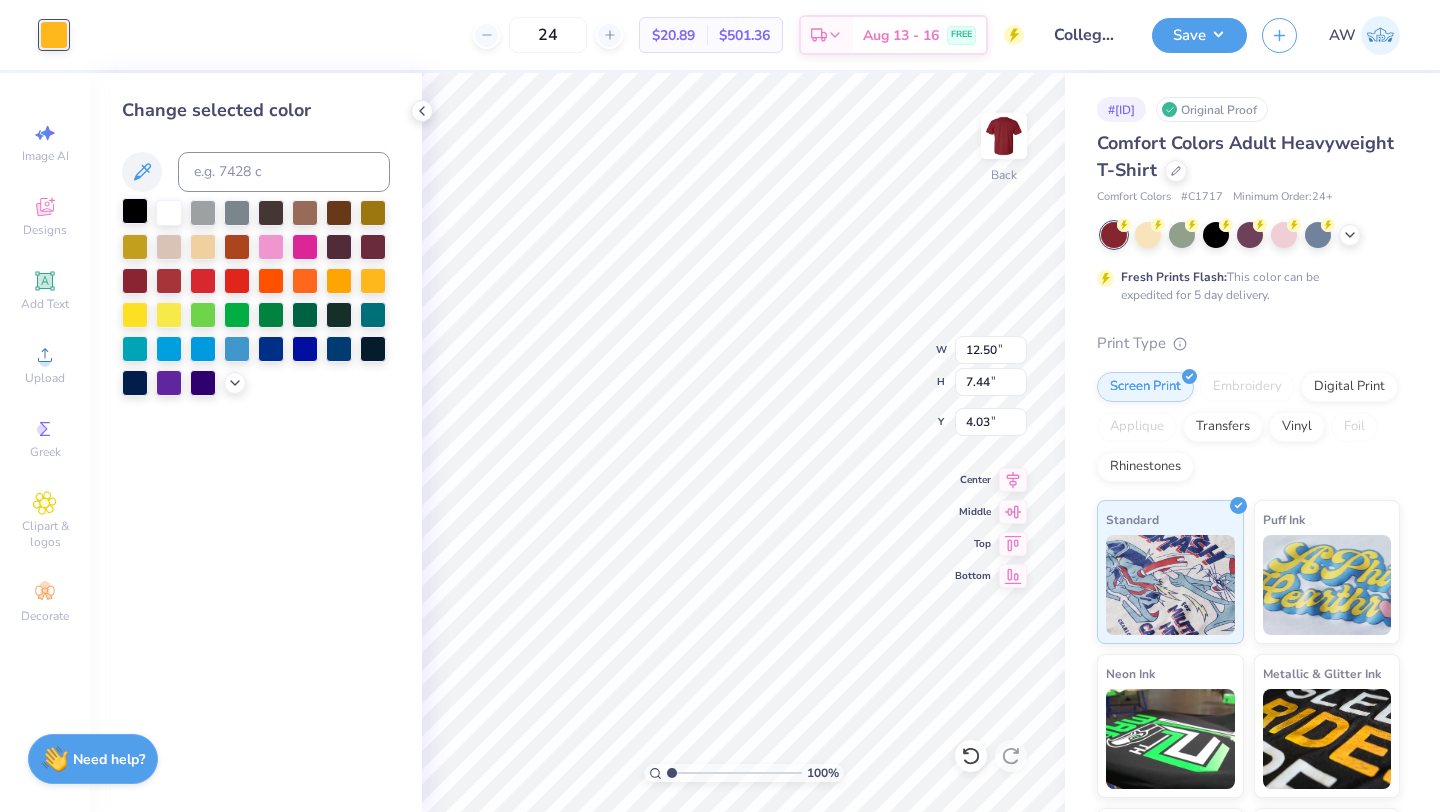 click at bounding box center (135, 211) 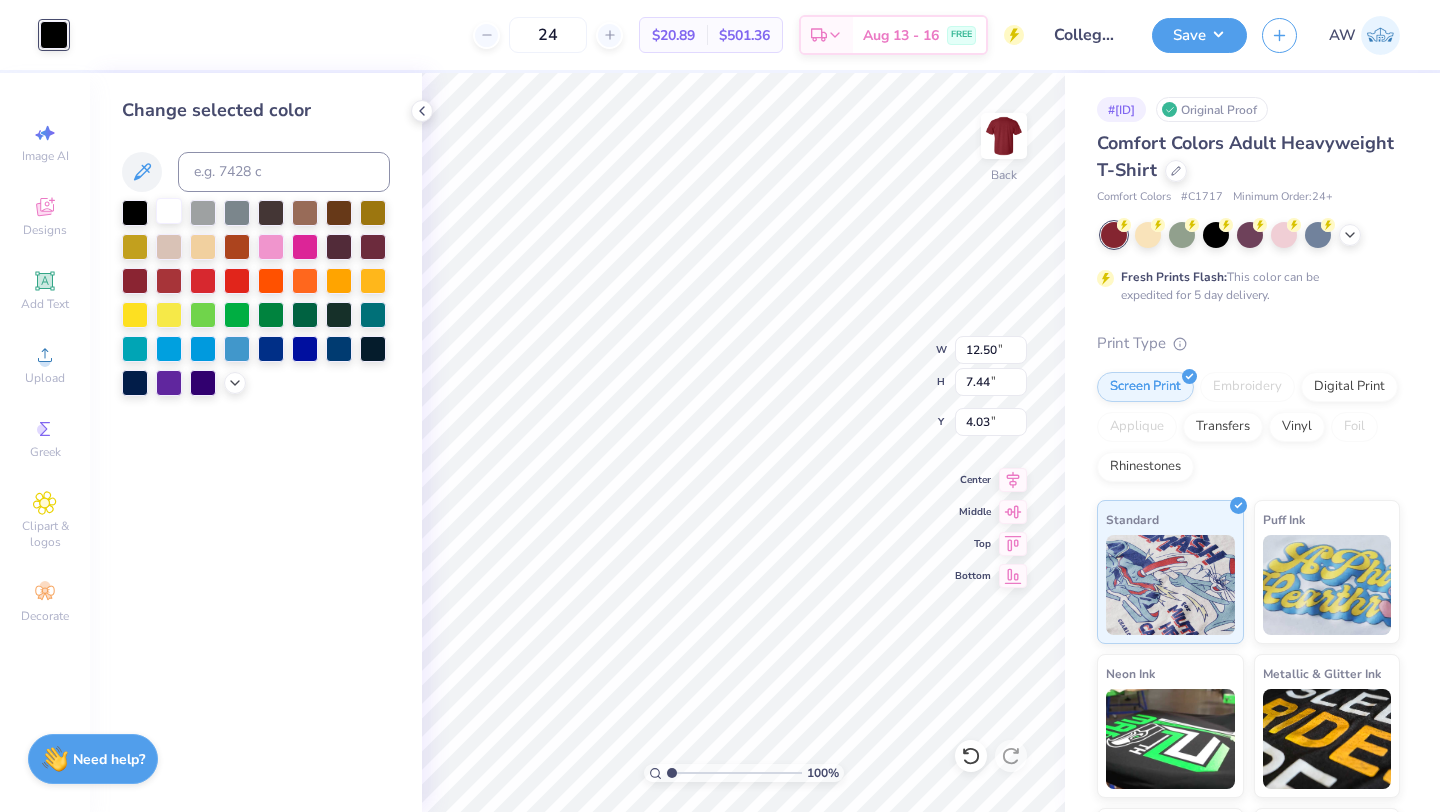 click at bounding box center [169, 211] 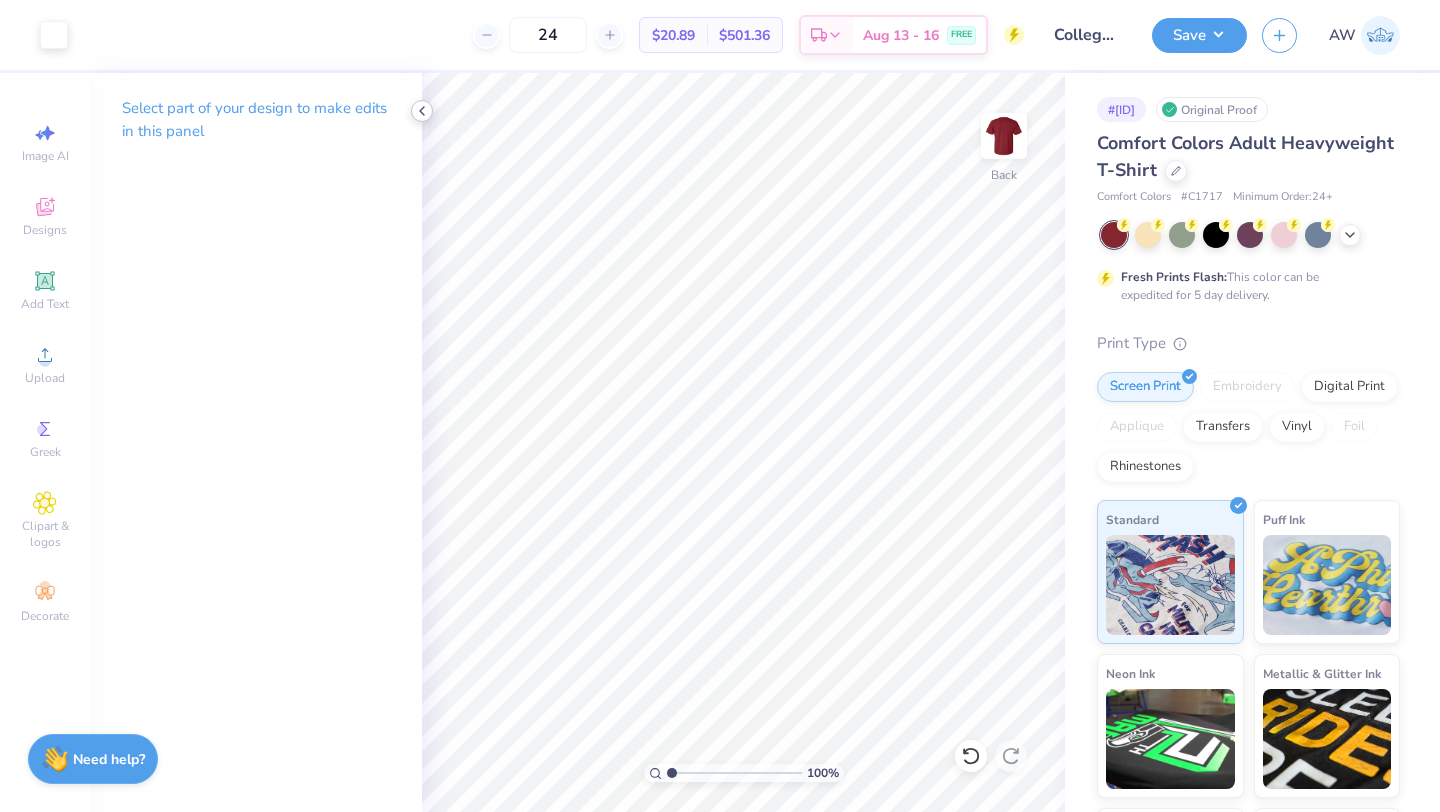 click 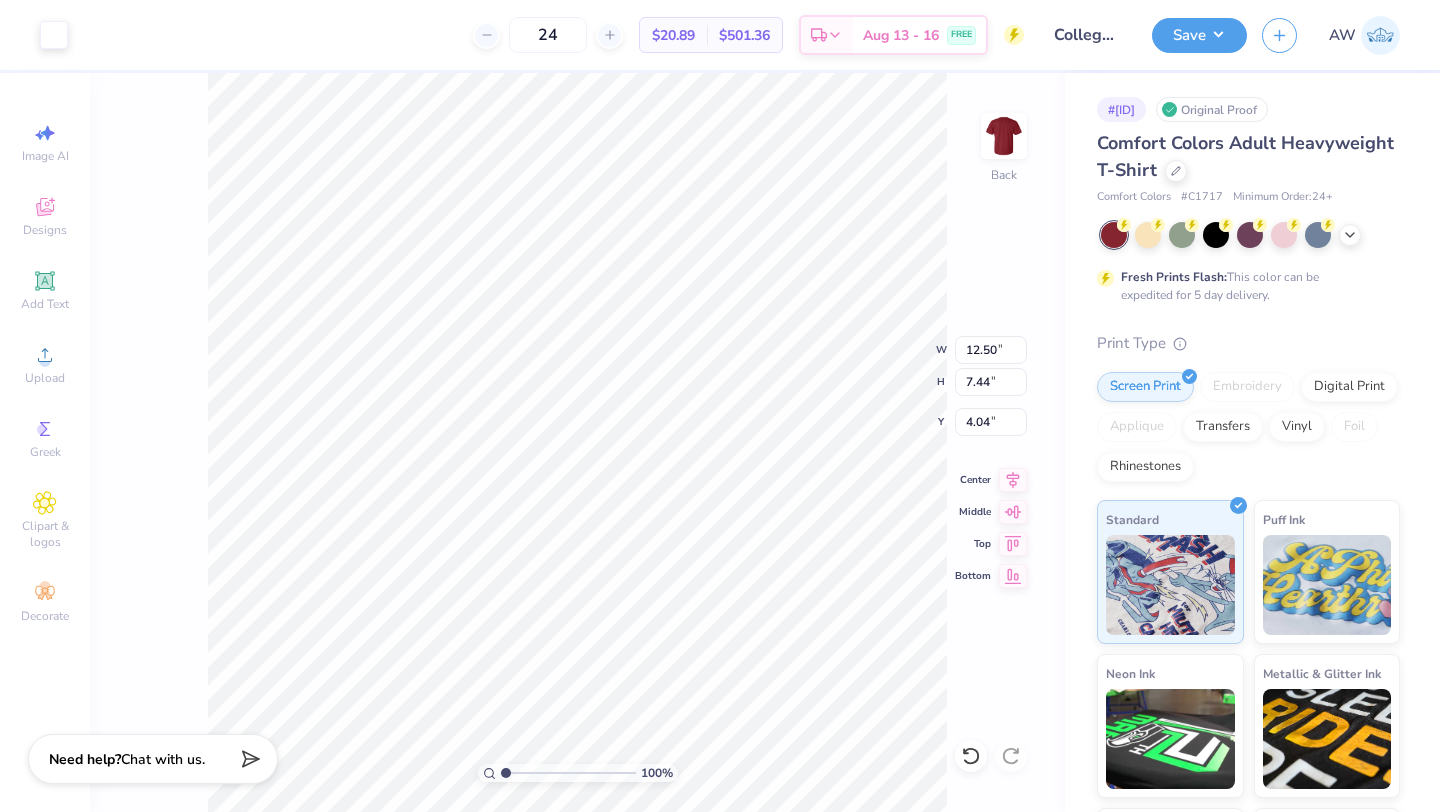 type on "4.05" 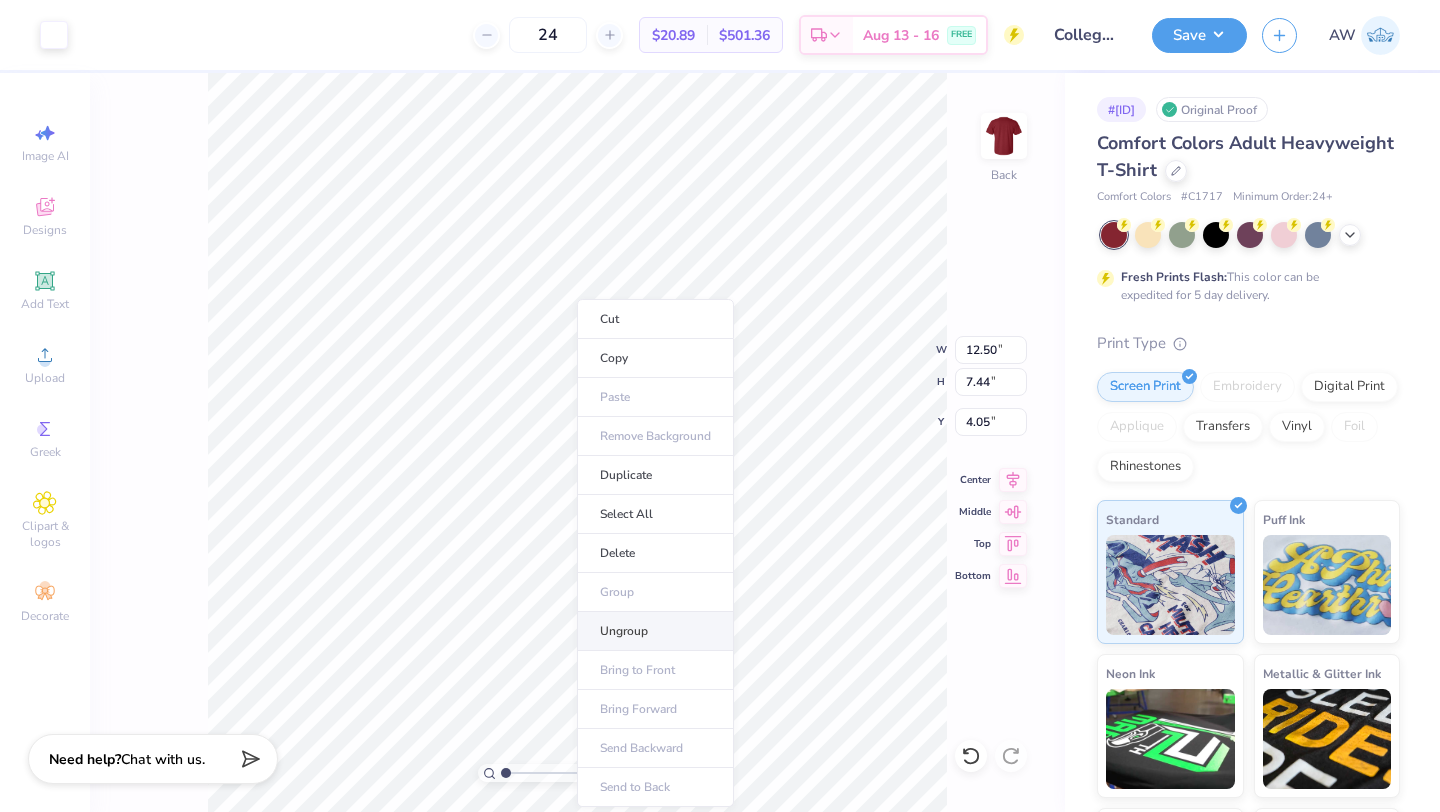 click on "Ungroup" at bounding box center (655, 631) 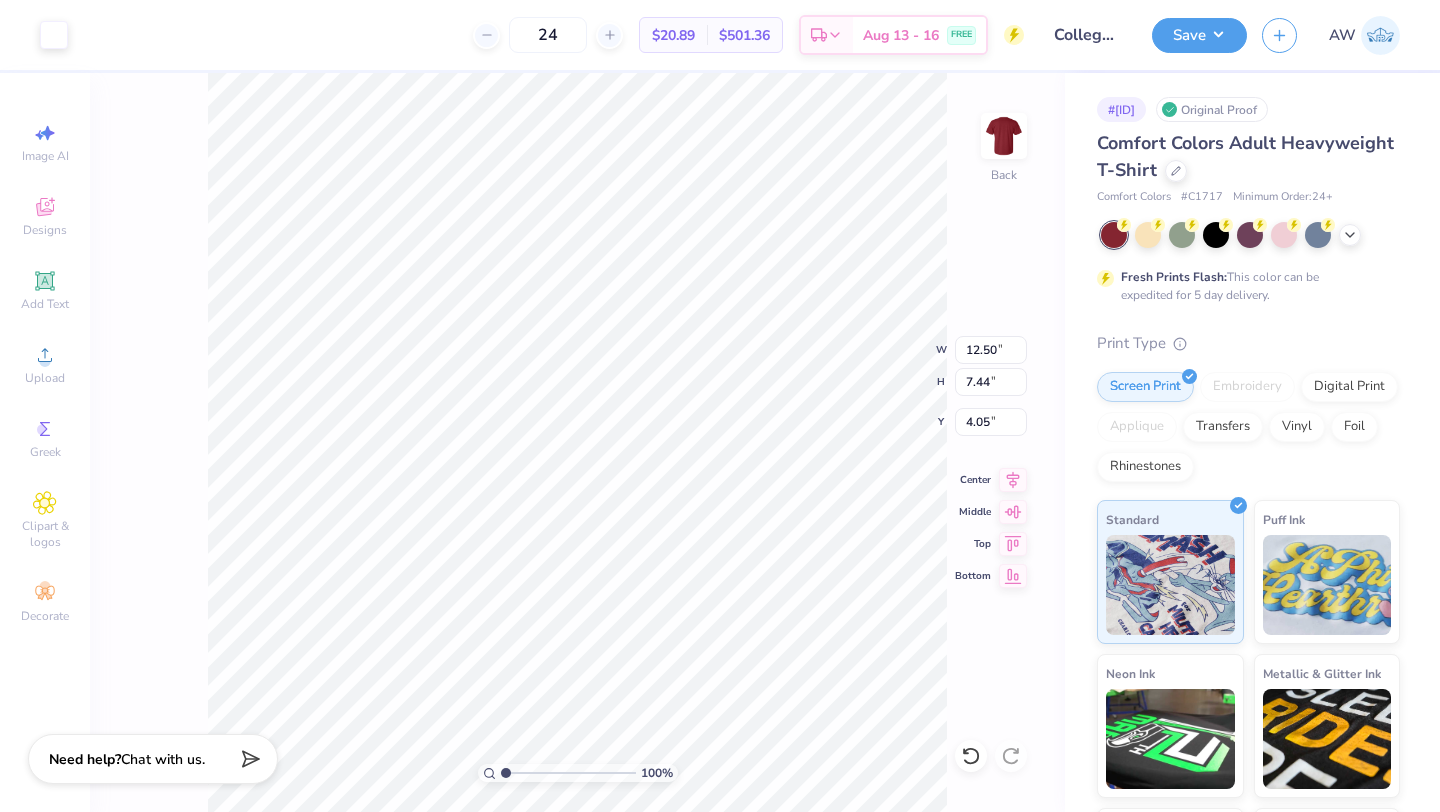 type on "3.96" 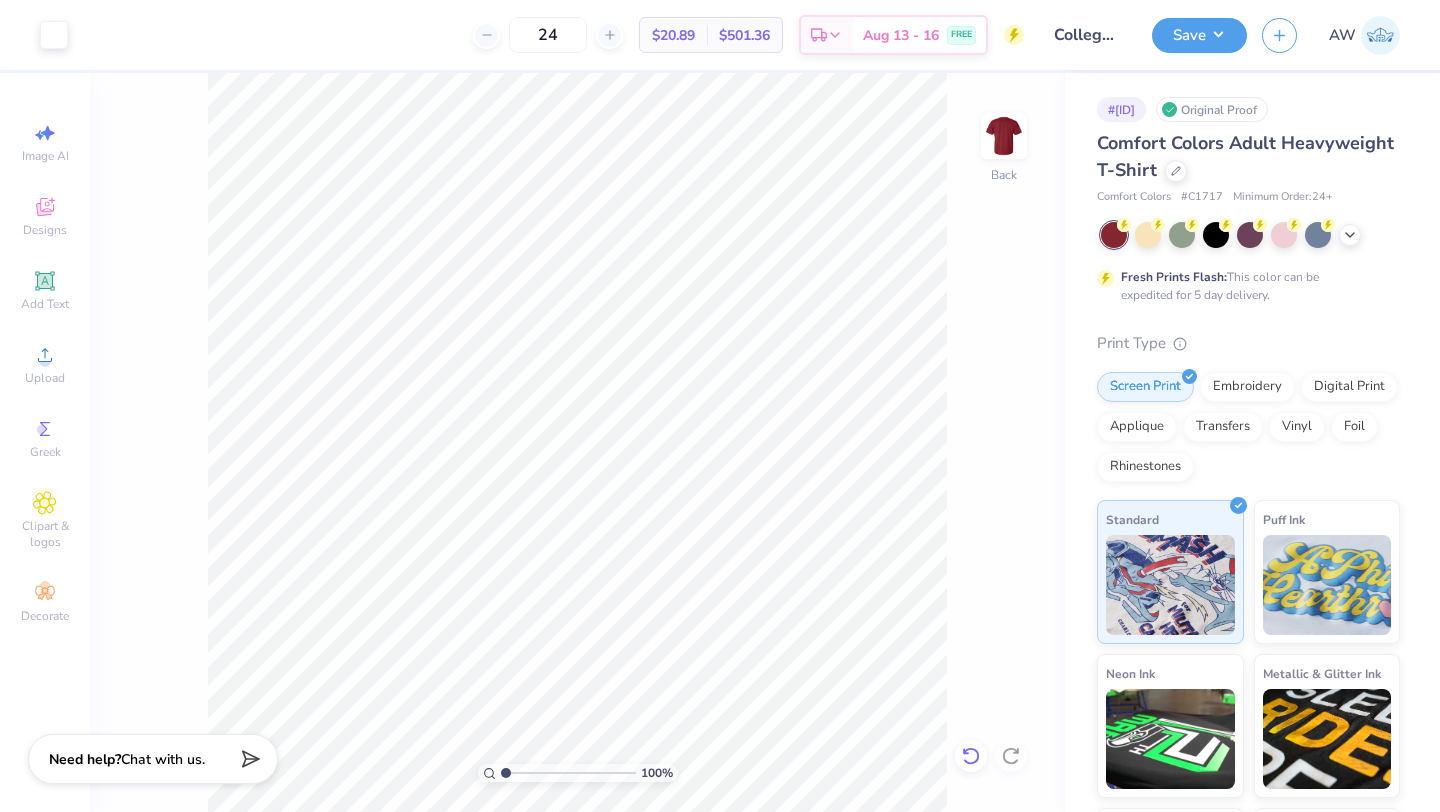 click 